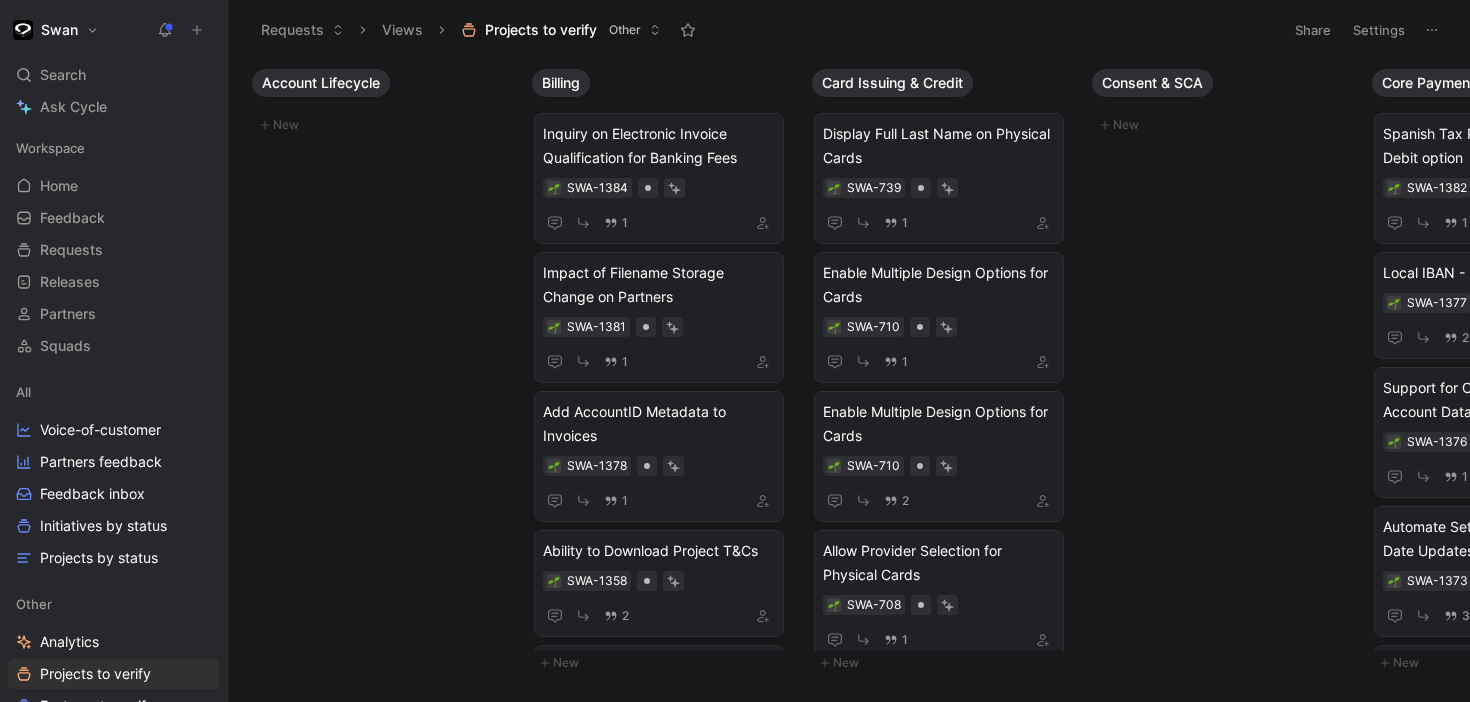 scroll, scrollTop: 0, scrollLeft: 0, axis: both 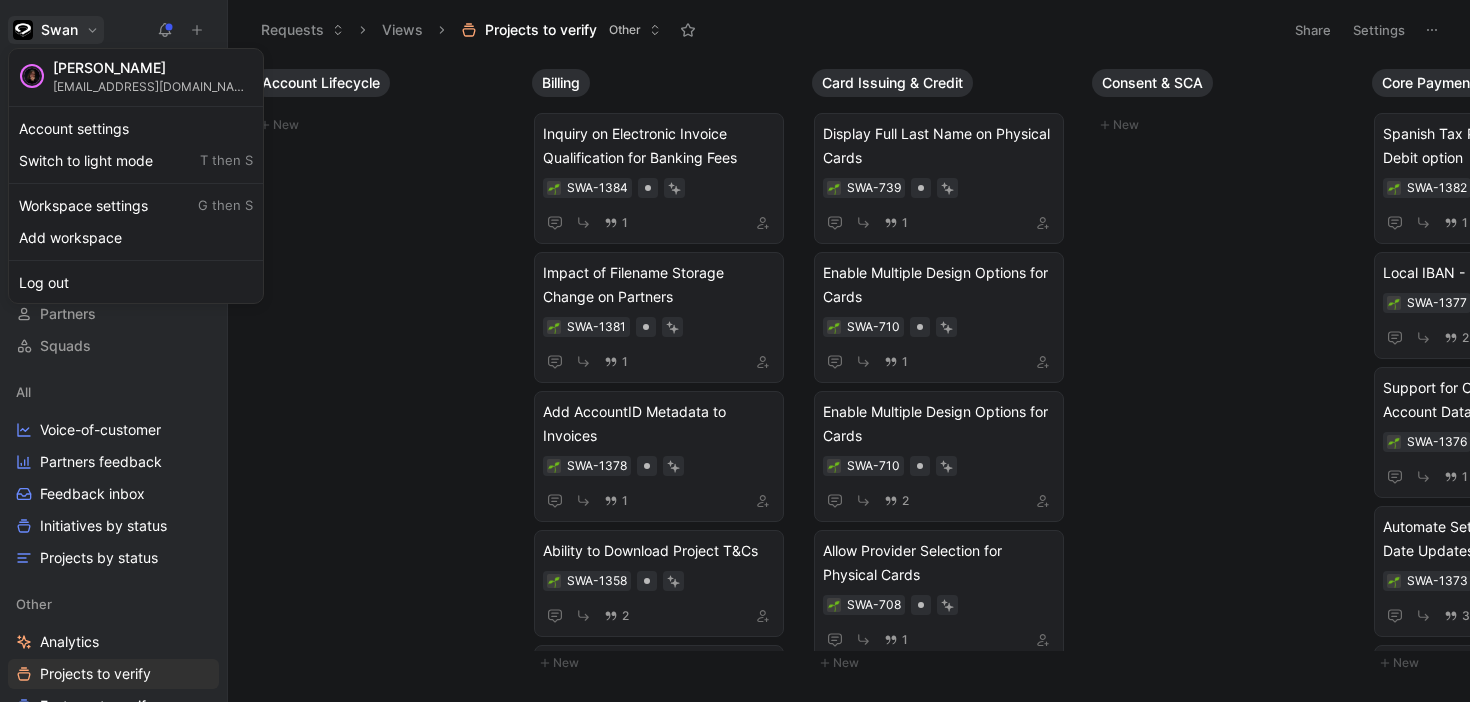 click at bounding box center [735, 351] 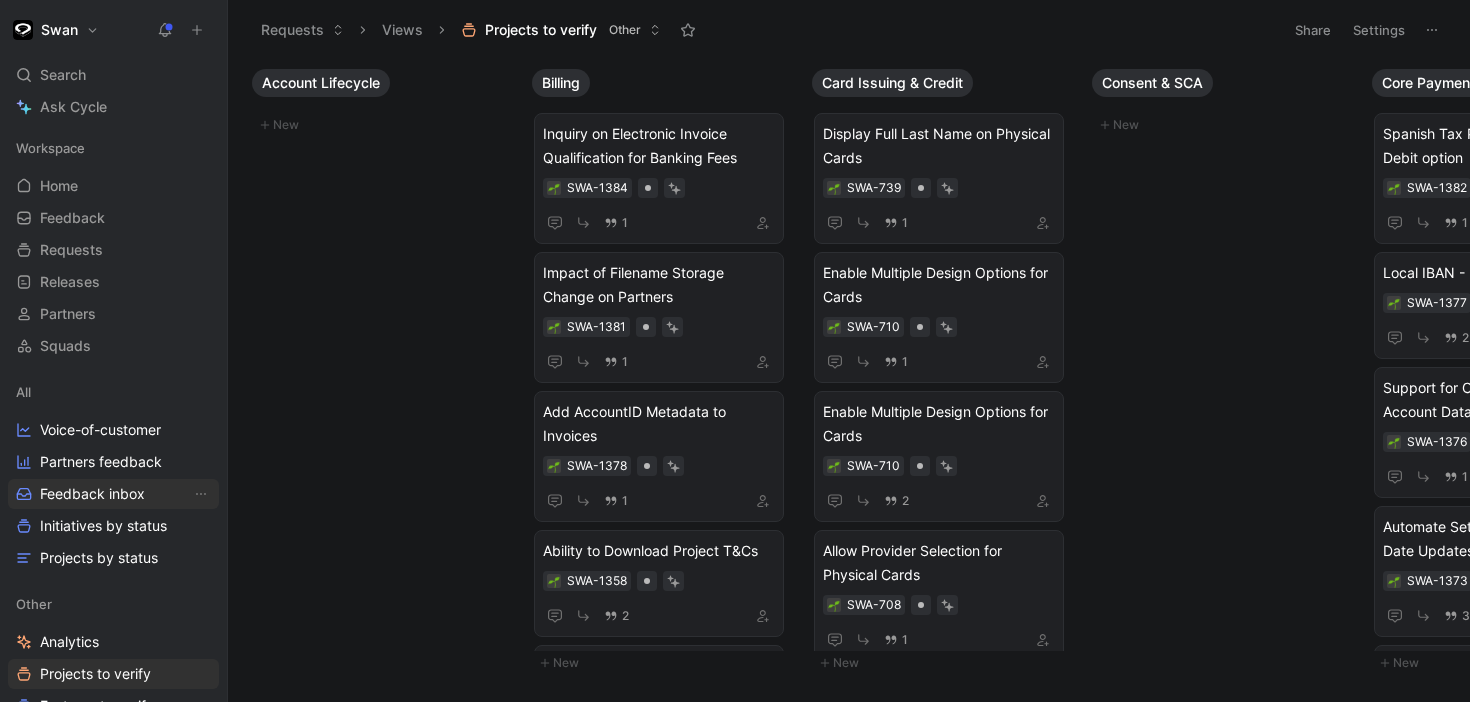 click on "Feedback inbox" at bounding box center [92, 494] 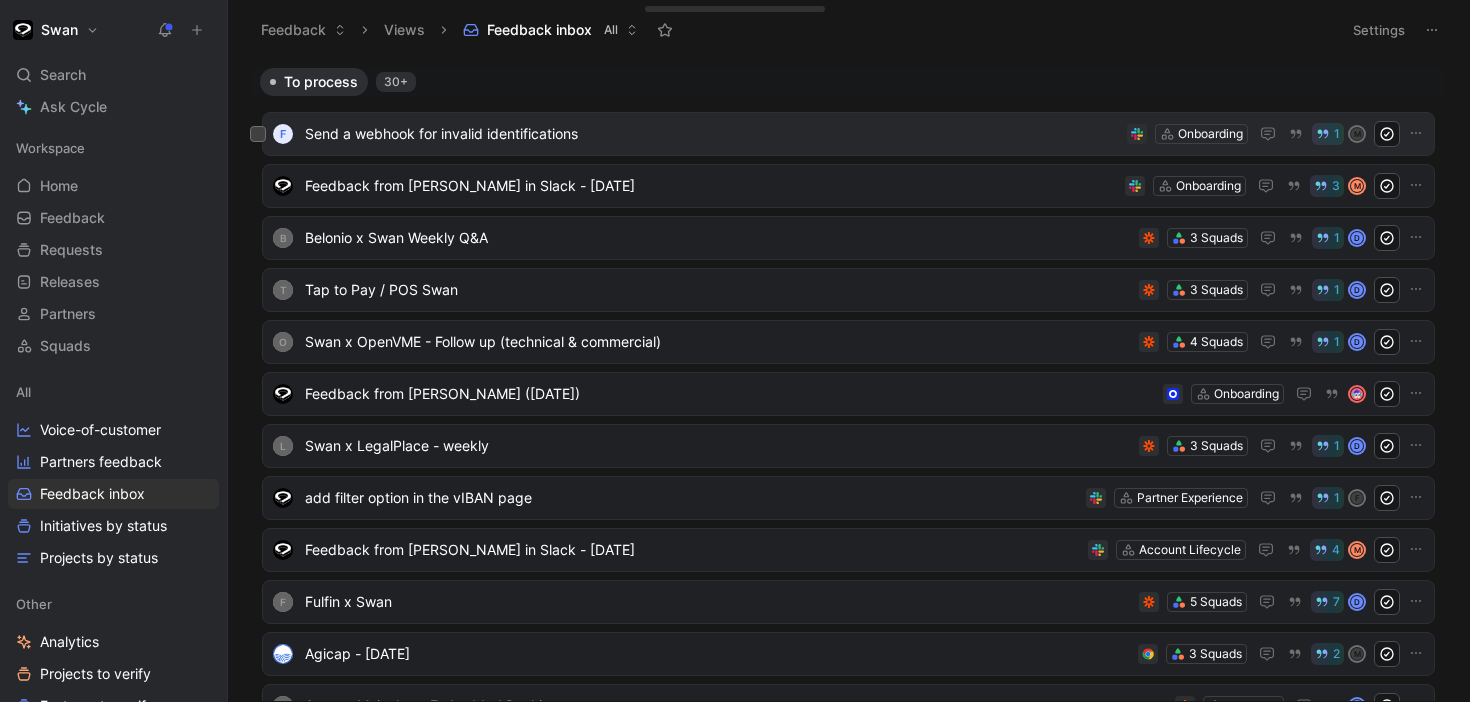 click on "Send a webhook for invalid identifications" at bounding box center (712, 134) 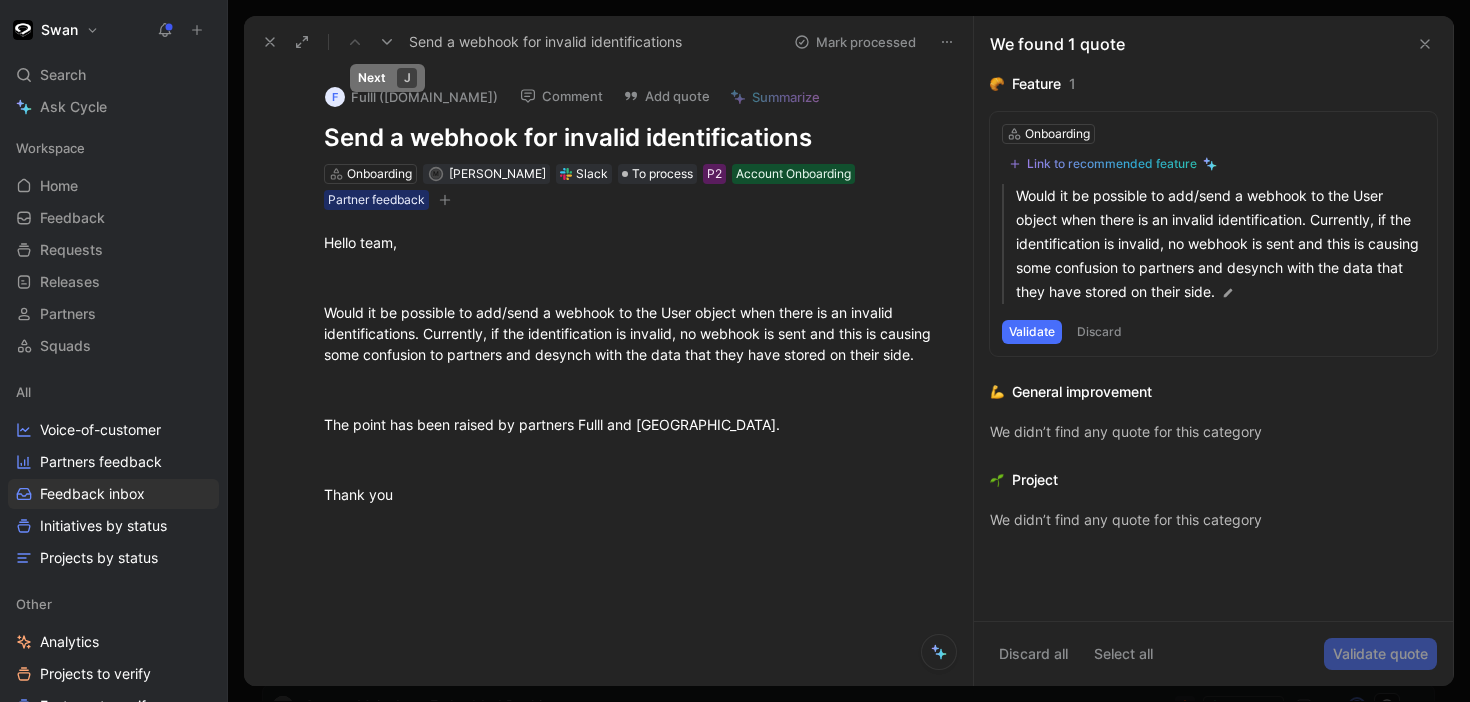 click 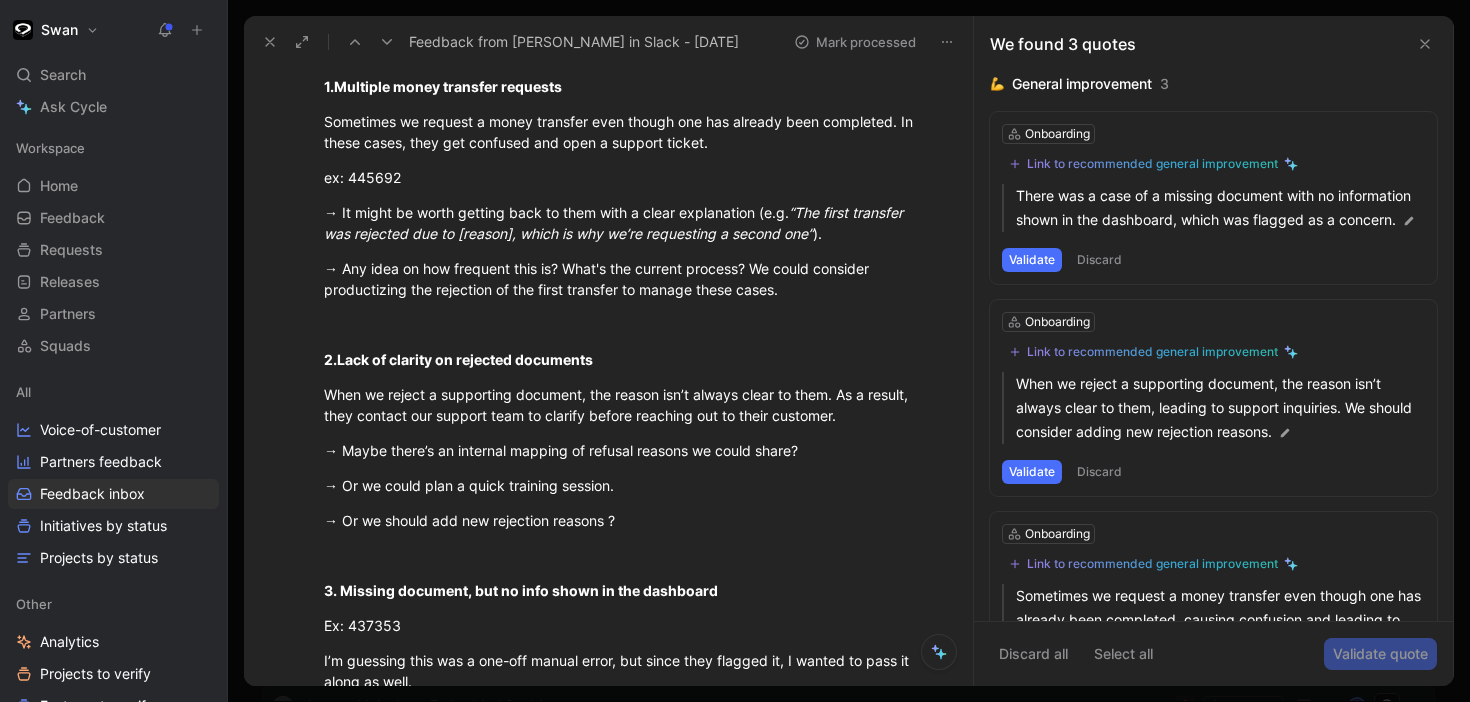 scroll, scrollTop: 346, scrollLeft: 0, axis: vertical 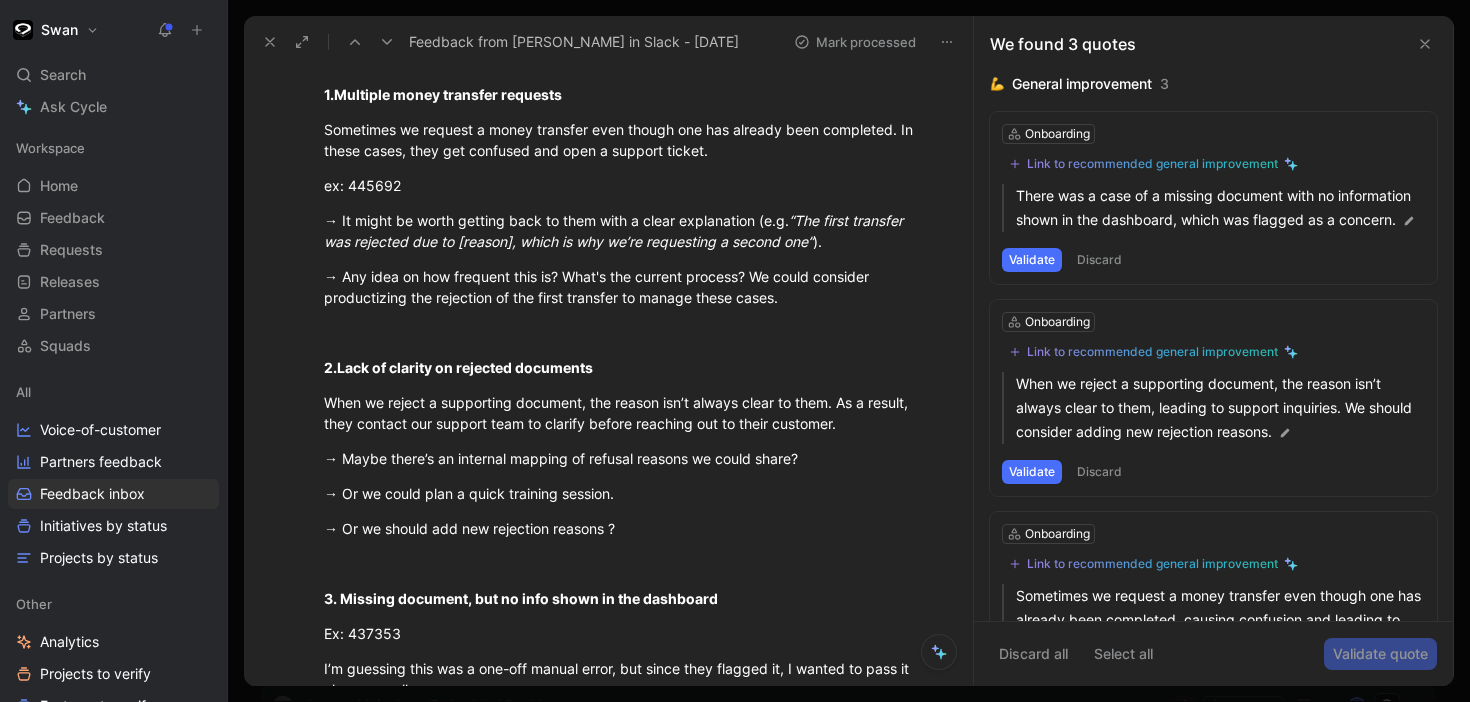 click at bounding box center (387, 42) 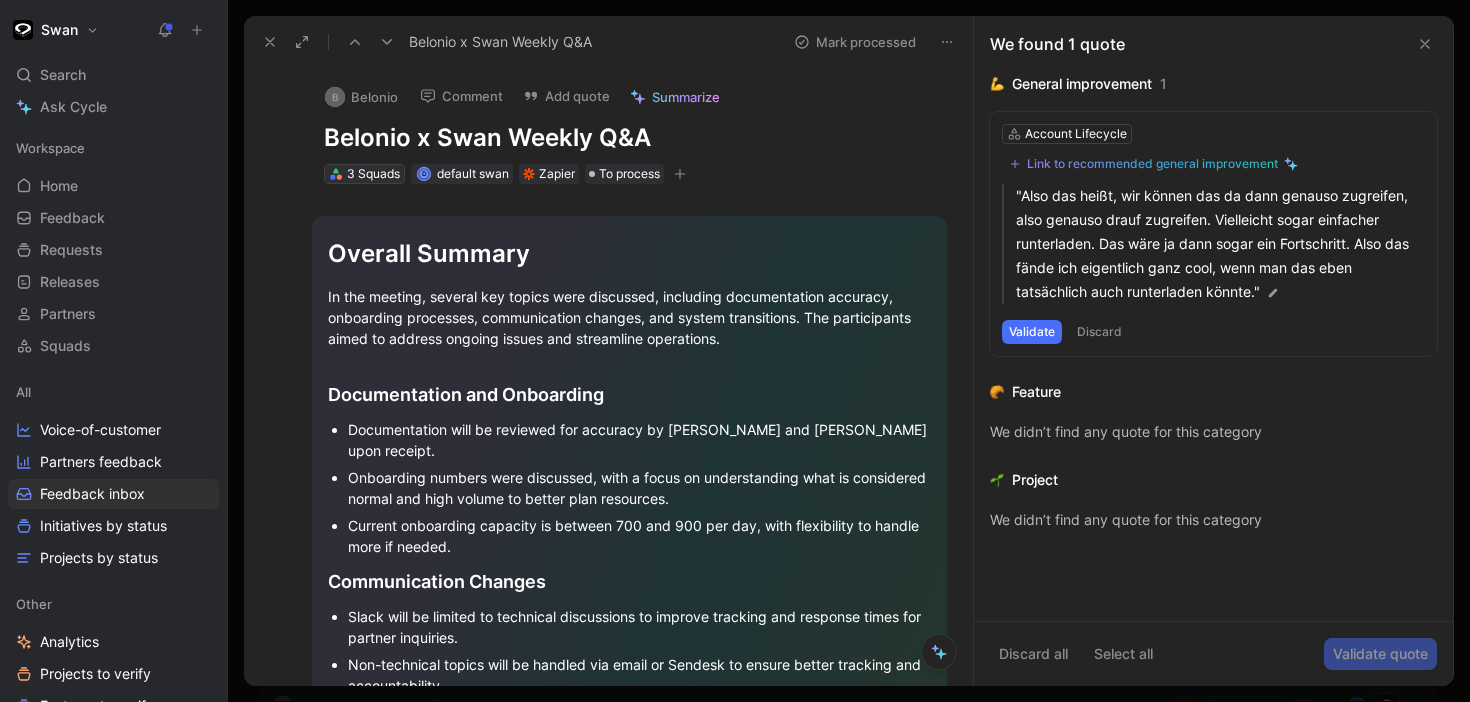 click on "3 Squads" at bounding box center [373, 174] 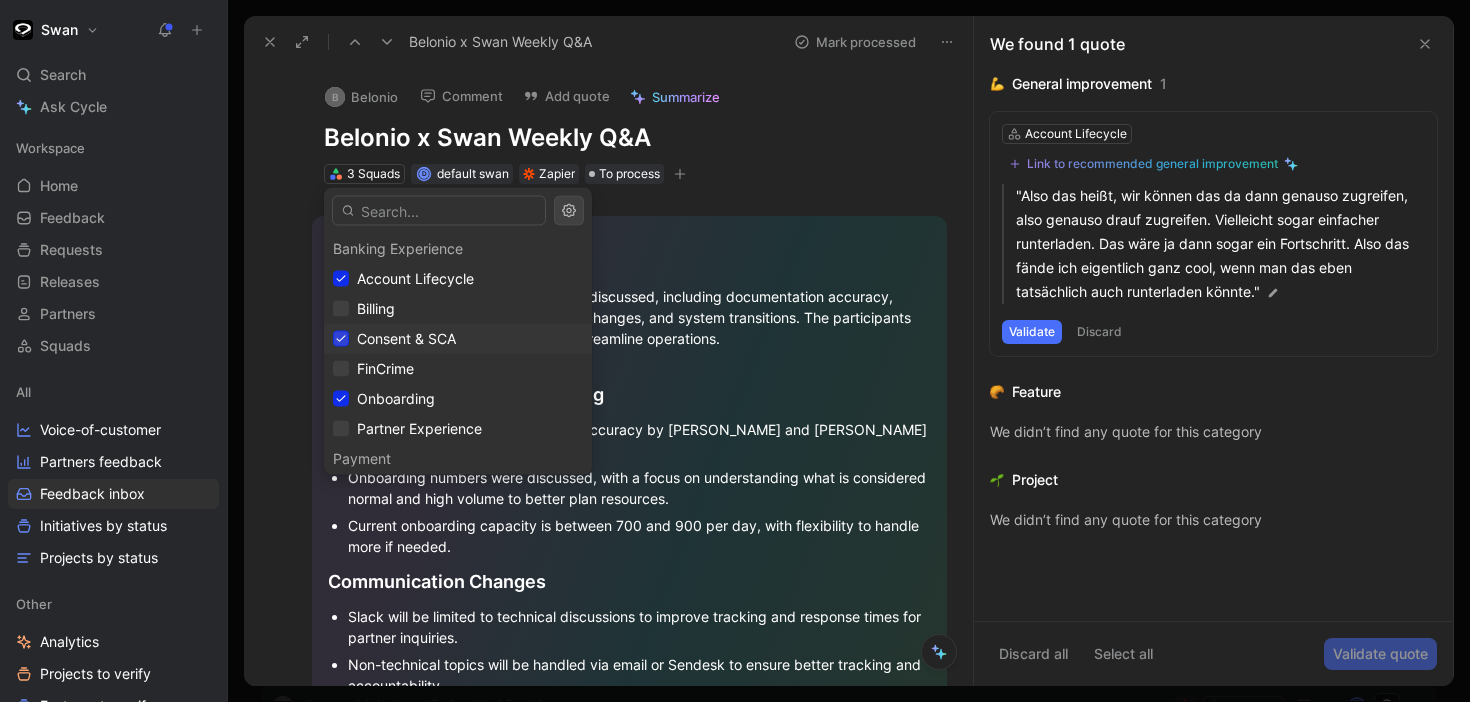 click 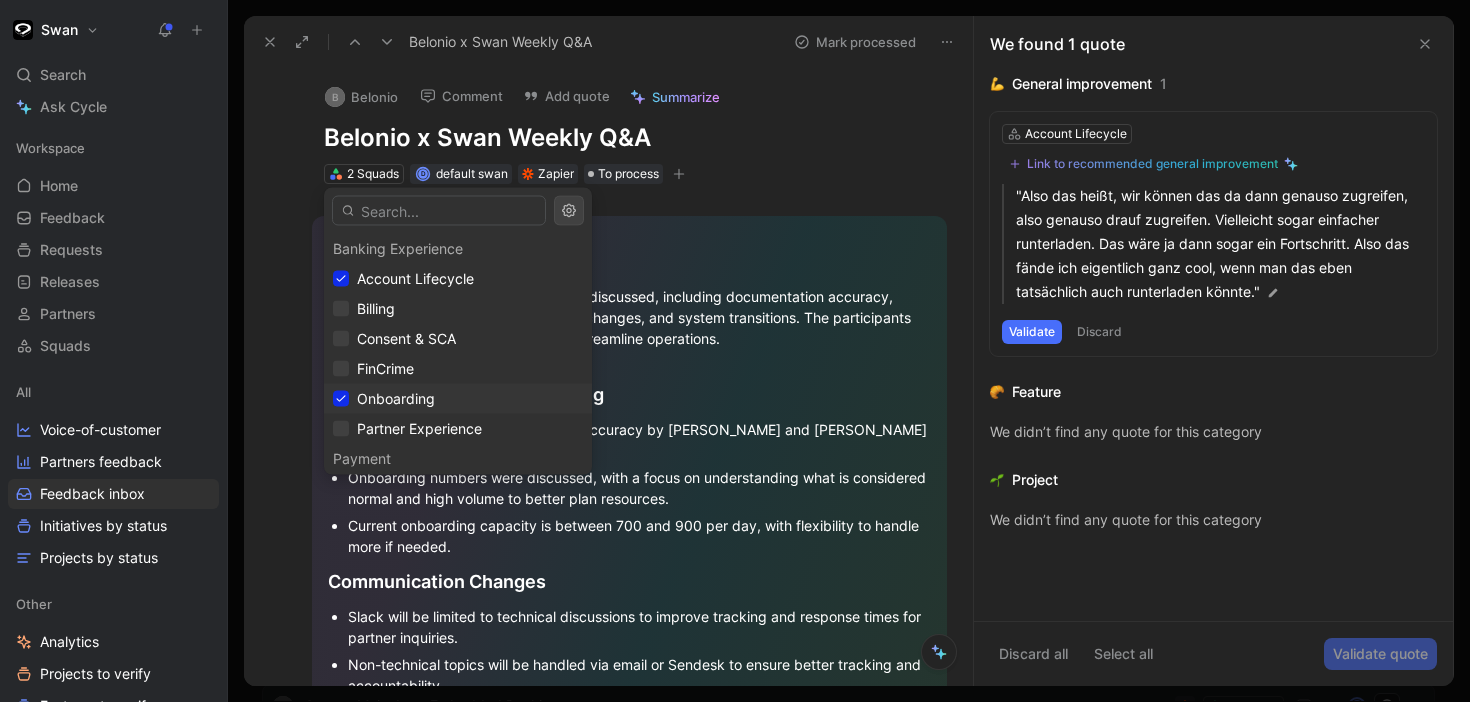 click on "Onboarding" at bounding box center (458, 399) 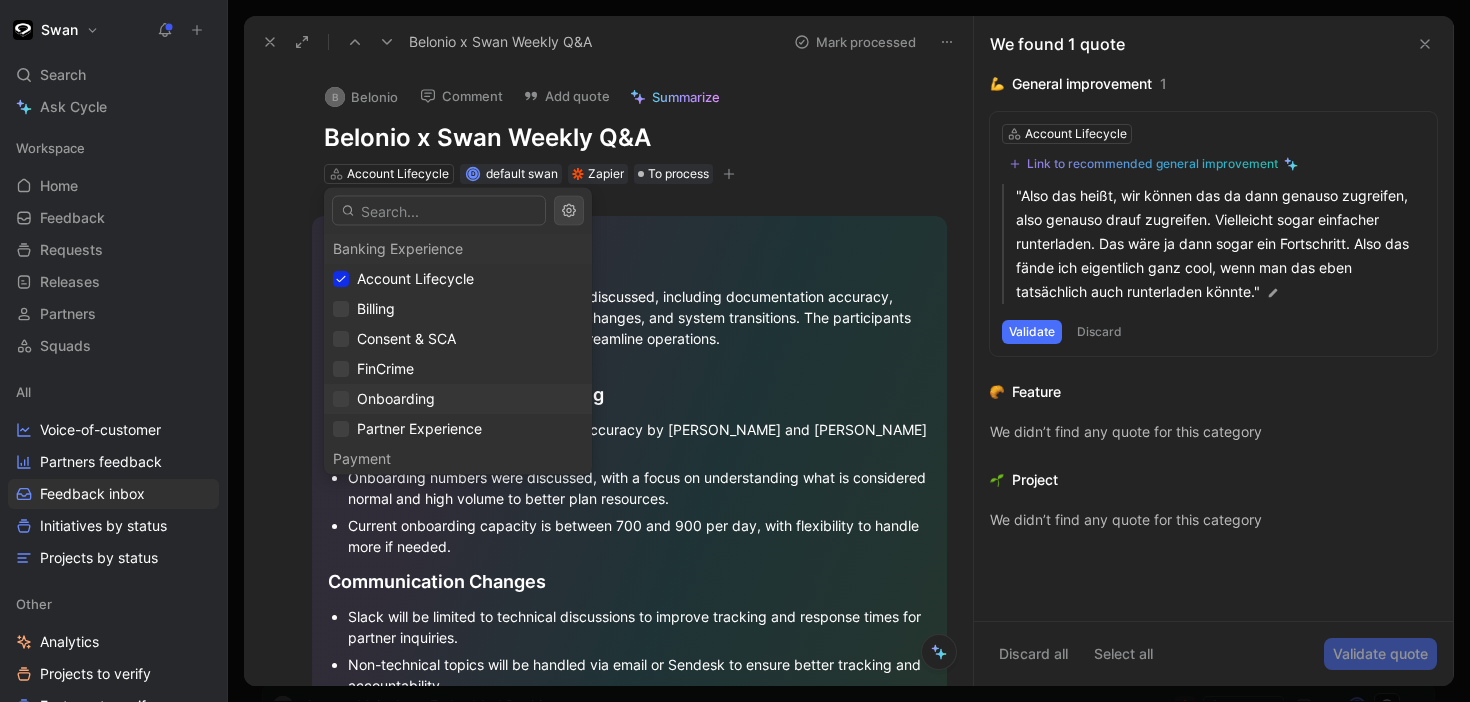 click on "Onboarding" at bounding box center (458, 399) 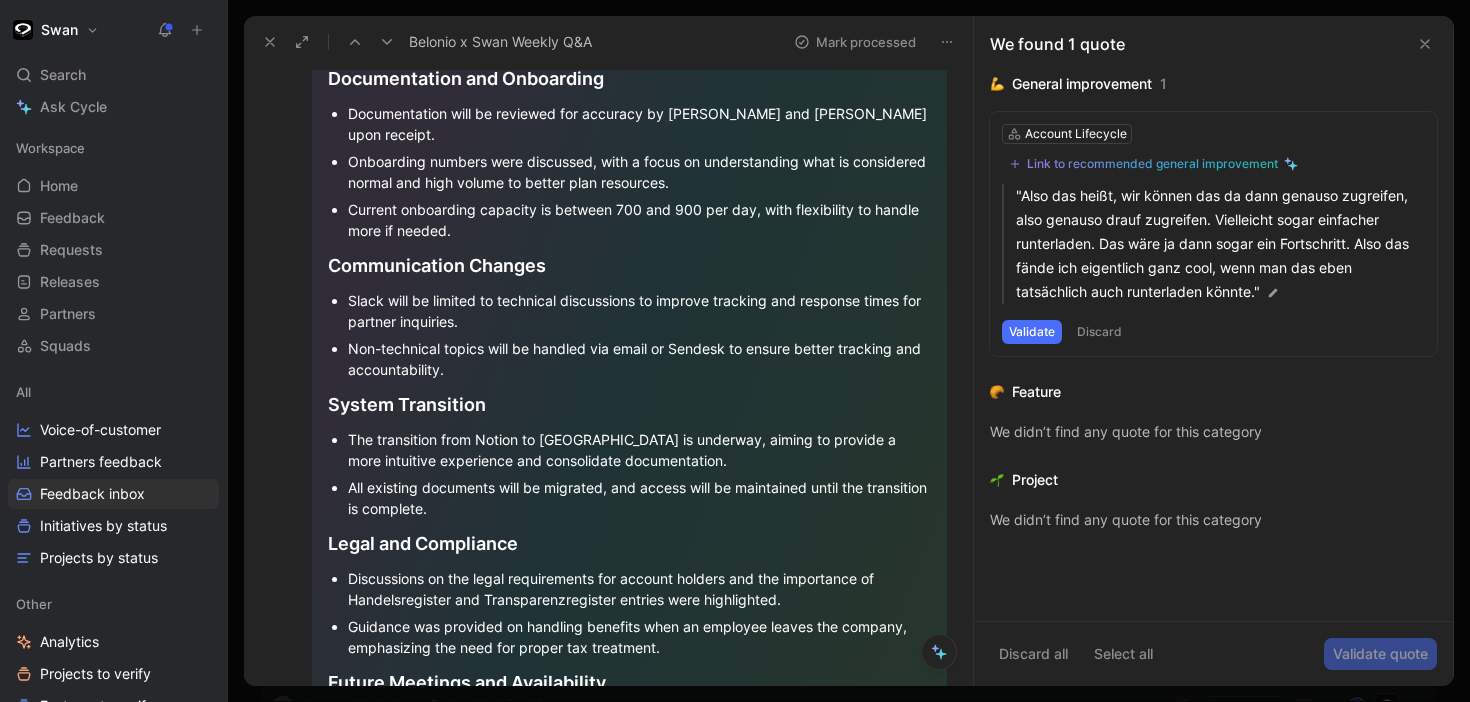 scroll, scrollTop: 0, scrollLeft: 0, axis: both 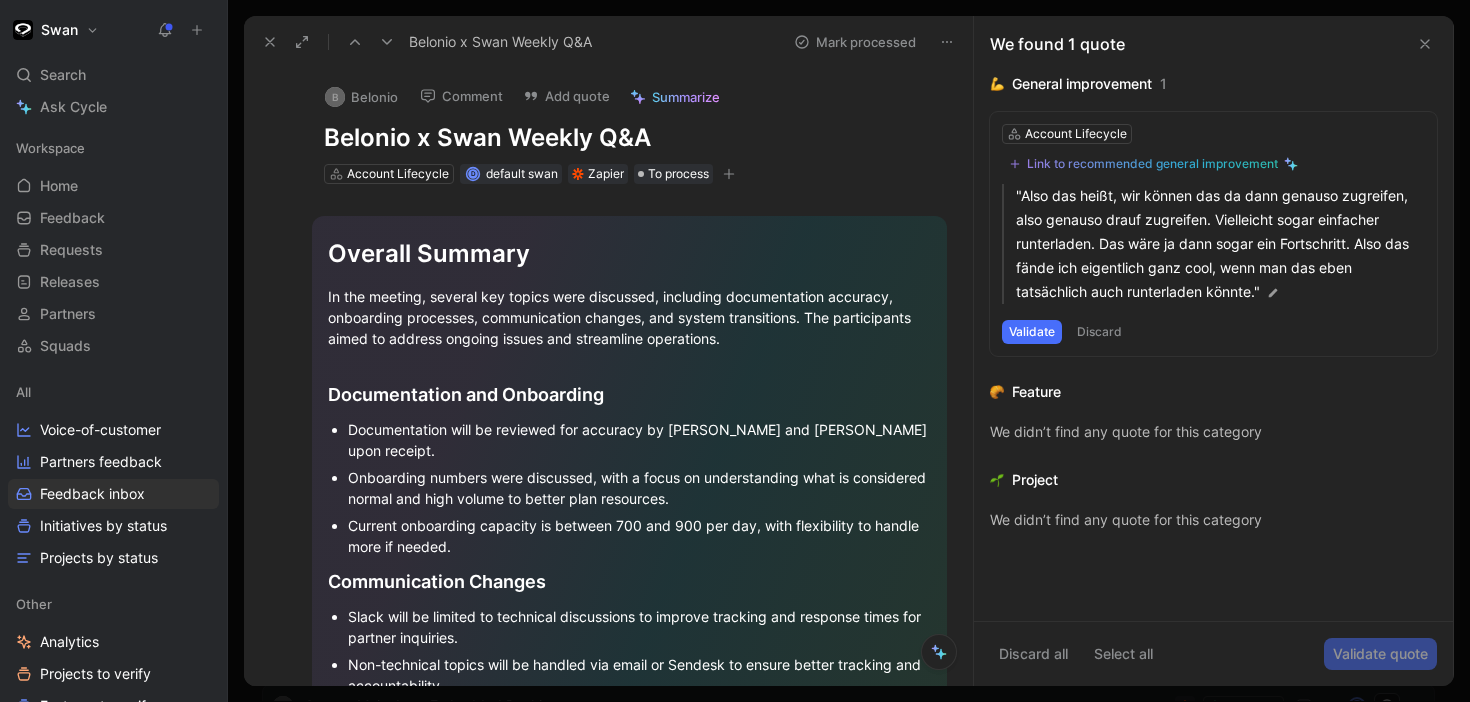 click at bounding box center [947, 42] 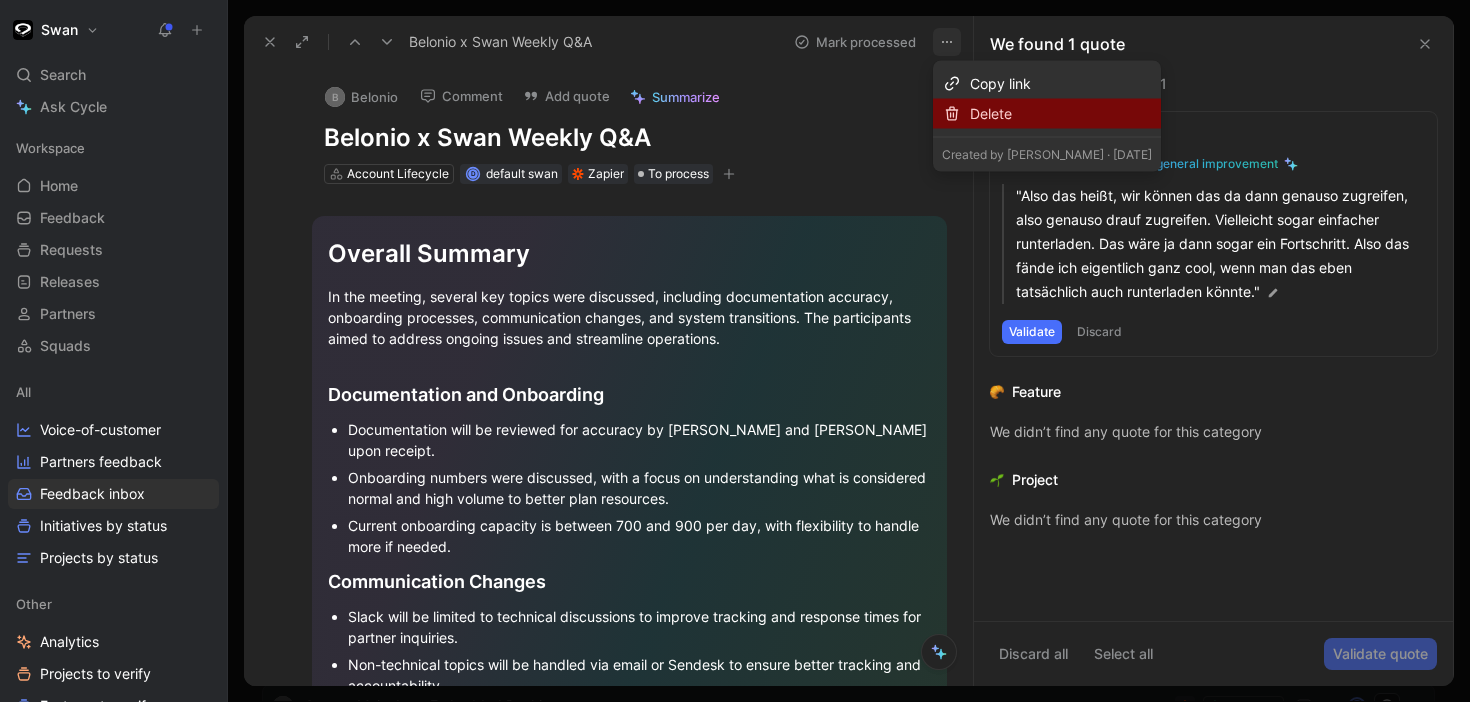 click on "Delete" at bounding box center [1061, 114] 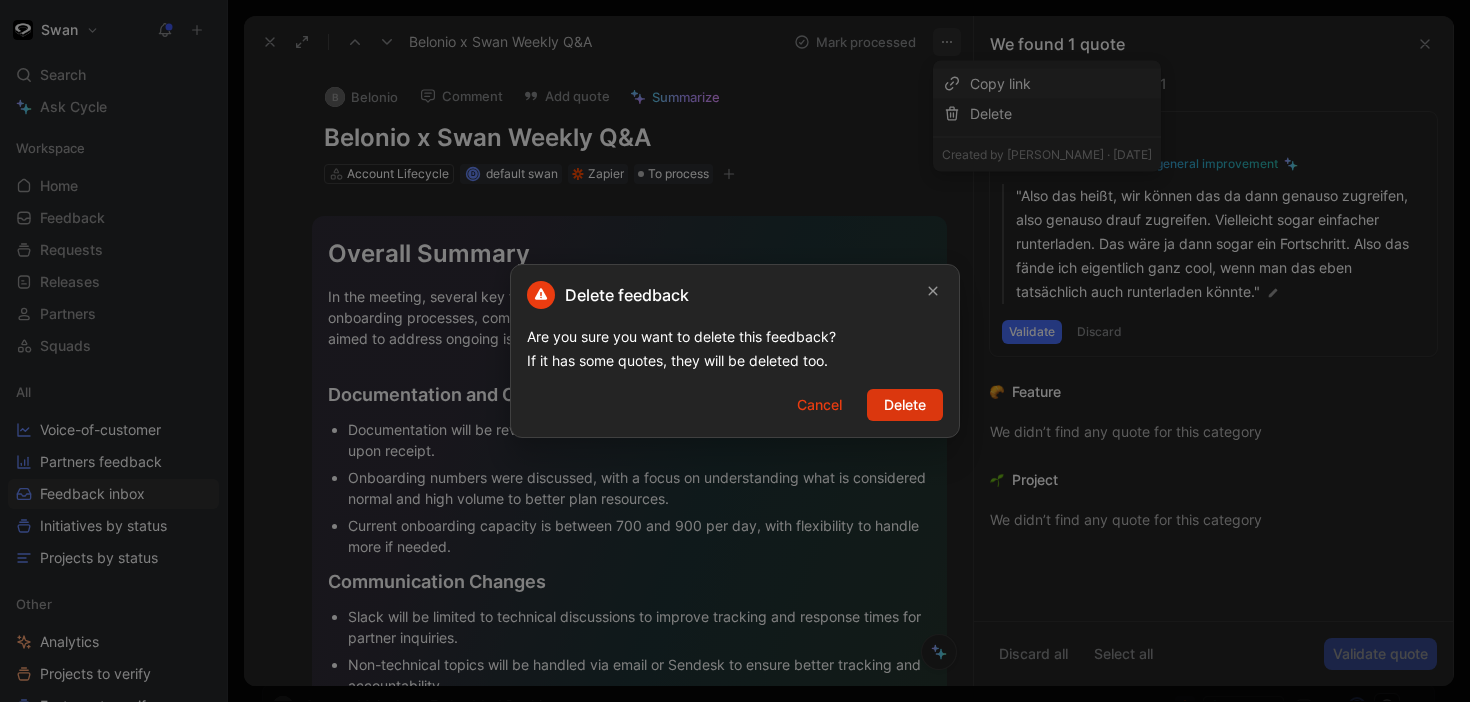 click on "Delete" at bounding box center (905, 405) 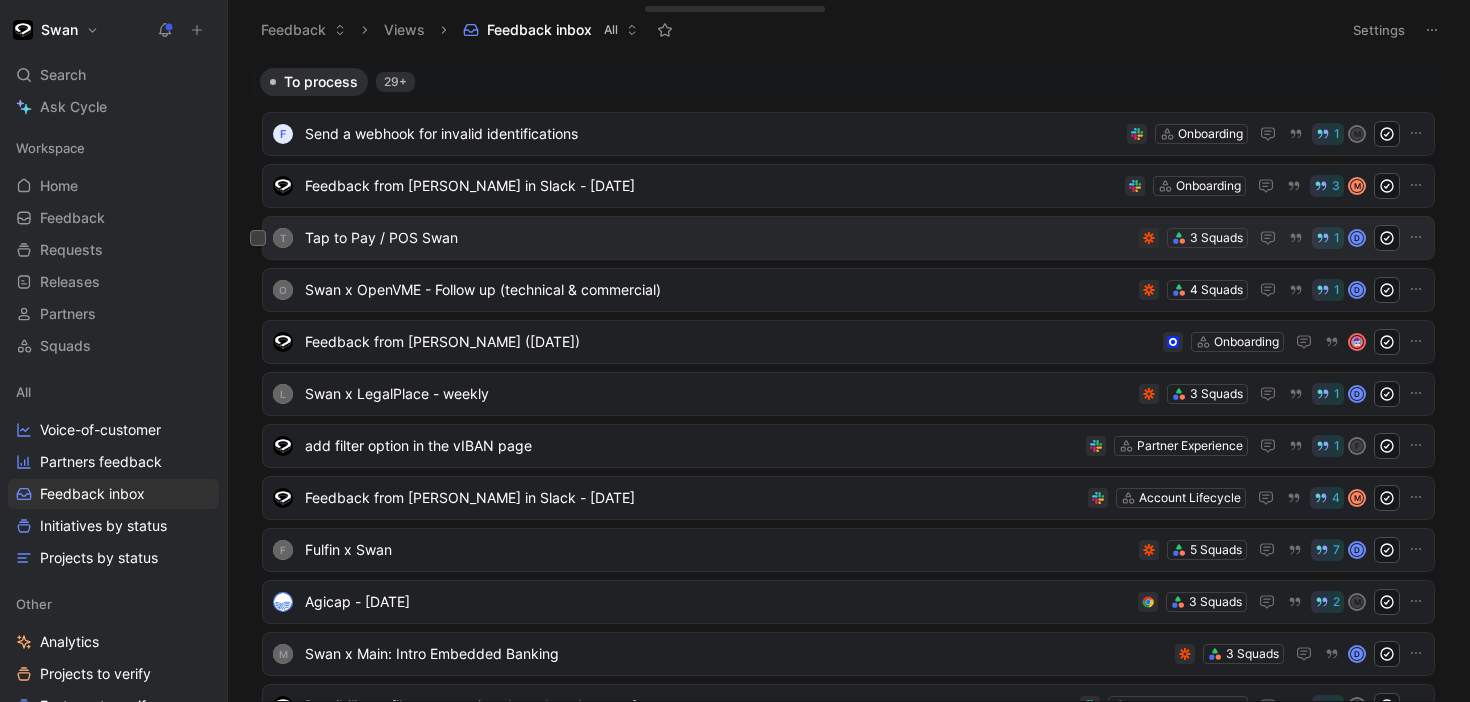click on "Tap to Pay / POS Swan" at bounding box center (718, 238) 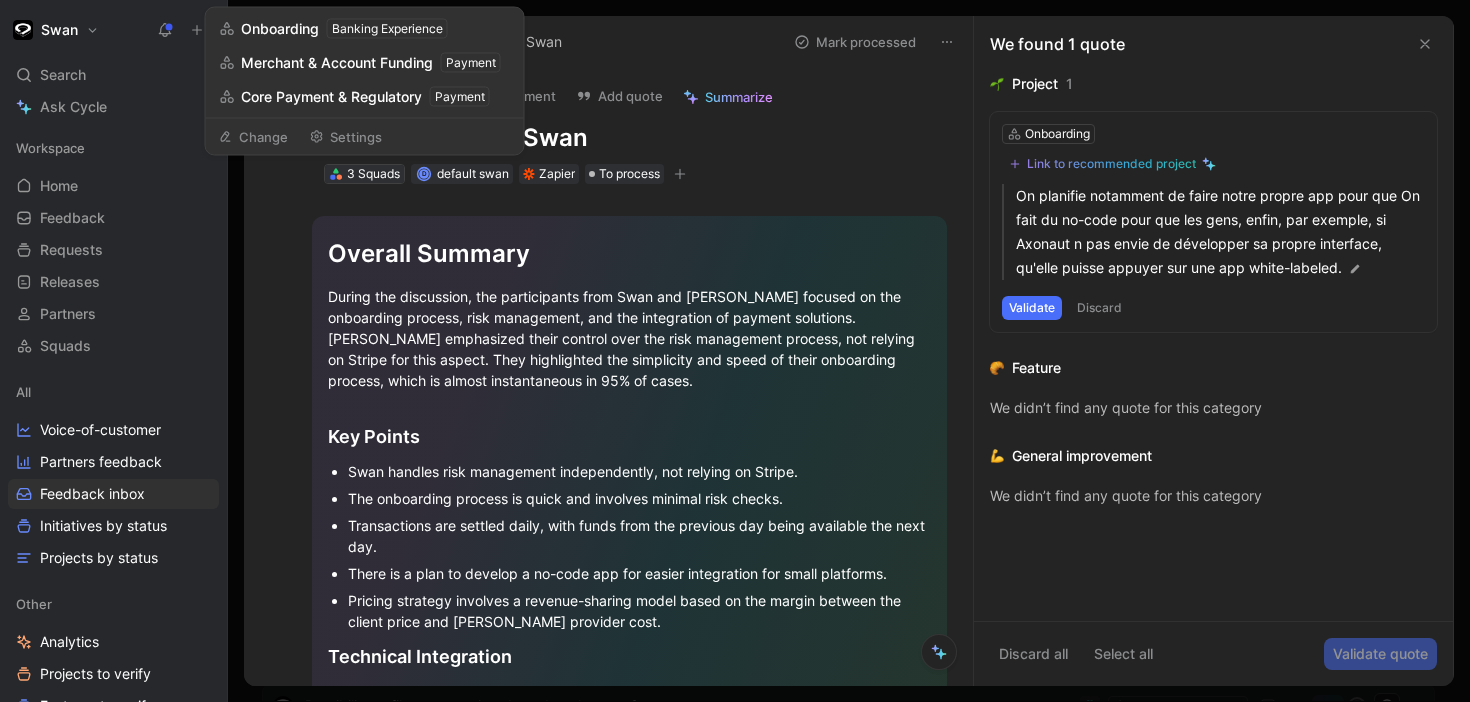 click on "3 Squads" at bounding box center (373, 174) 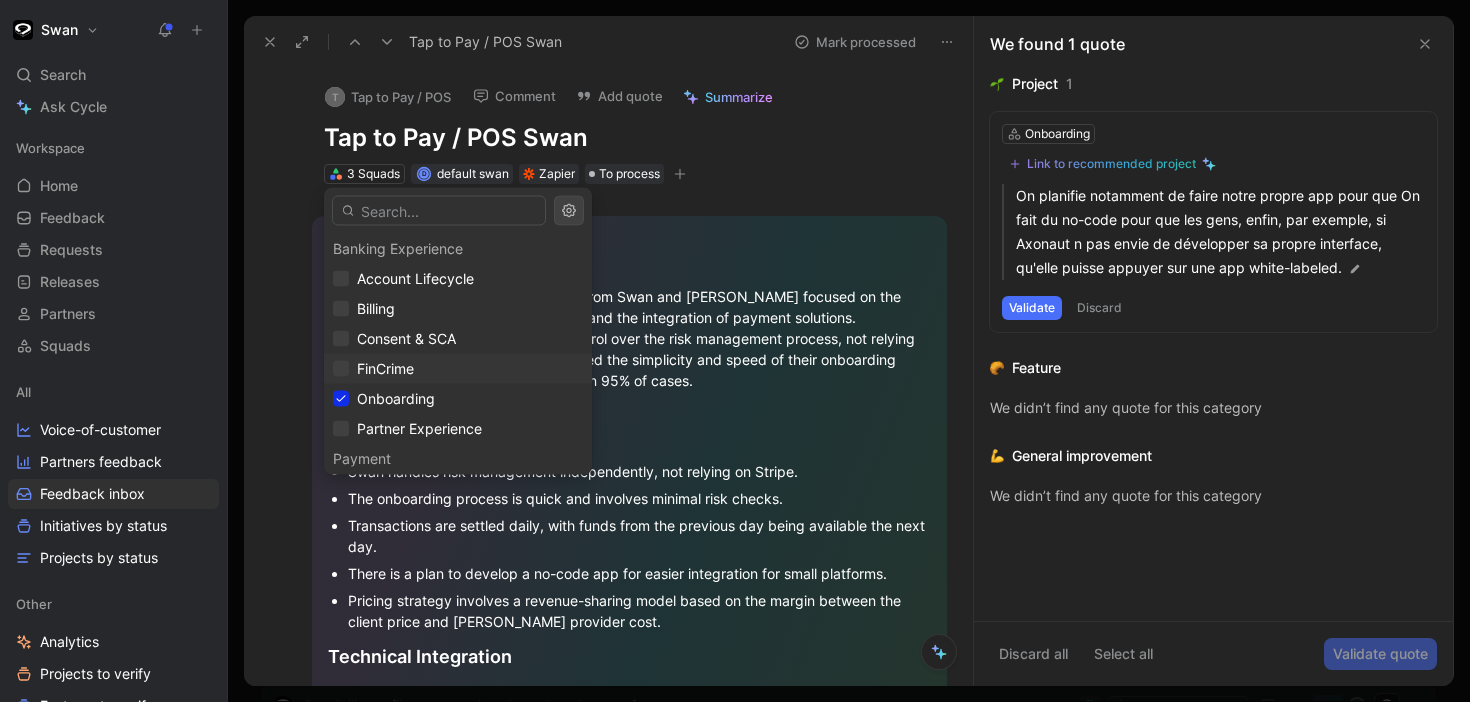 scroll, scrollTop: 187, scrollLeft: 0, axis: vertical 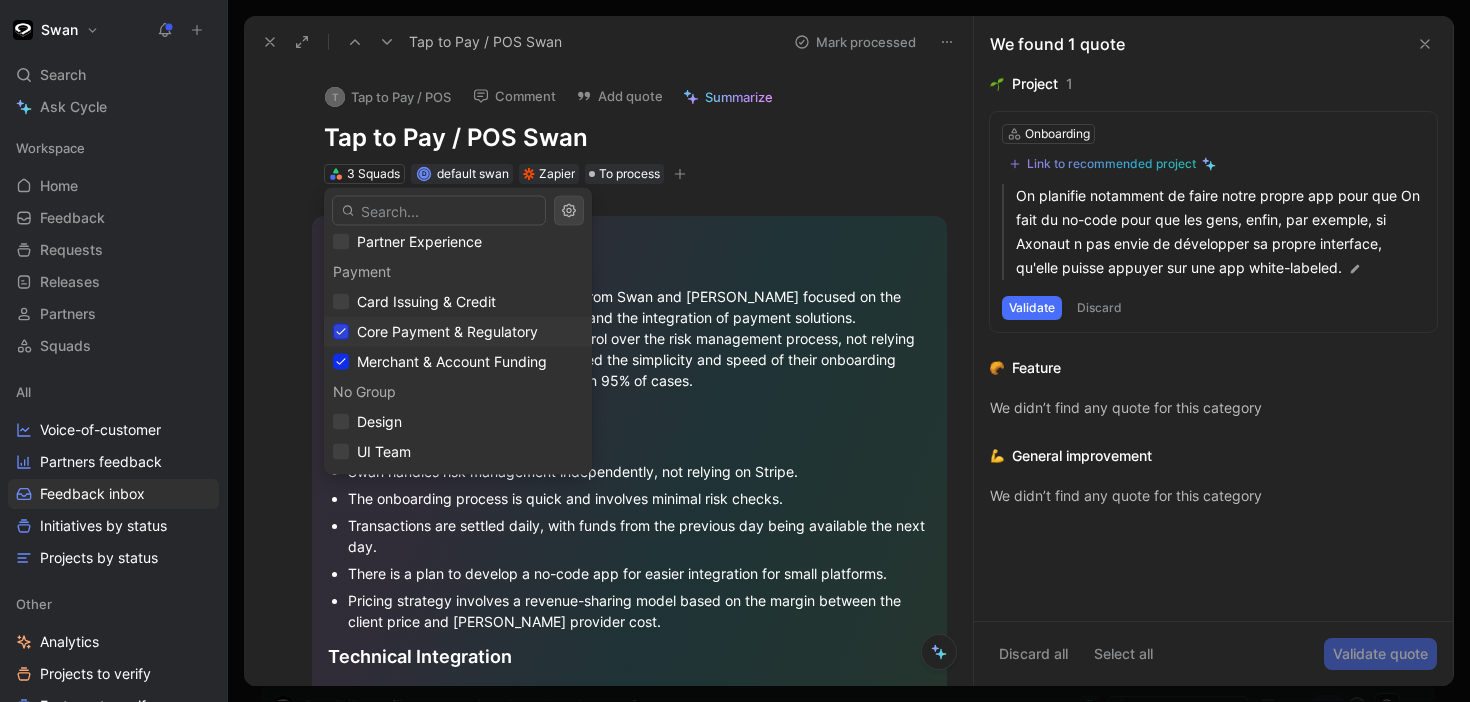 click 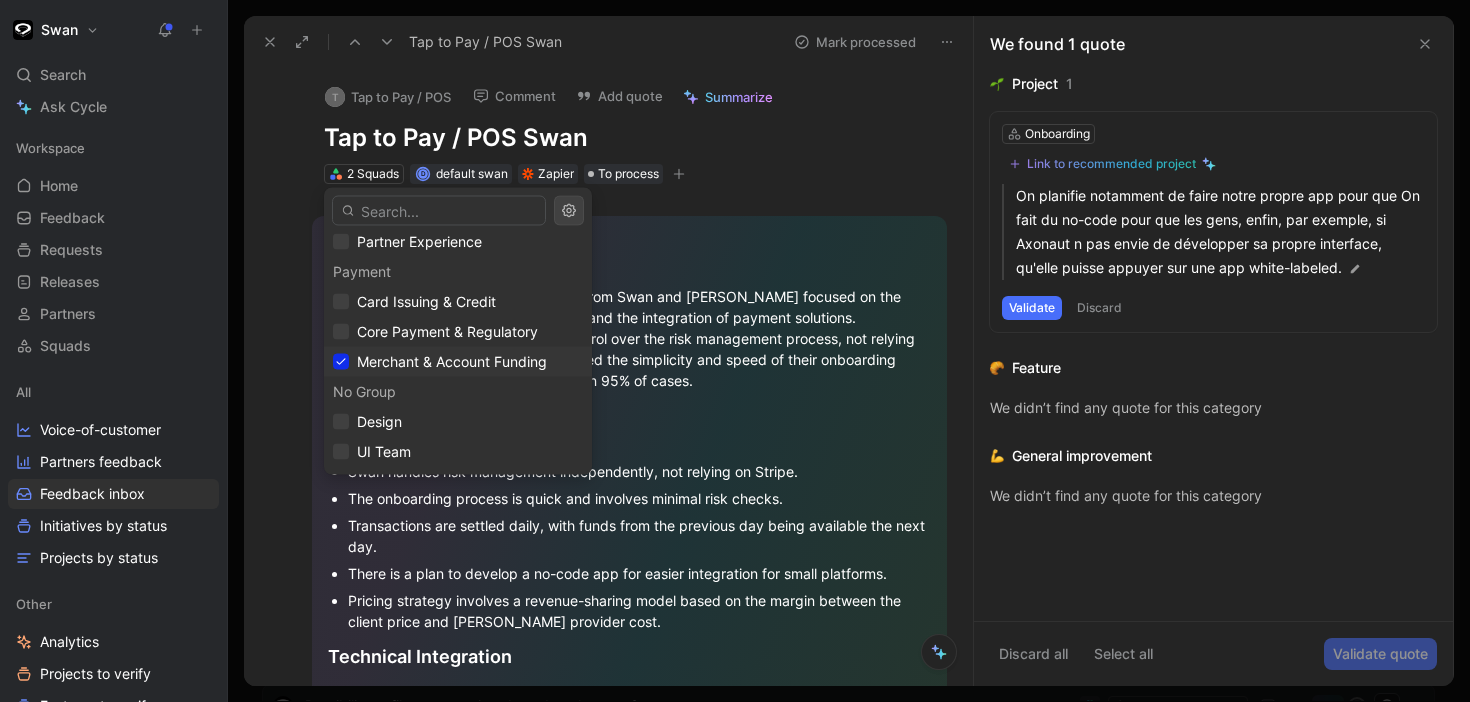 click on "Merchant & Account Funding" at bounding box center (458, 362) 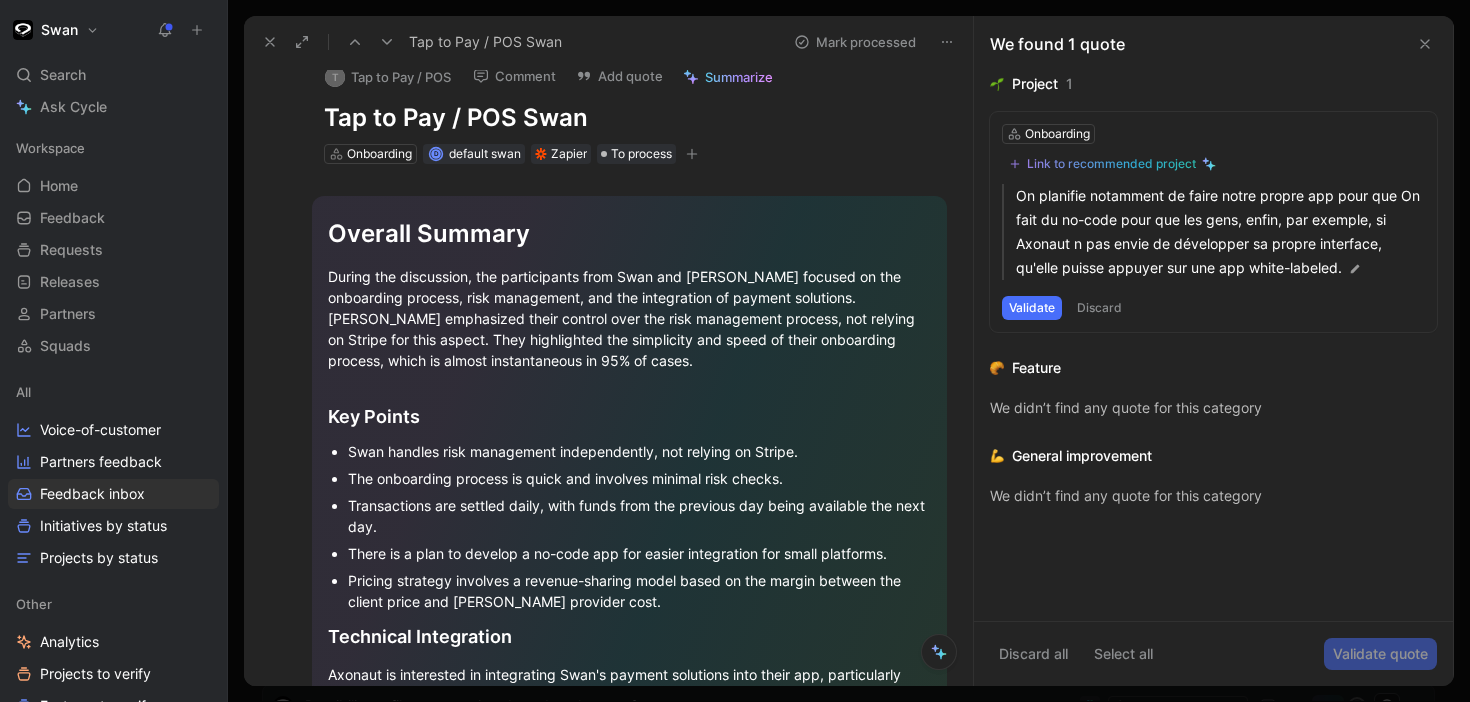scroll, scrollTop: 0, scrollLeft: 0, axis: both 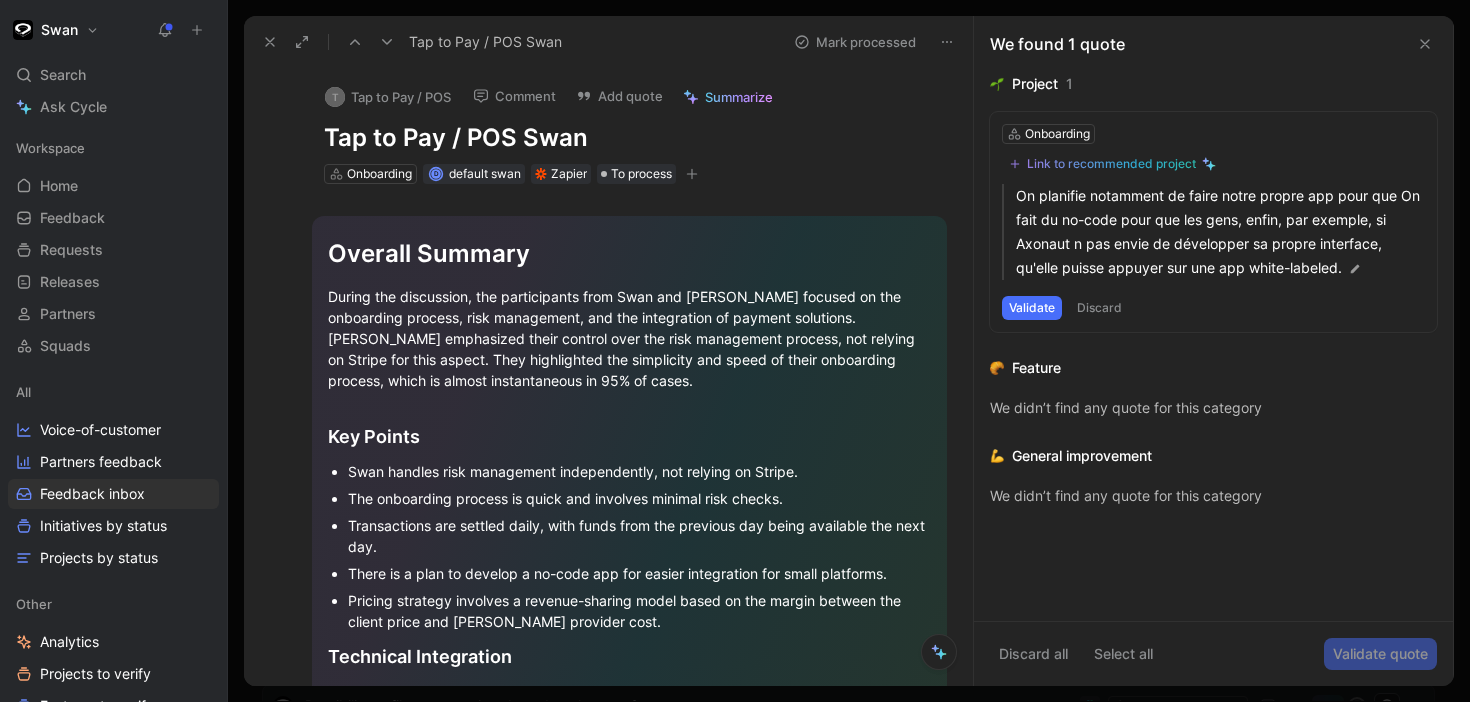 click on "T Tap to Pay / POS" at bounding box center [388, 97] 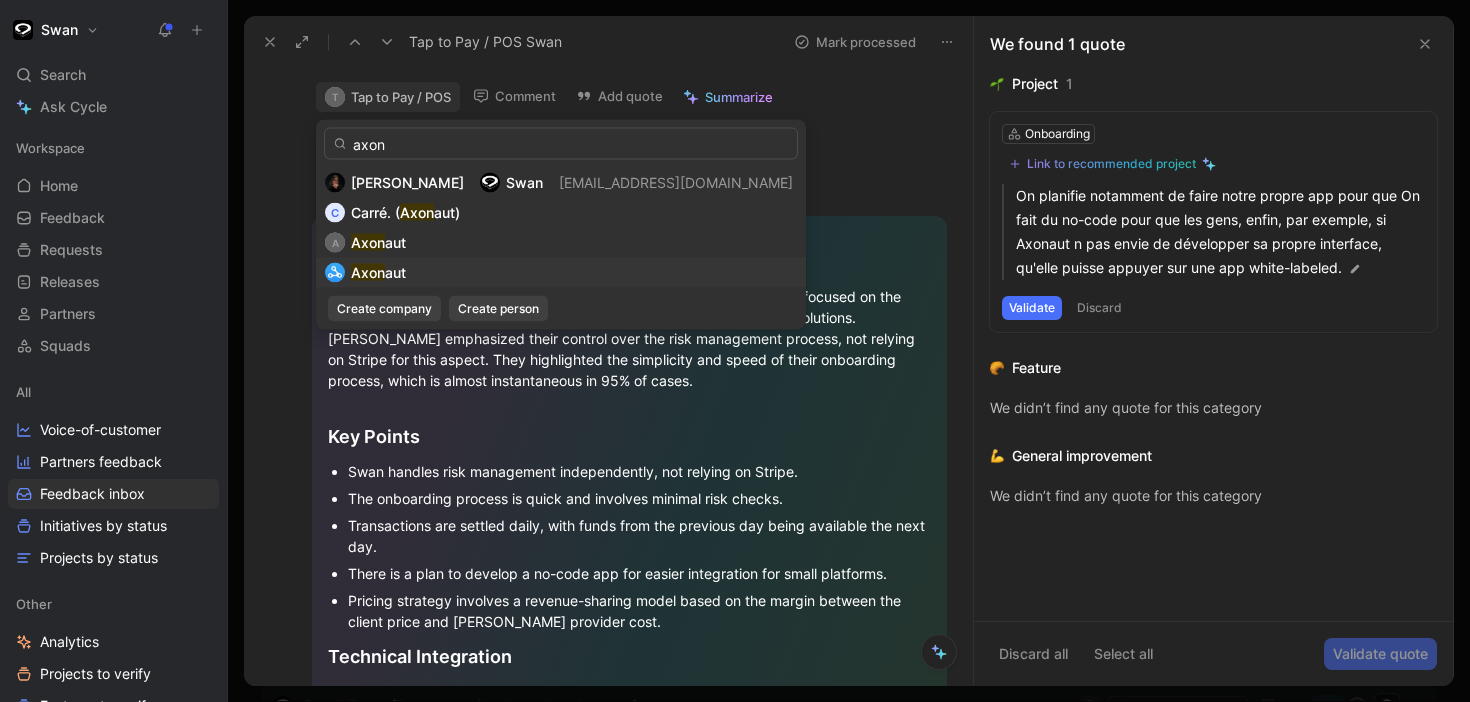 type on "axon" 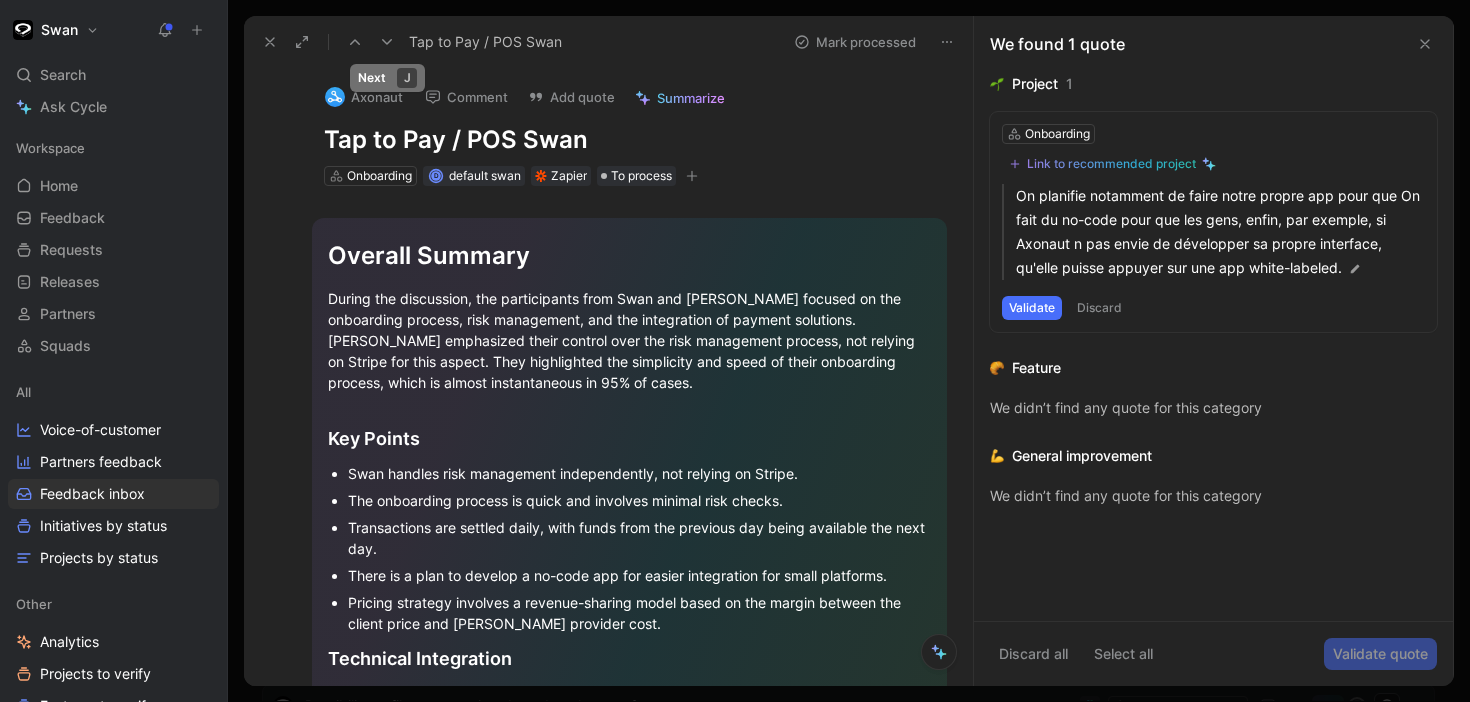 click 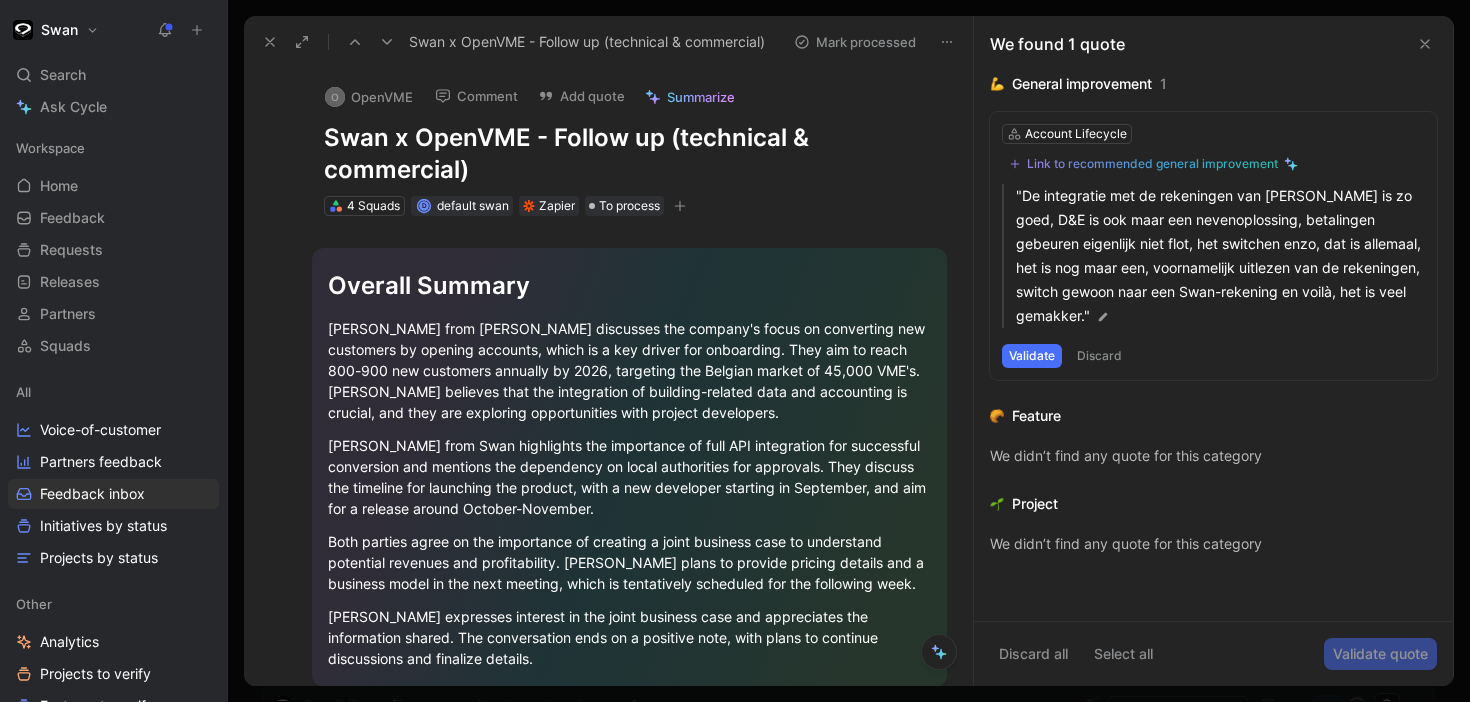 click 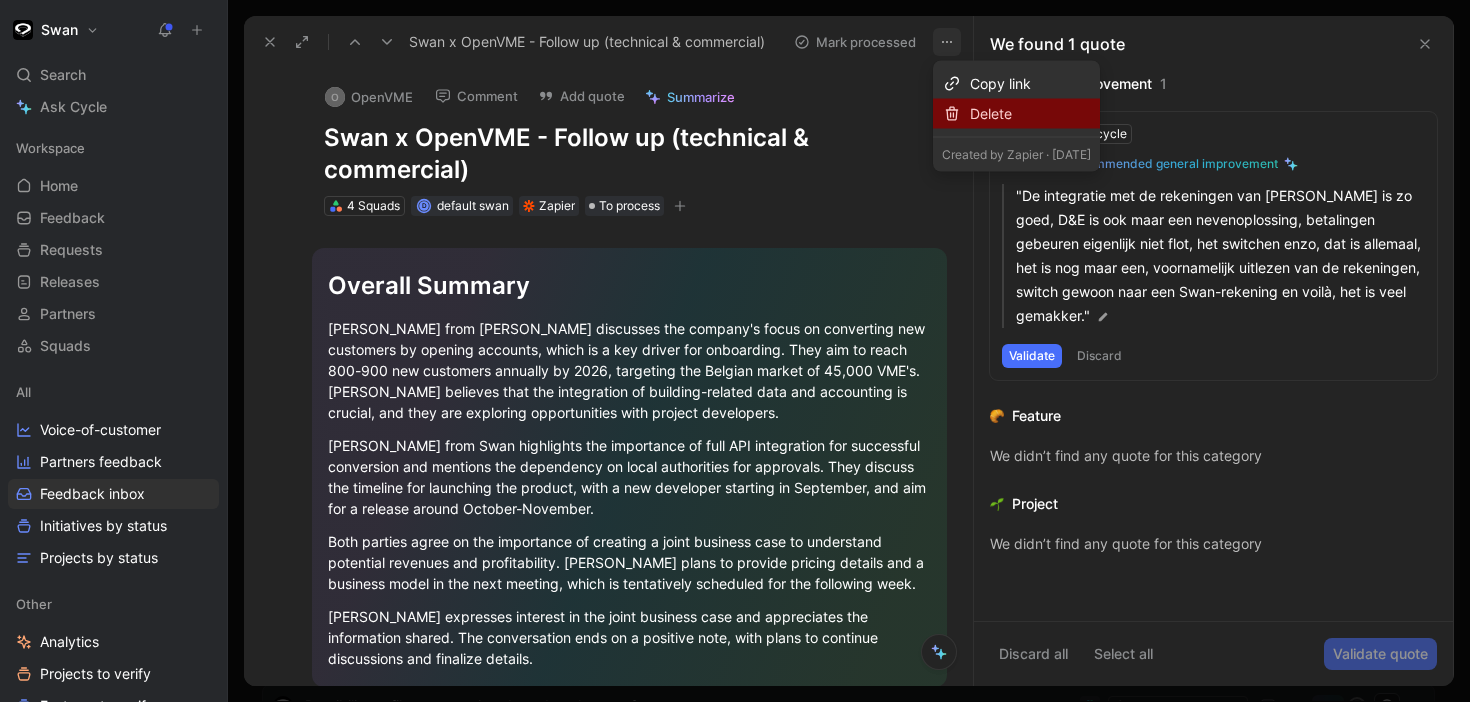 click on "Delete" at bounding box center [1016, 114] 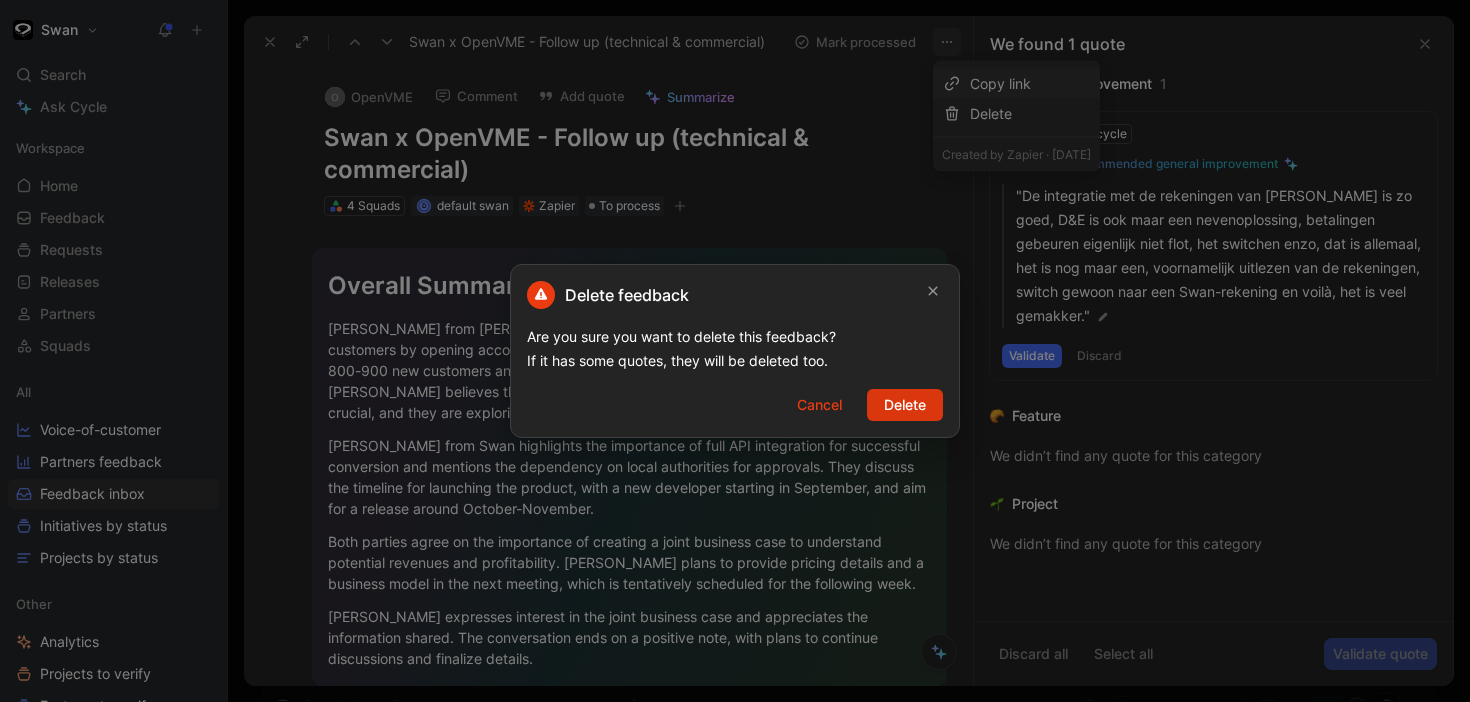 click on "Delete" at bounding box center (905, 405) 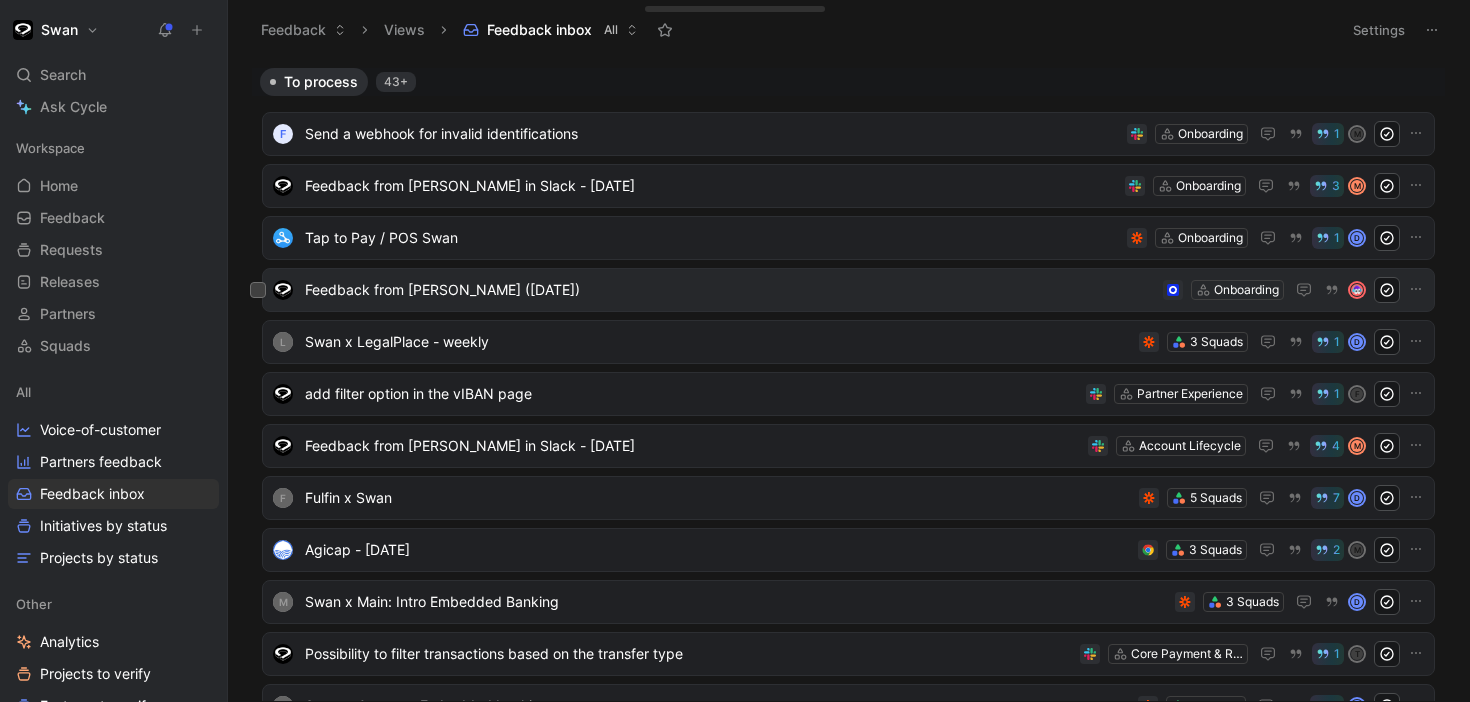 click on "Feedback from [PERSON_NAME] ([DATE])" at bounding box center [730, 290] 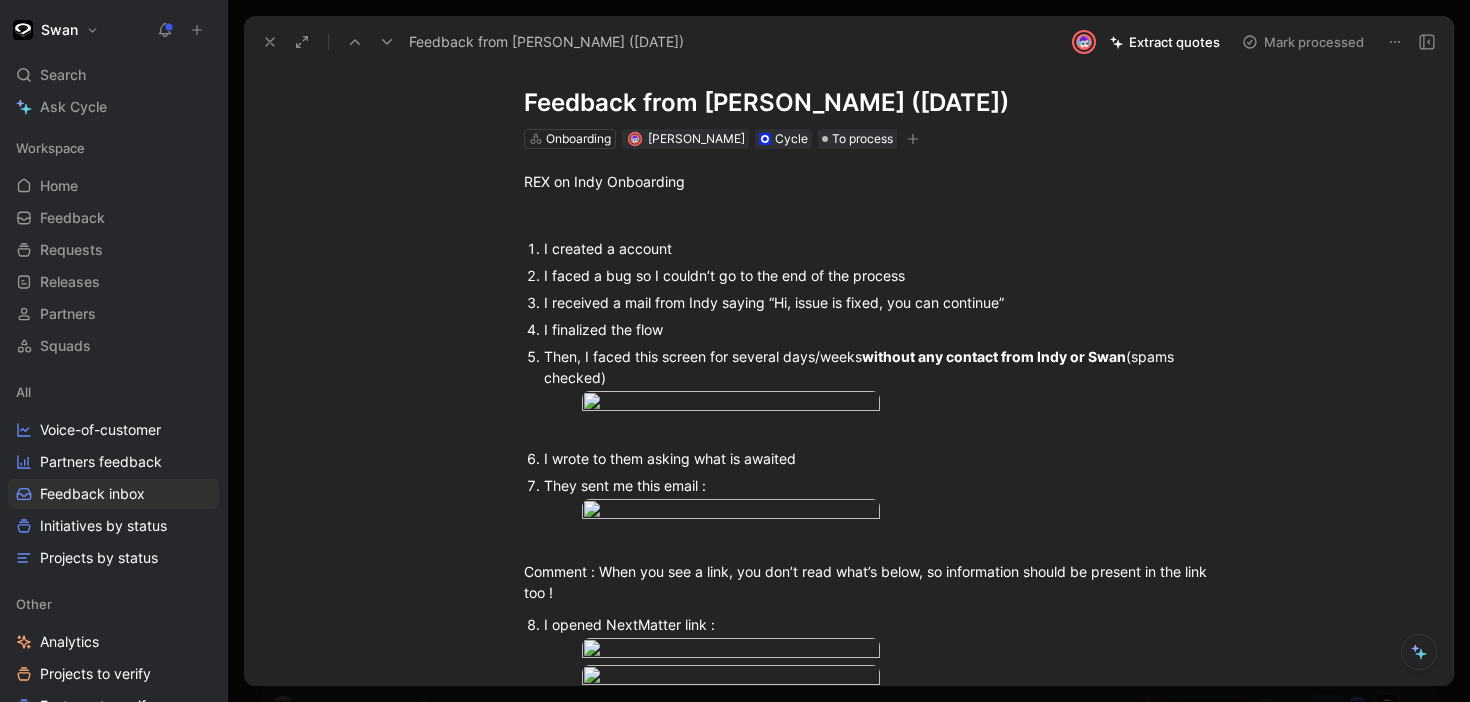 scroll, scrollTop: 0, scrollLeft: 0, axis: both 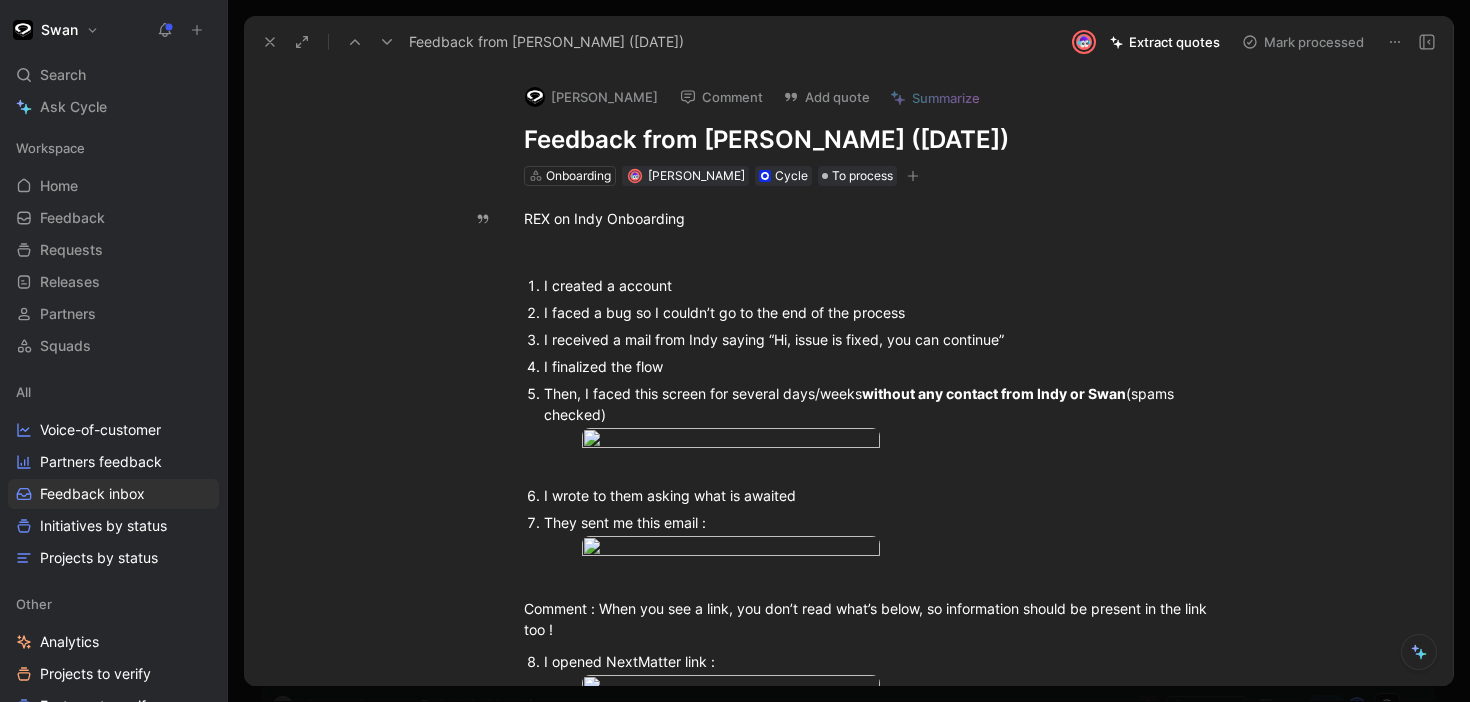 click on "Extract quotes" at bounding box center [1165, 42] 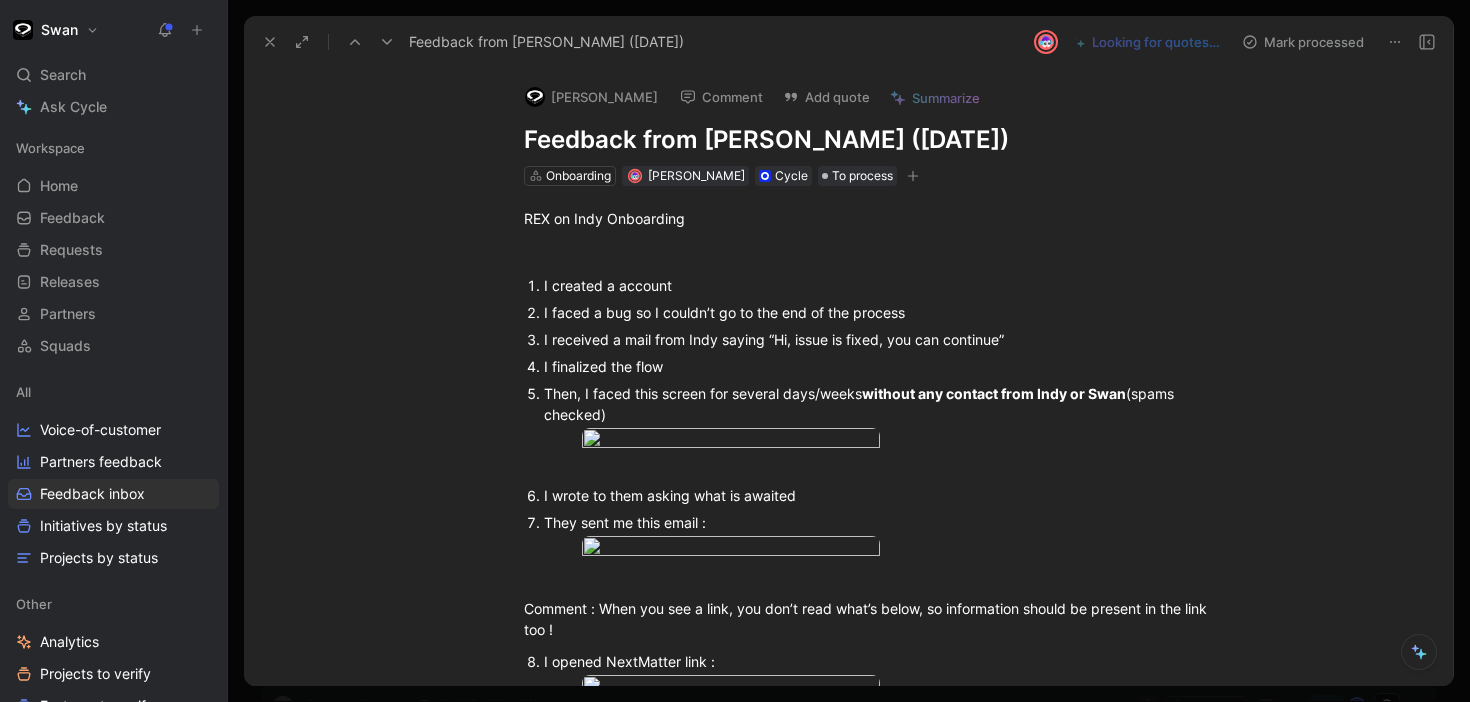 click on "[PERSON_NAME]" at bounding box center [591, 97] 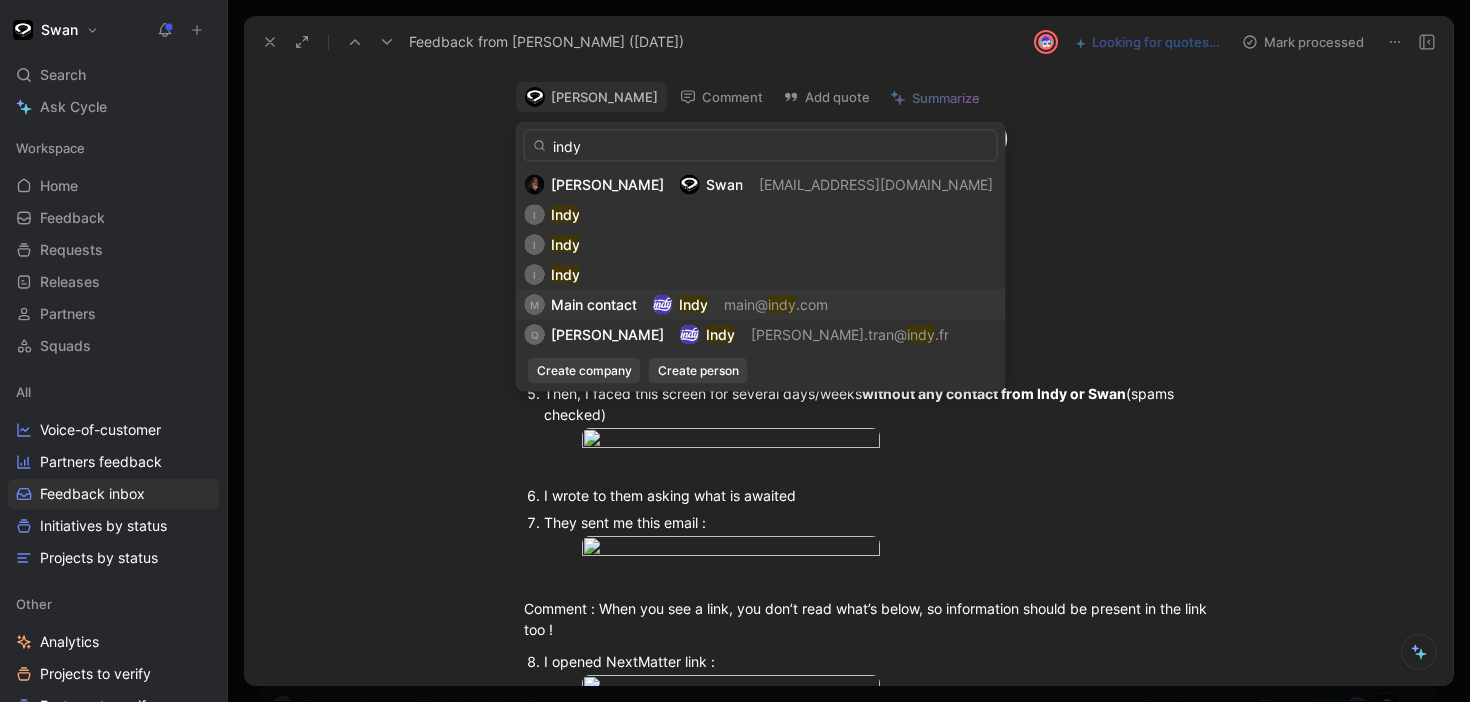 type on "indy" 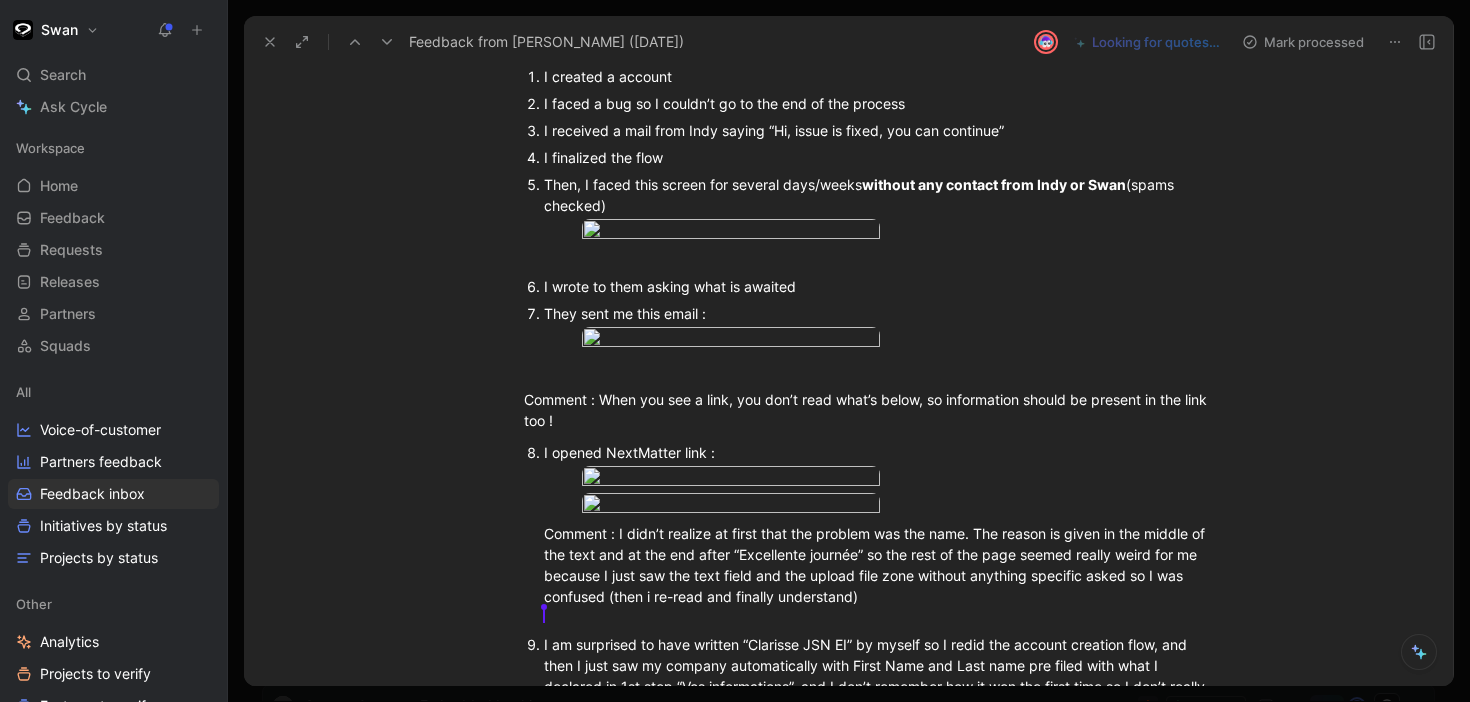 scroll, scrollTop: 0, scrollLeft: 0, axis: both 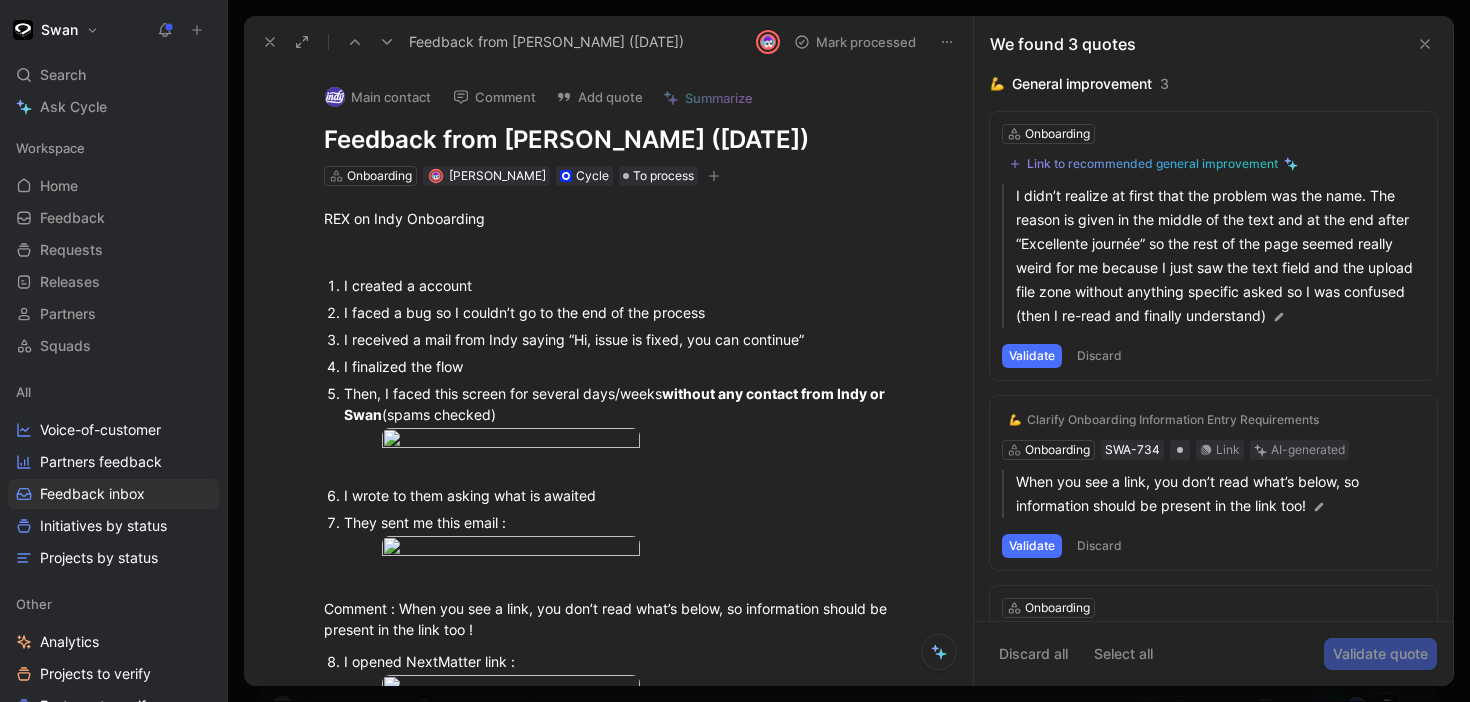 click 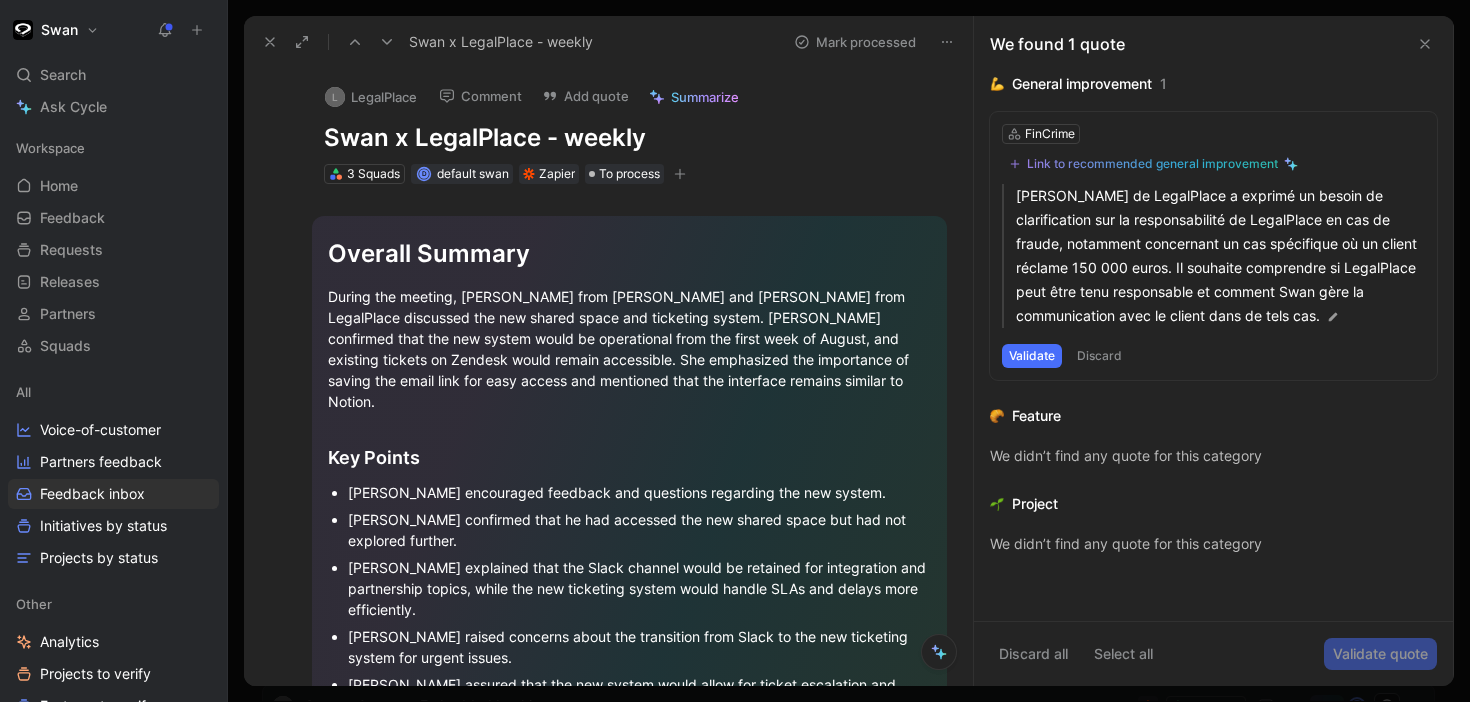 click on "Discard" at bounding box center (1099, 356) 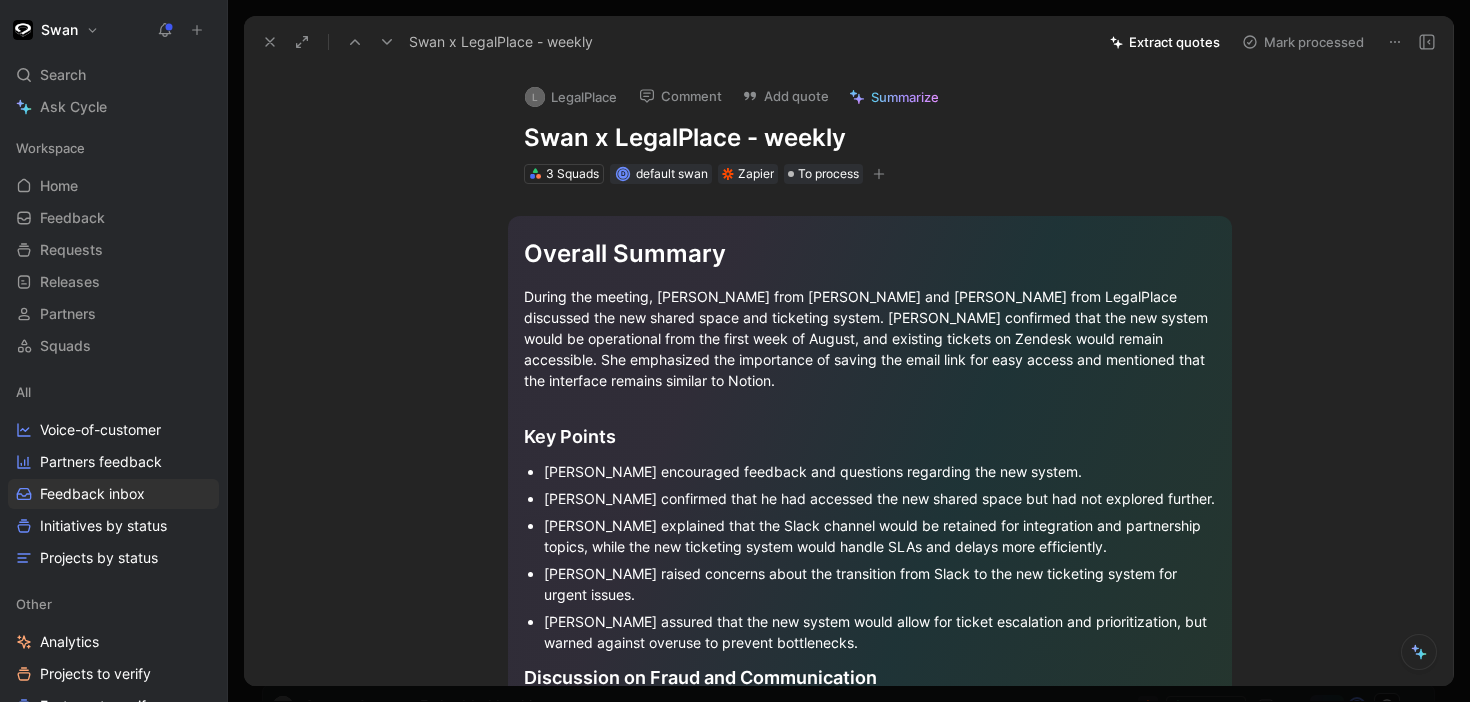 click on "Extract quotes" at bounding box center [1165, 42] 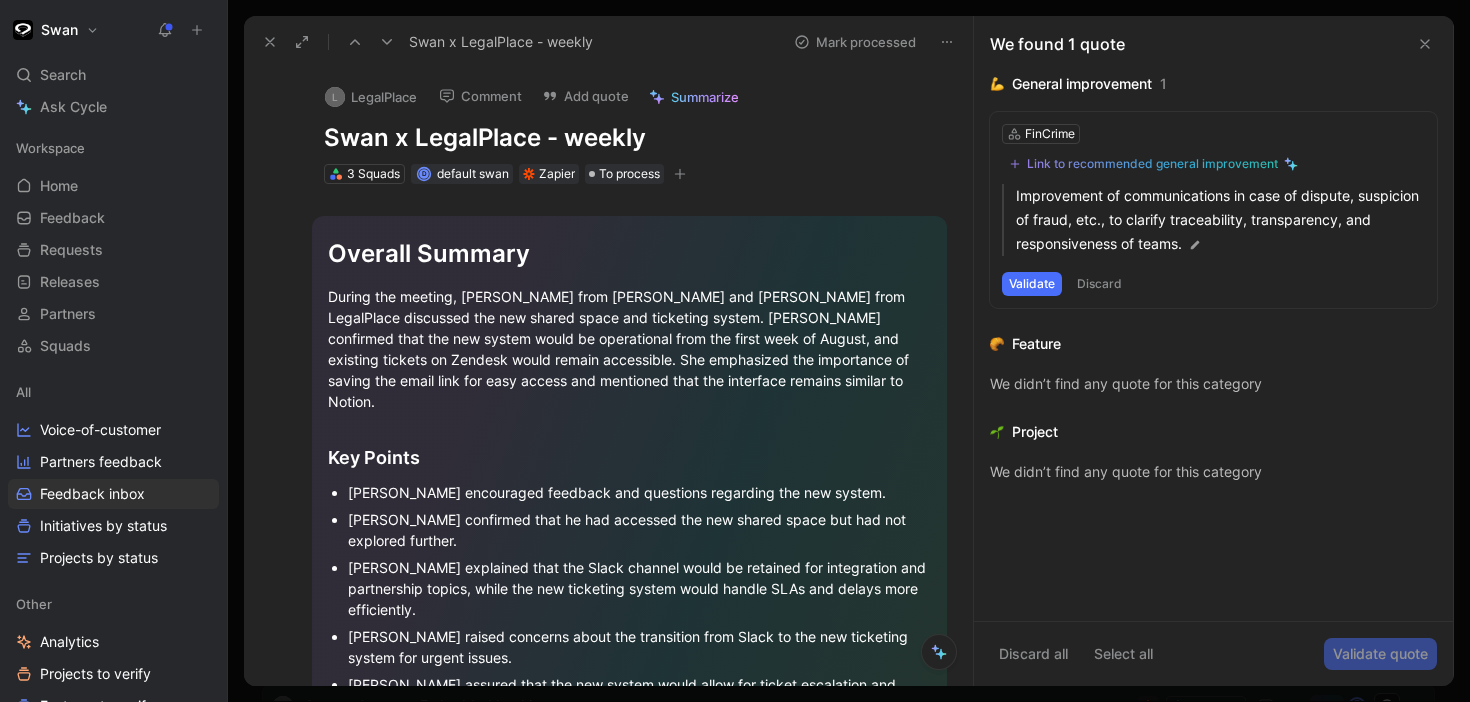 click 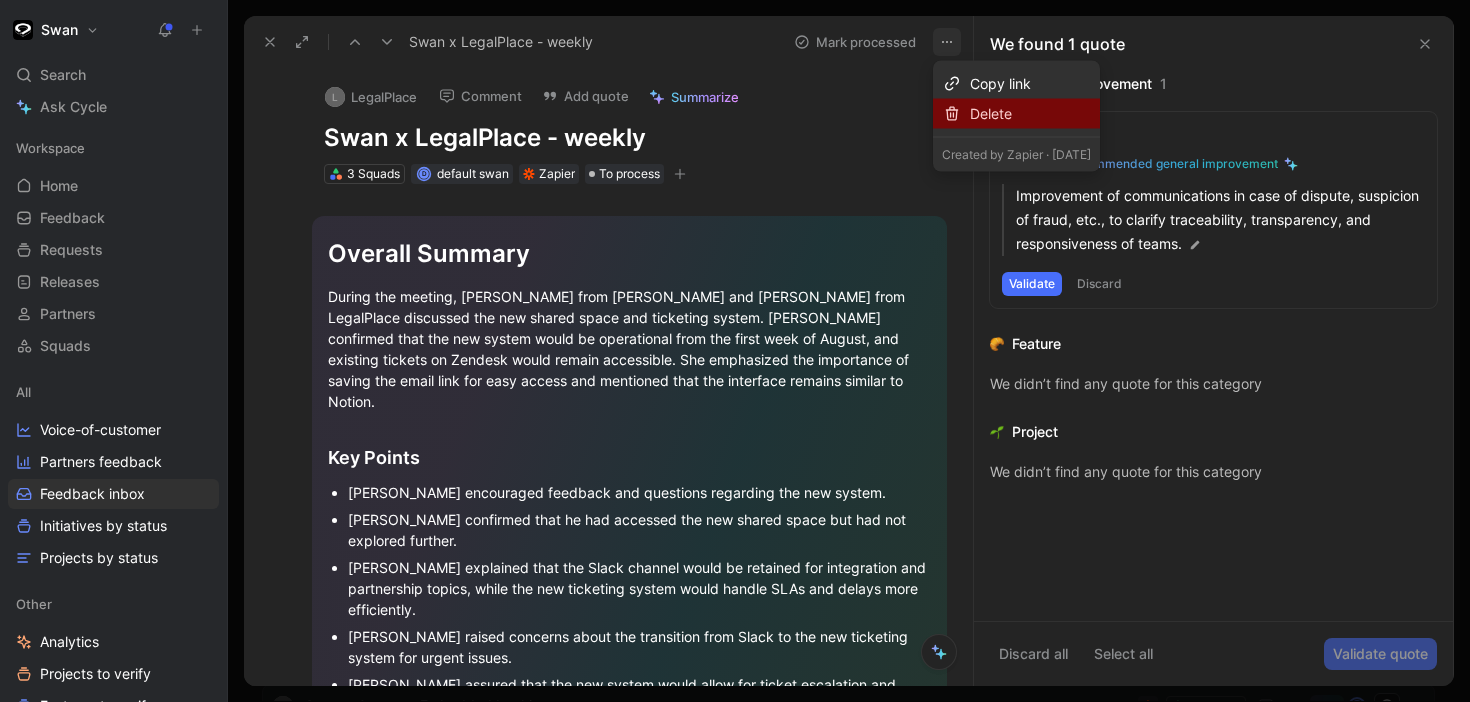 click on "Delete" at bounding box center (1030, 114) 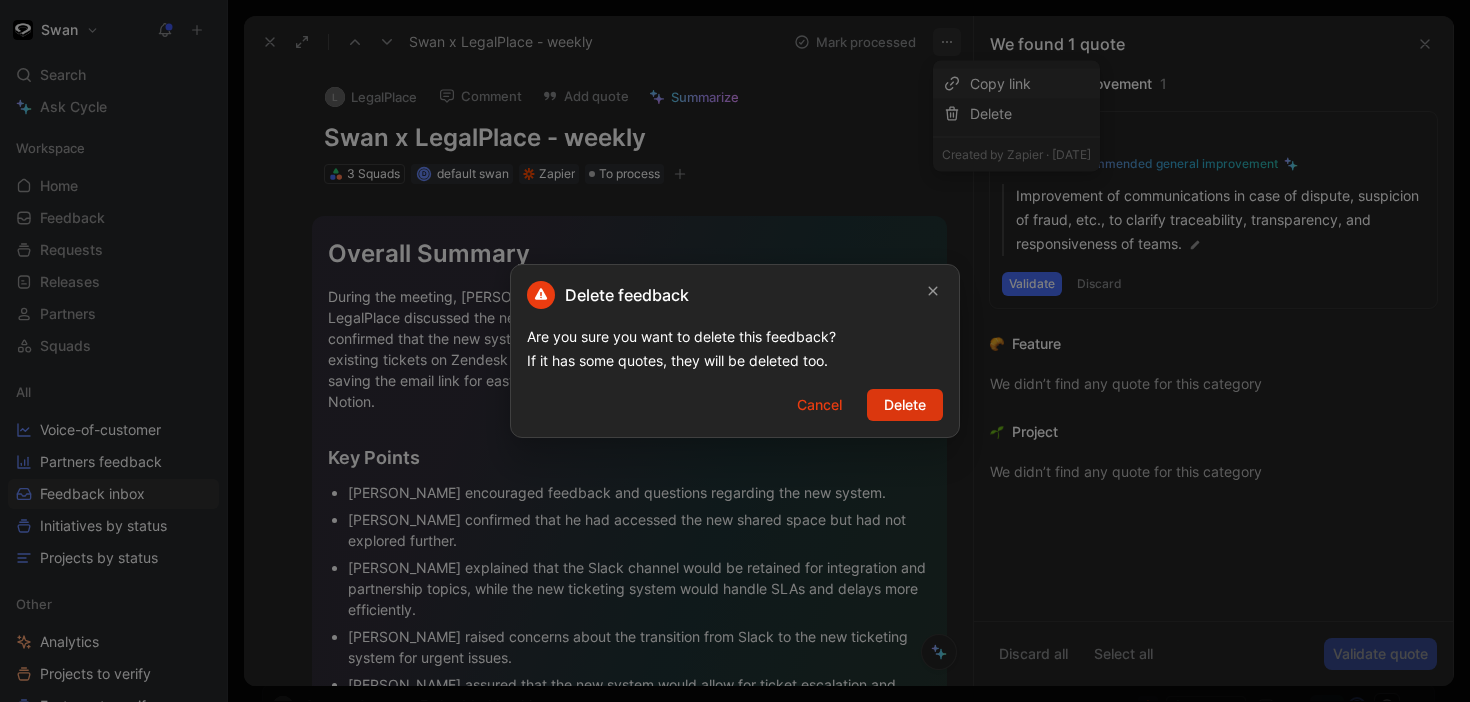 click on "Delete" at bounding box center [905, 405] 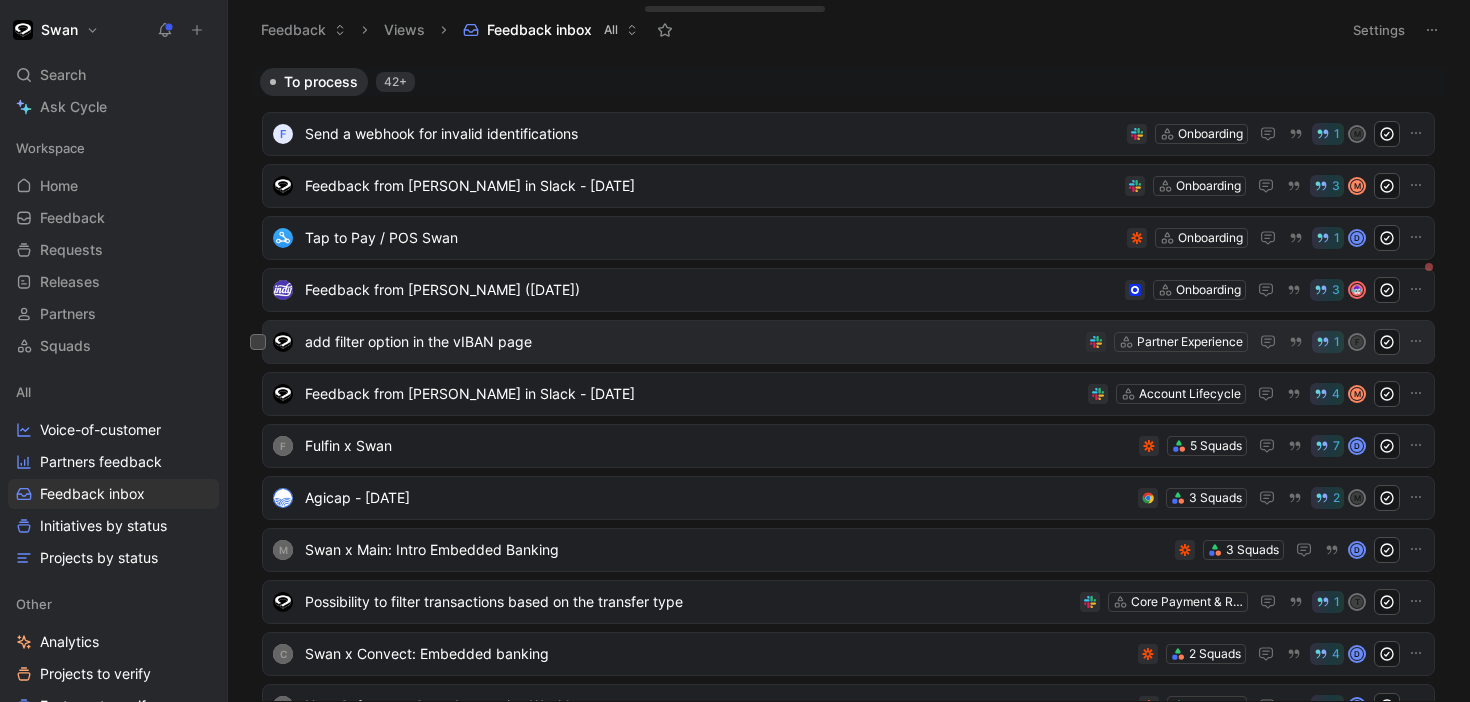 click on "add filter option in the vIBAN page" at bounding box center [691, 342] 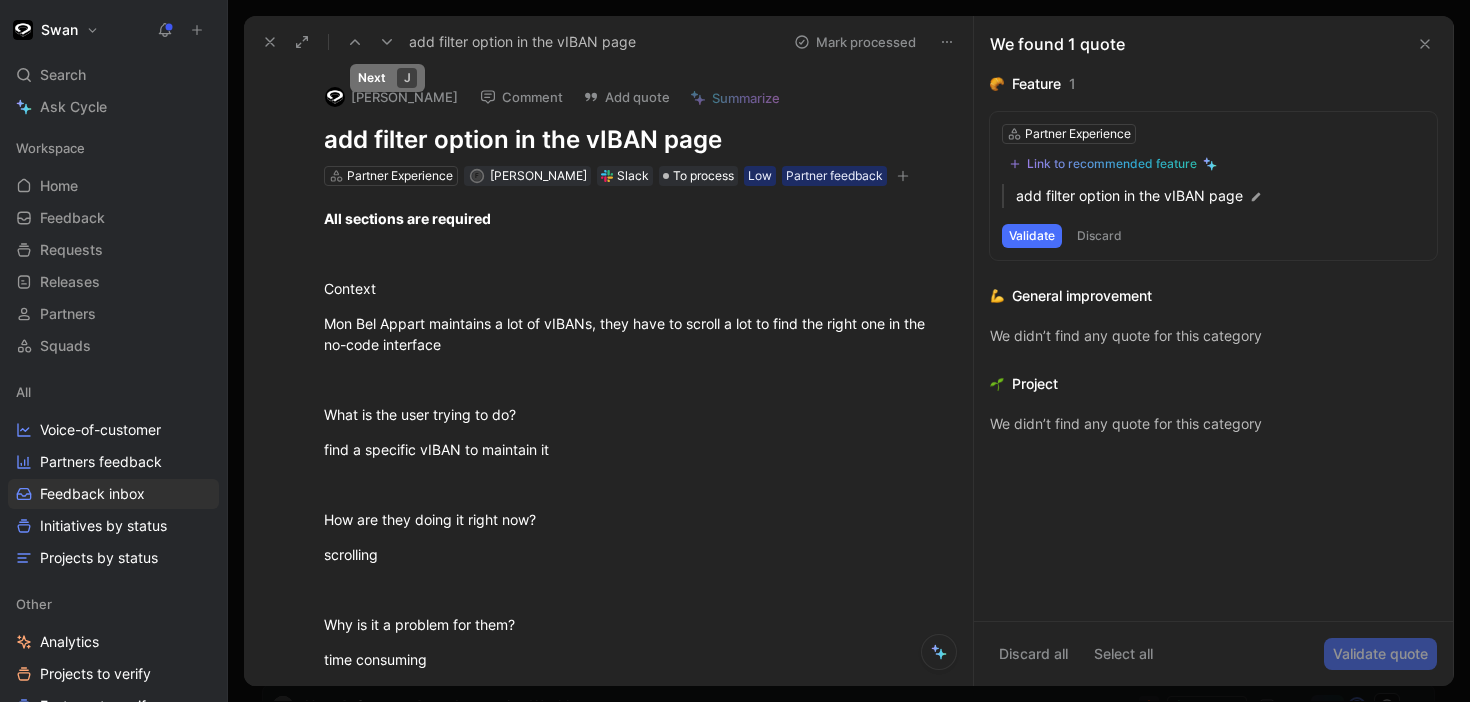 click 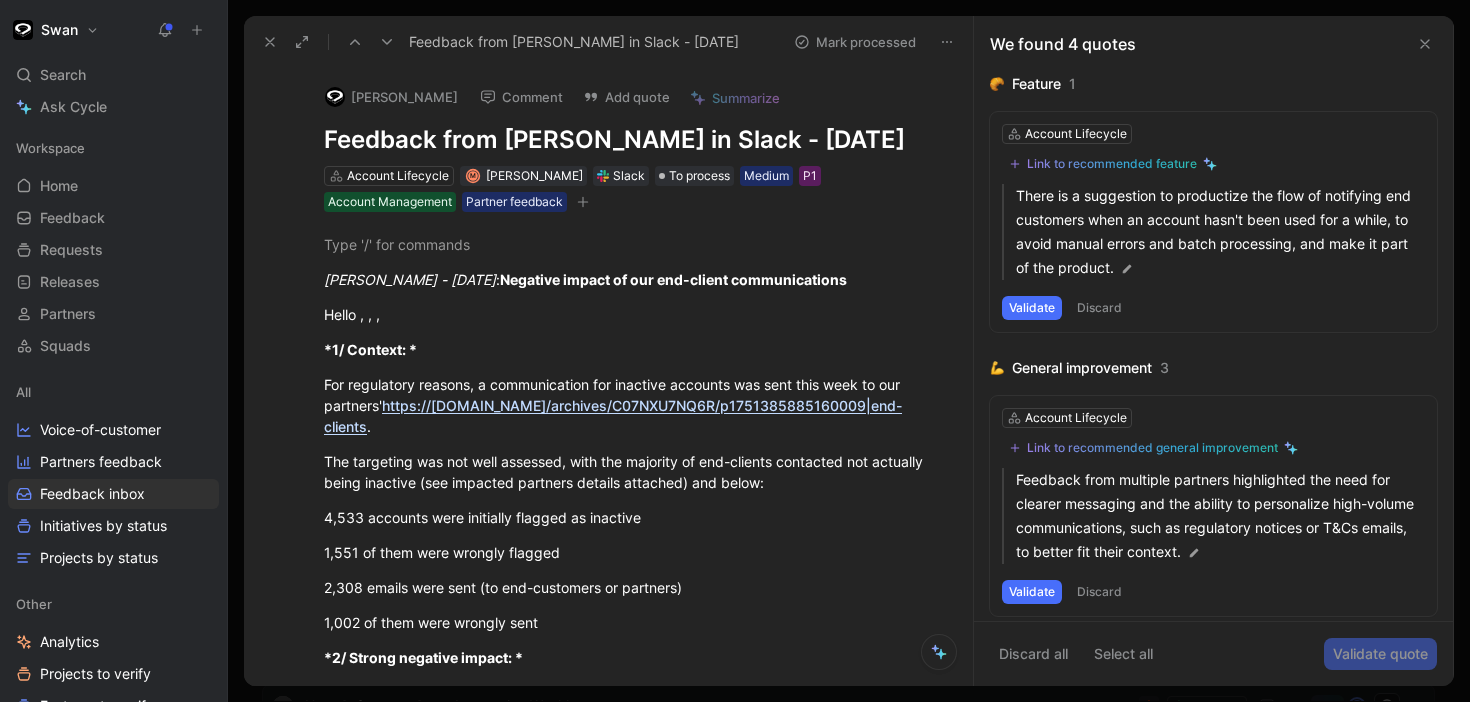 click on "Discard" at bounding box center [1099, 308] 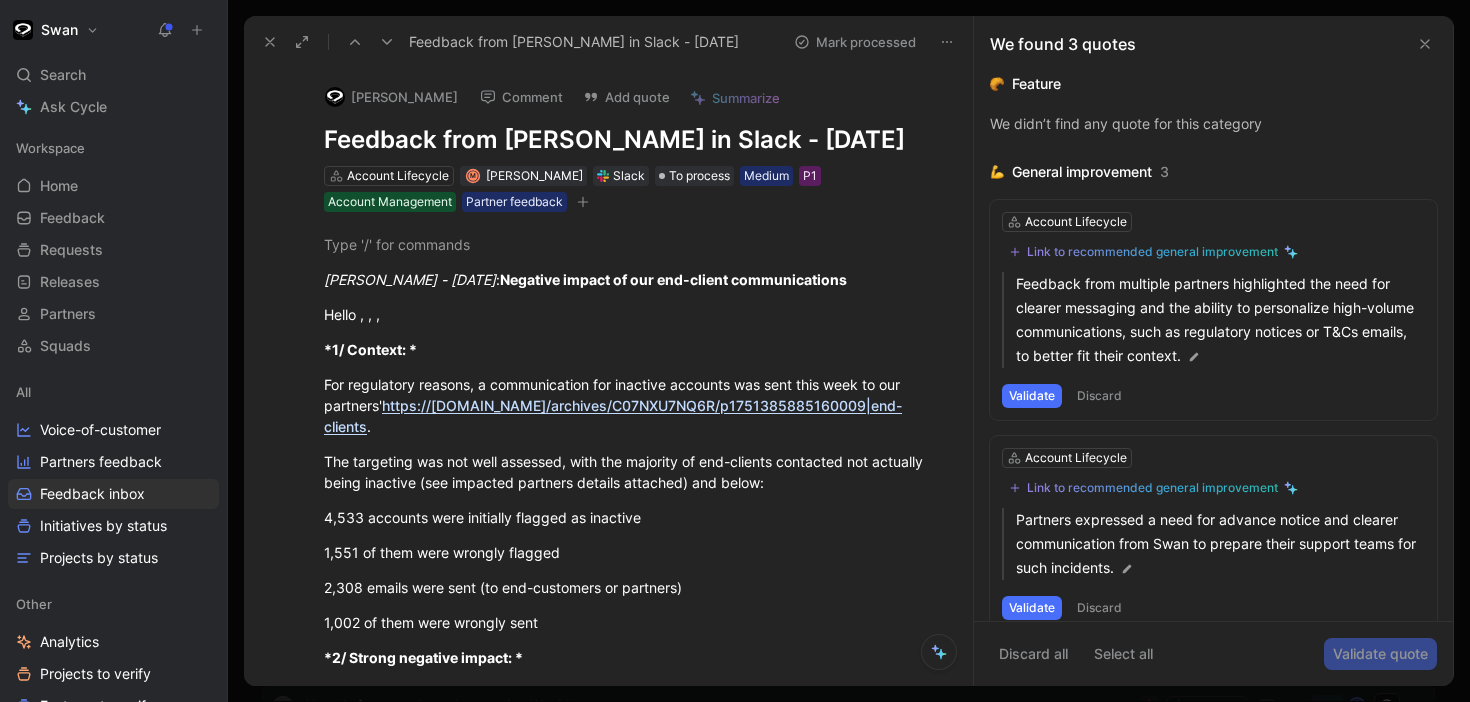 click on "Discard" at bounding box center (1099, 396) 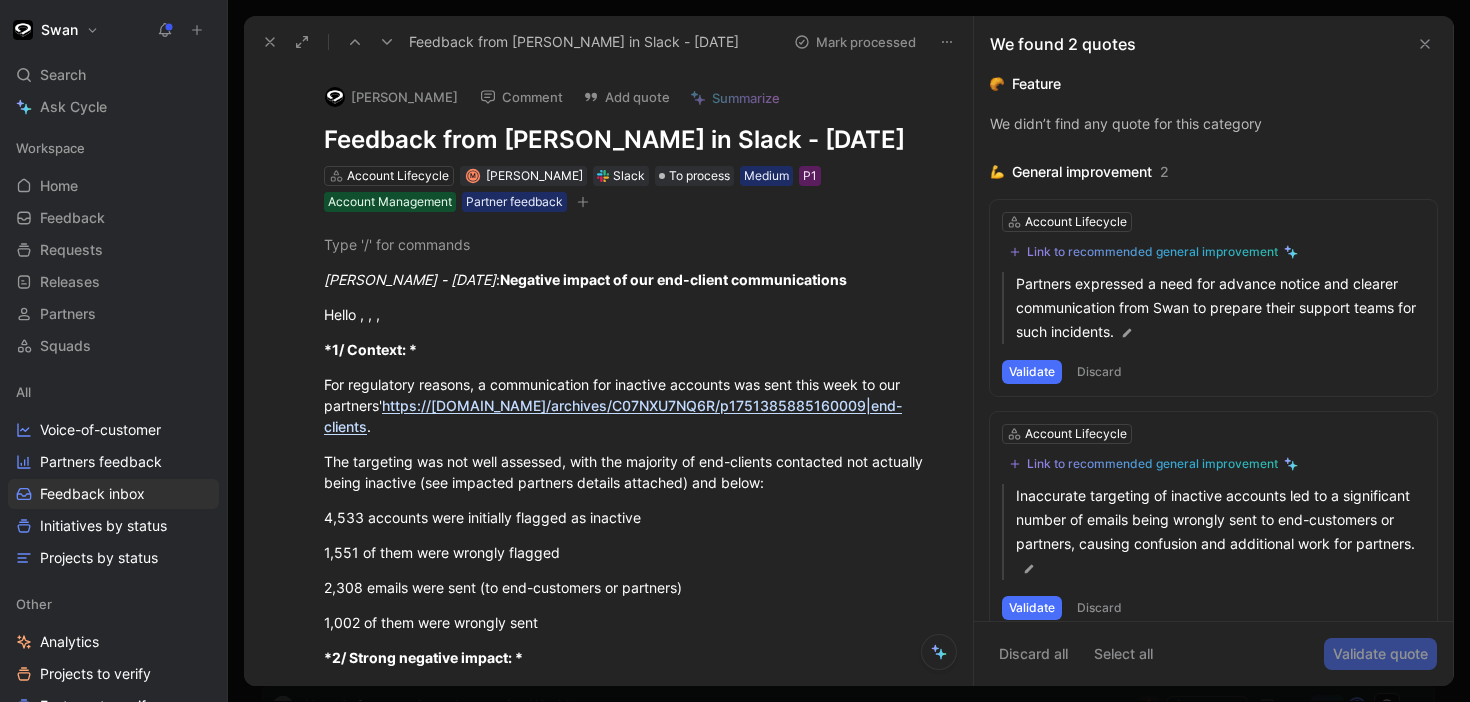 click on "Discard" at bounding box center (1099, 372) 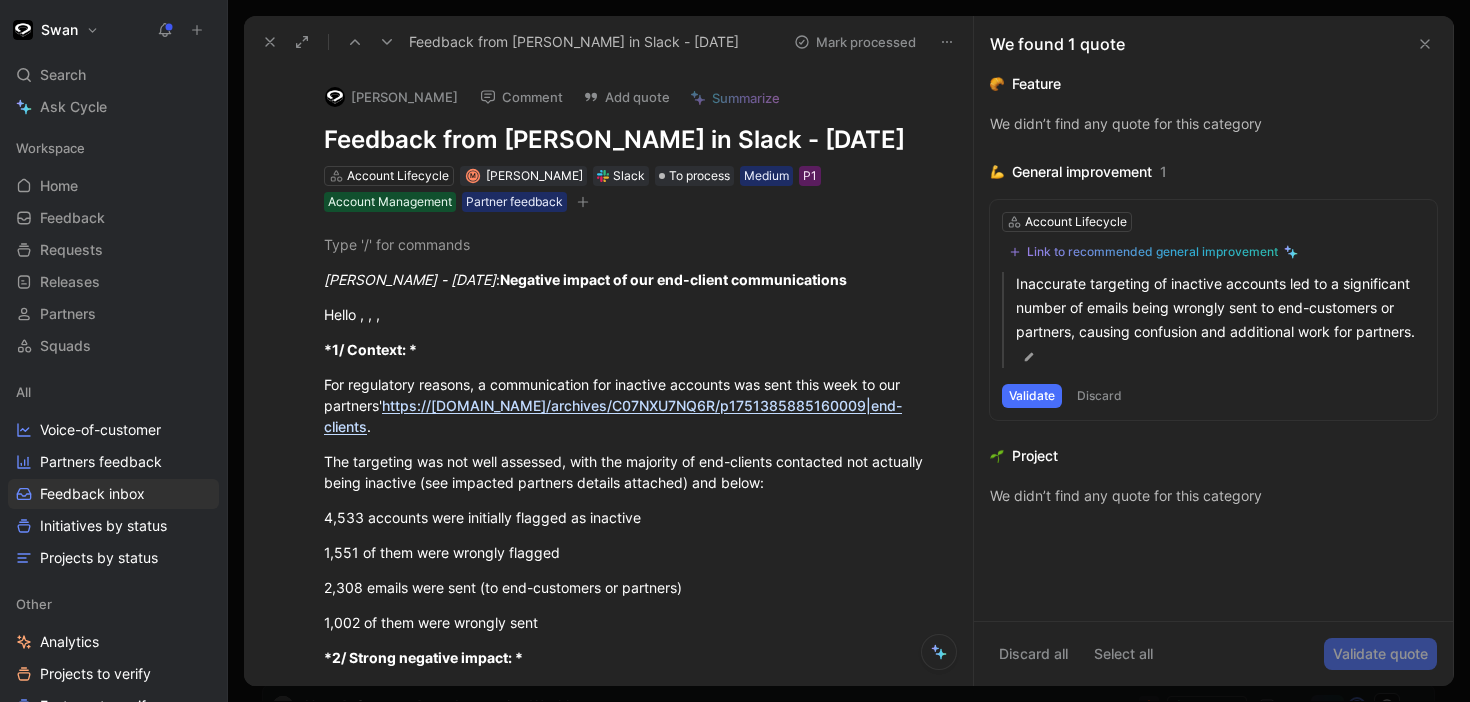 click on "Discard" at bounding box center (1099, 396) 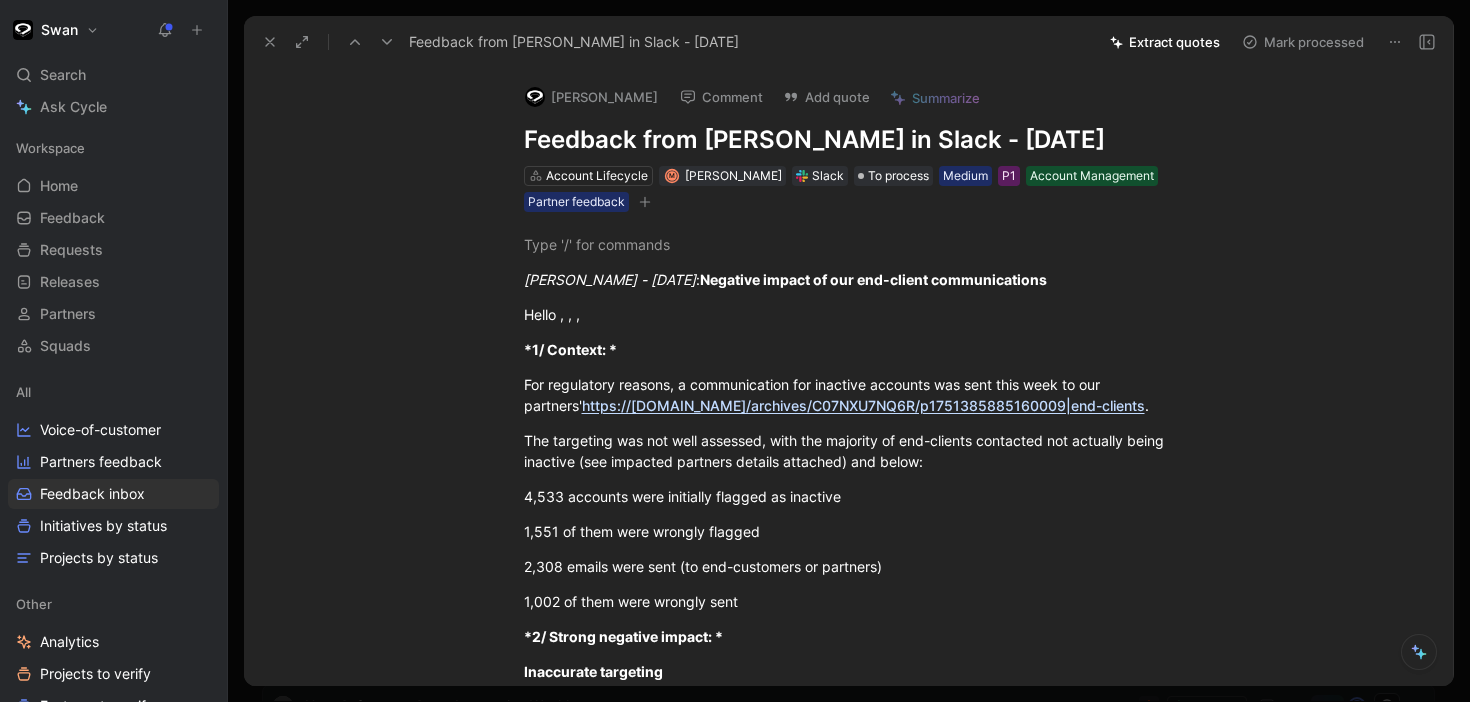 click on "Extract quotes" at bounding box center [1165, 42] 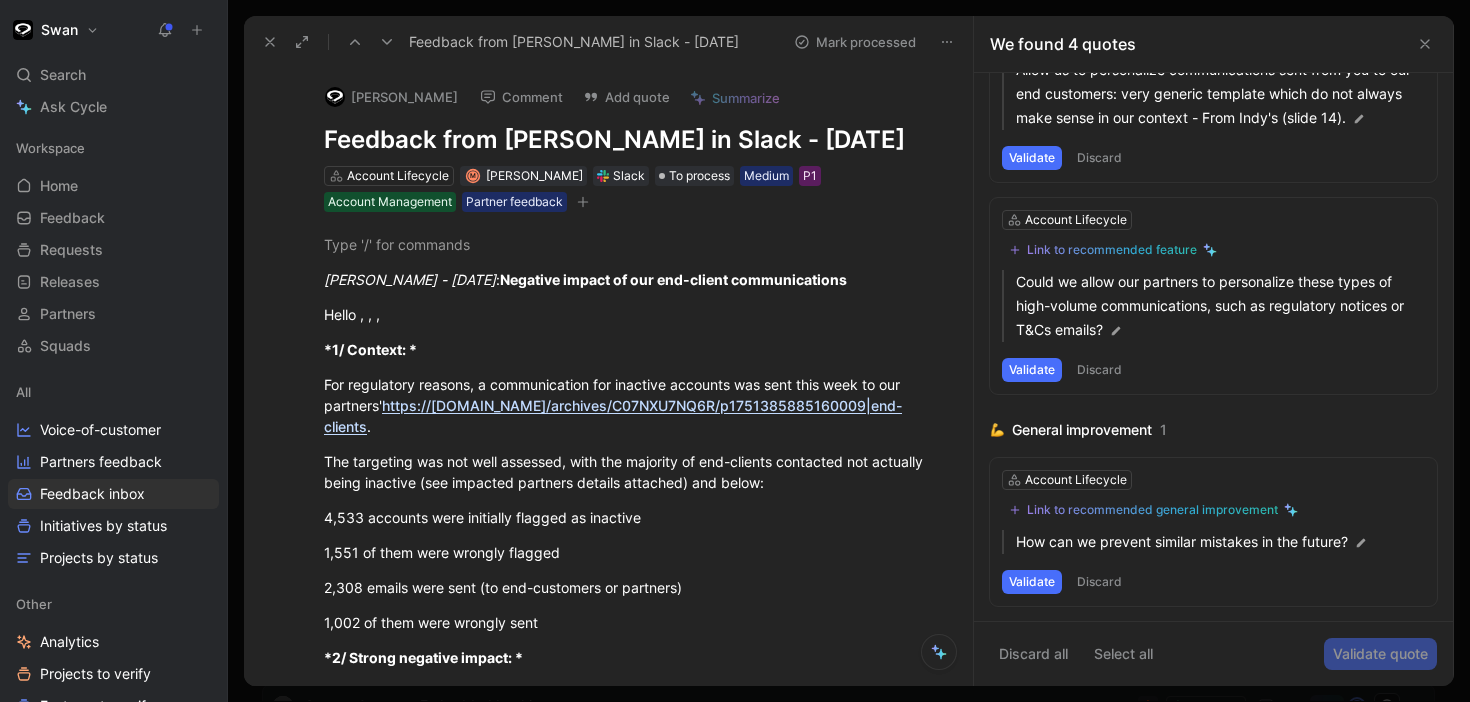 scroll, scrollTop: 460, scrollLeft: 0, axis: vertical 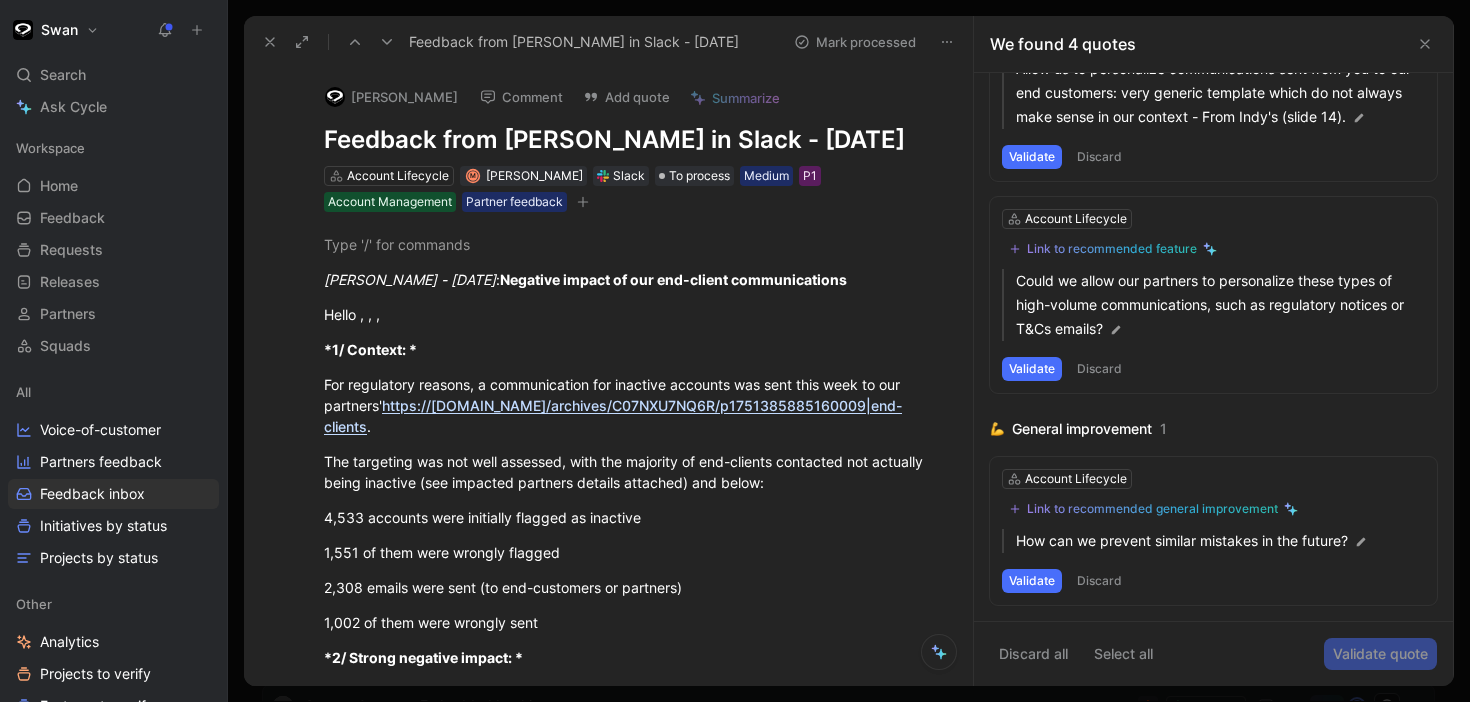click on "Discard" at bounding box center [1099, 581] 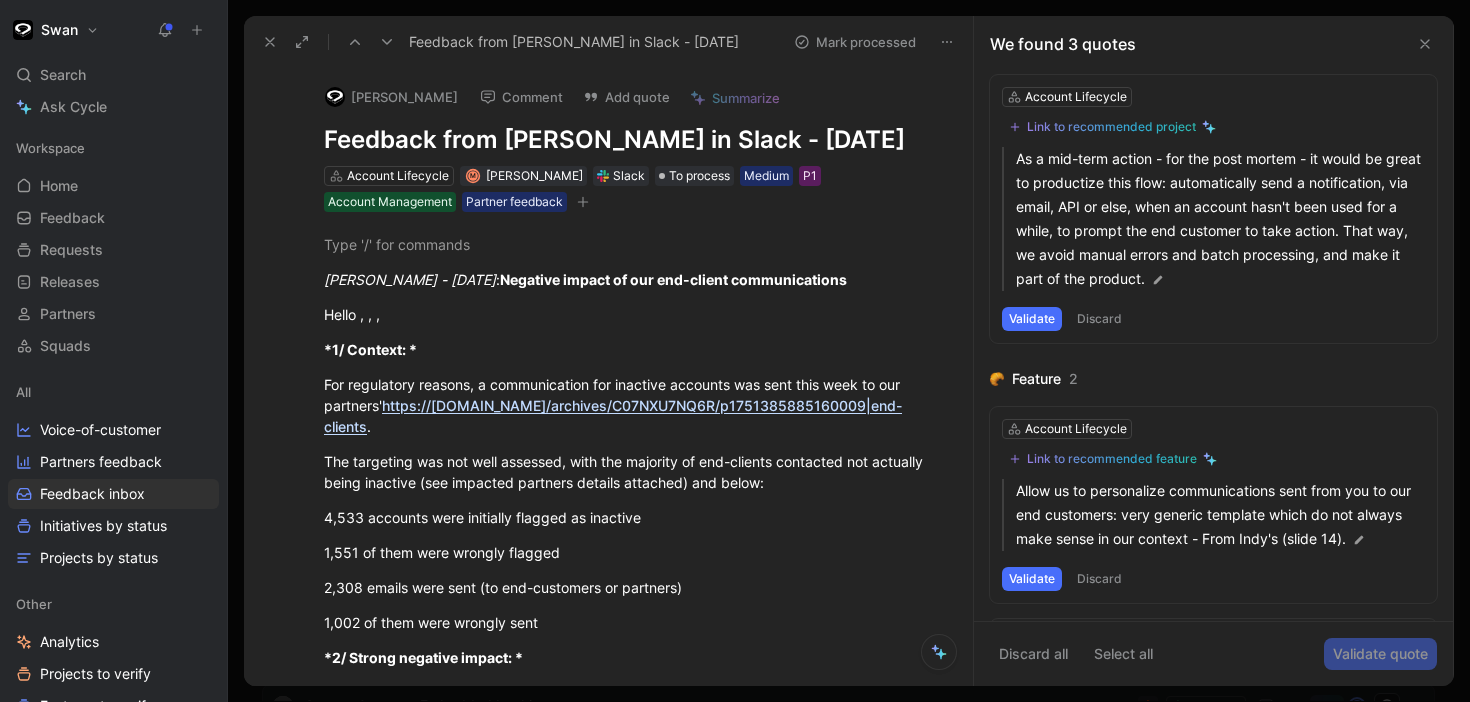 scroll, scrollTop: 0, scrollLeft: 0, axis: both 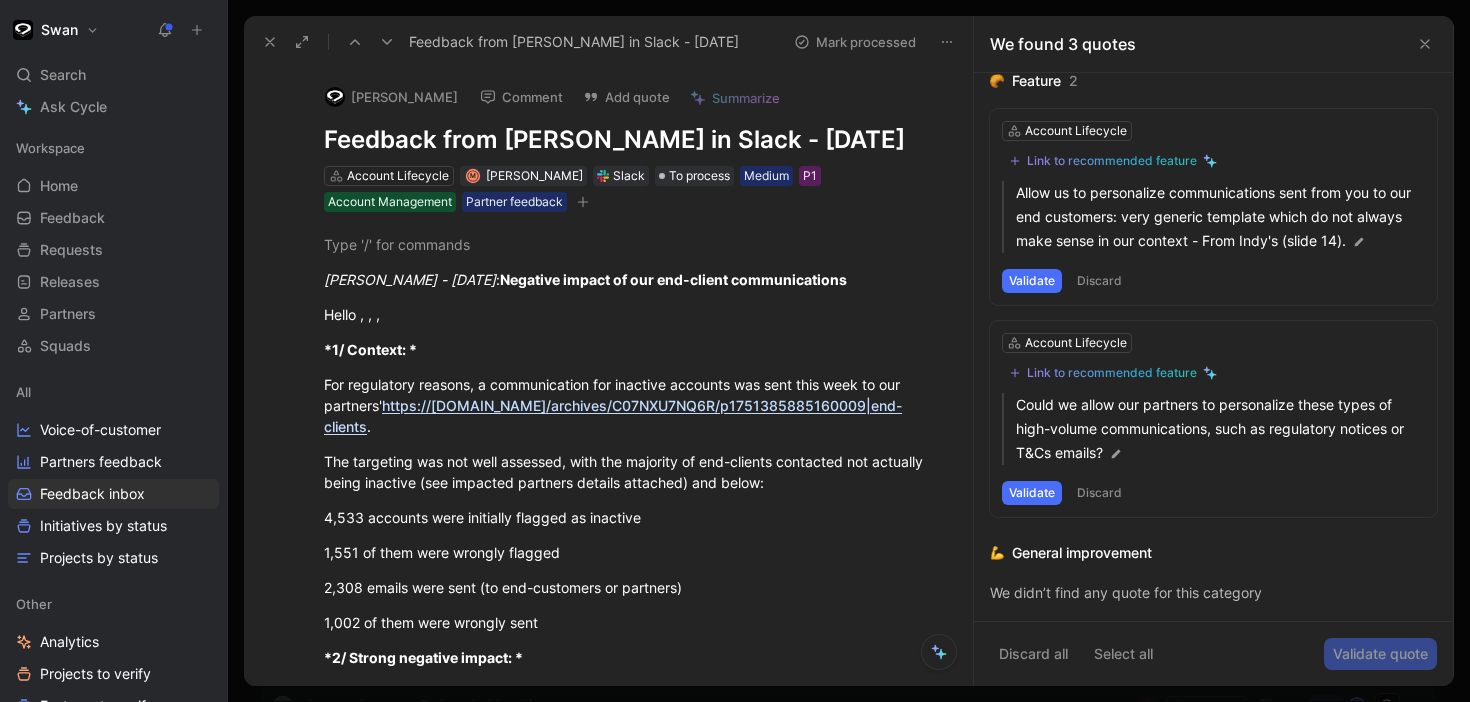 click 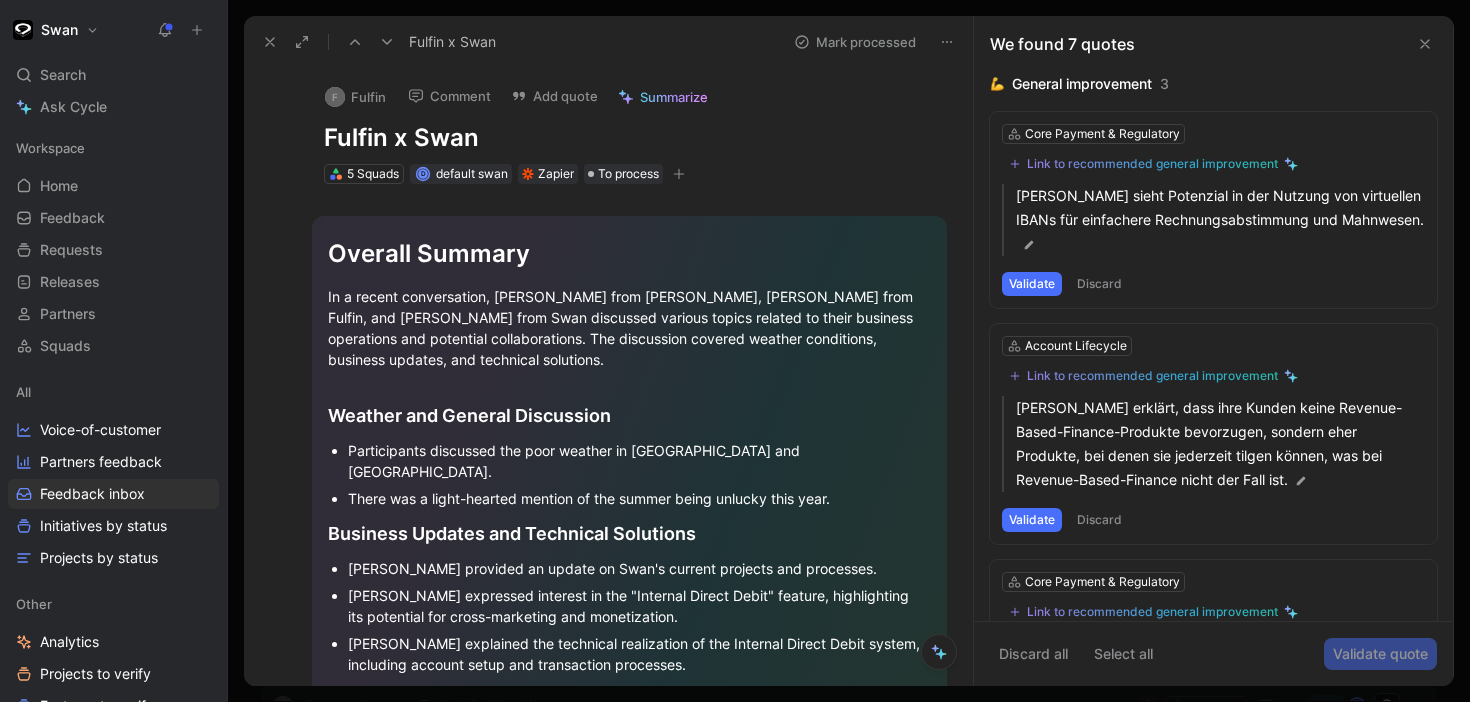 click 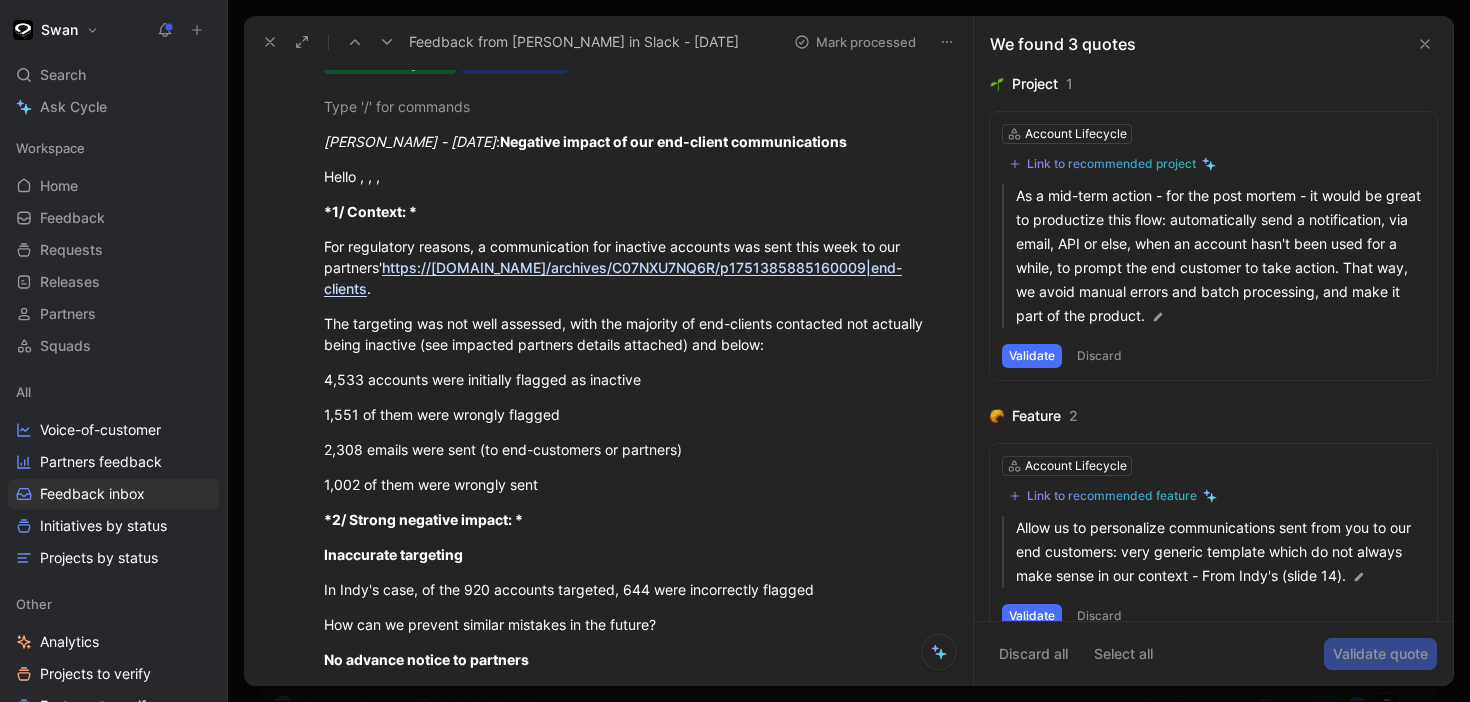 scroll, scrollTop: 0, scrollLeft: 0, axis: both 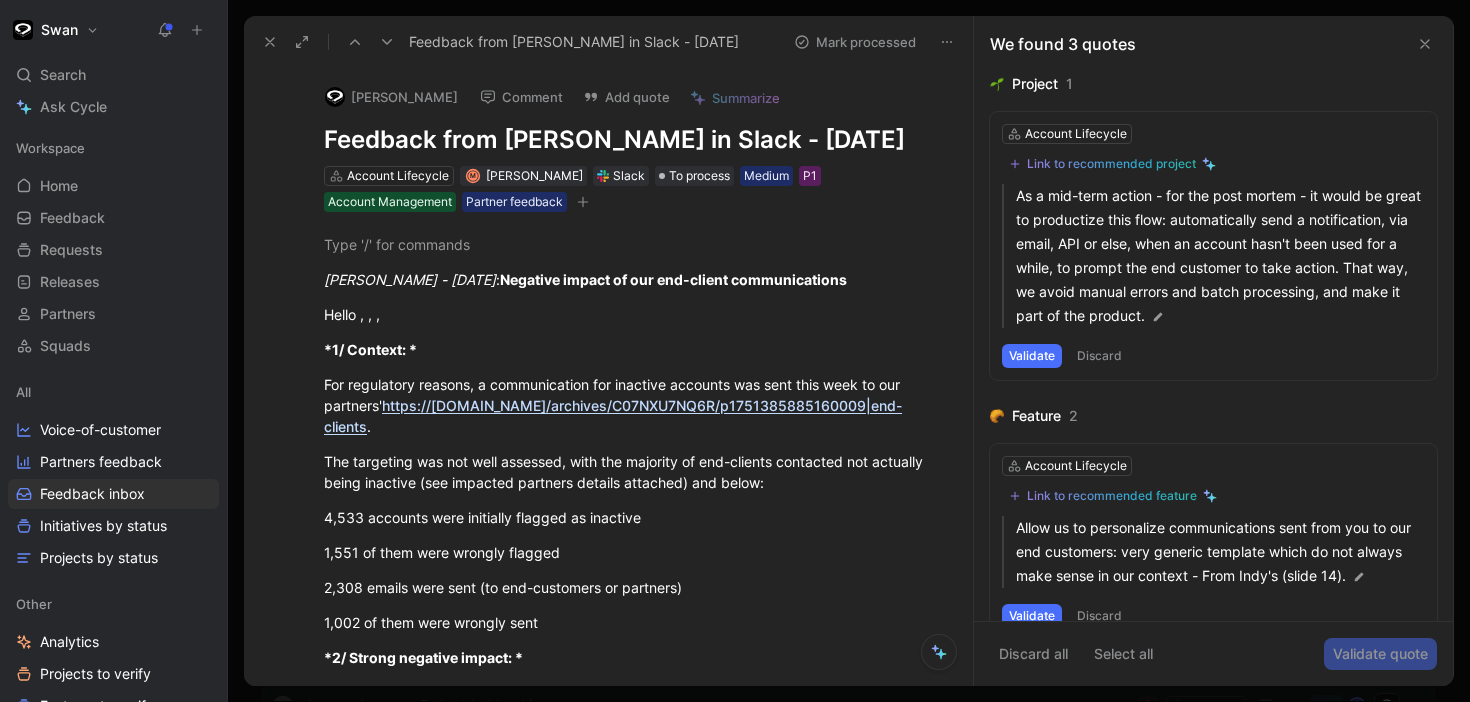 click 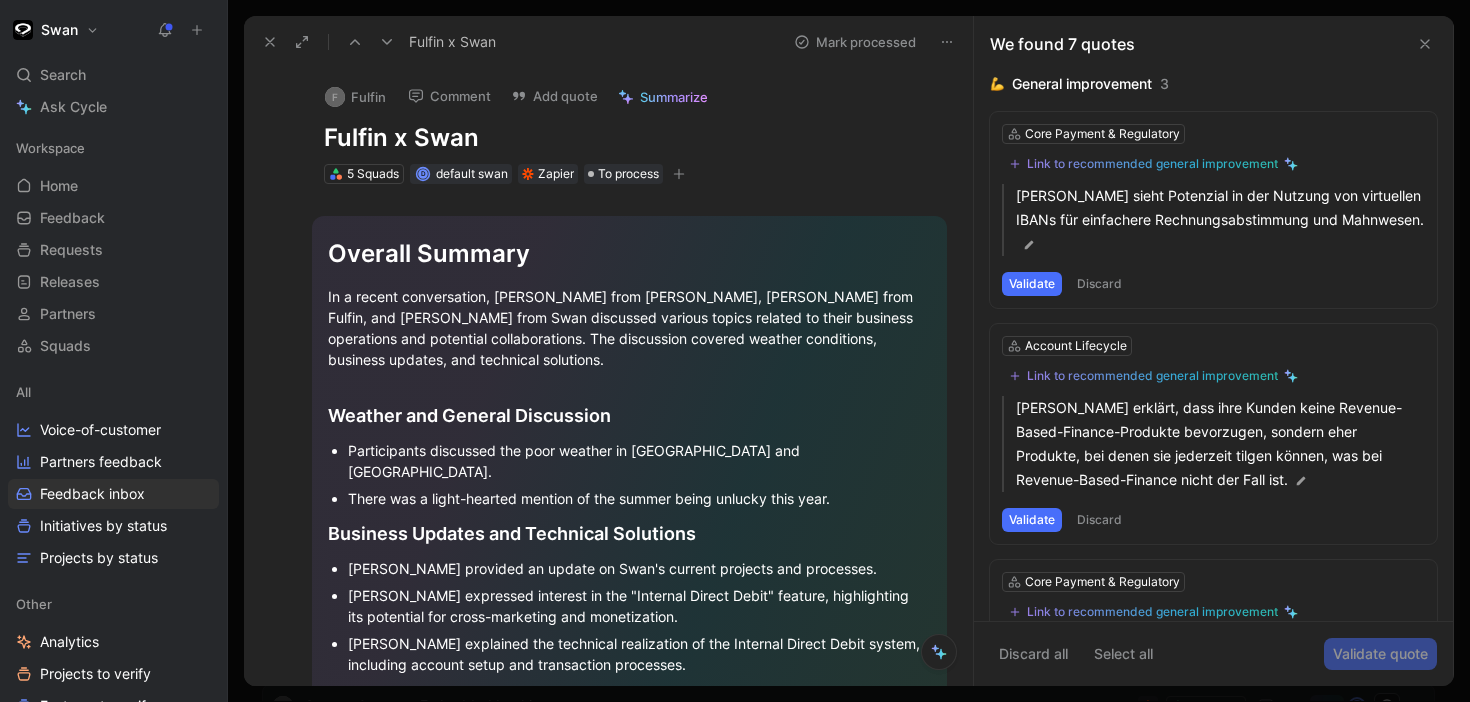 click 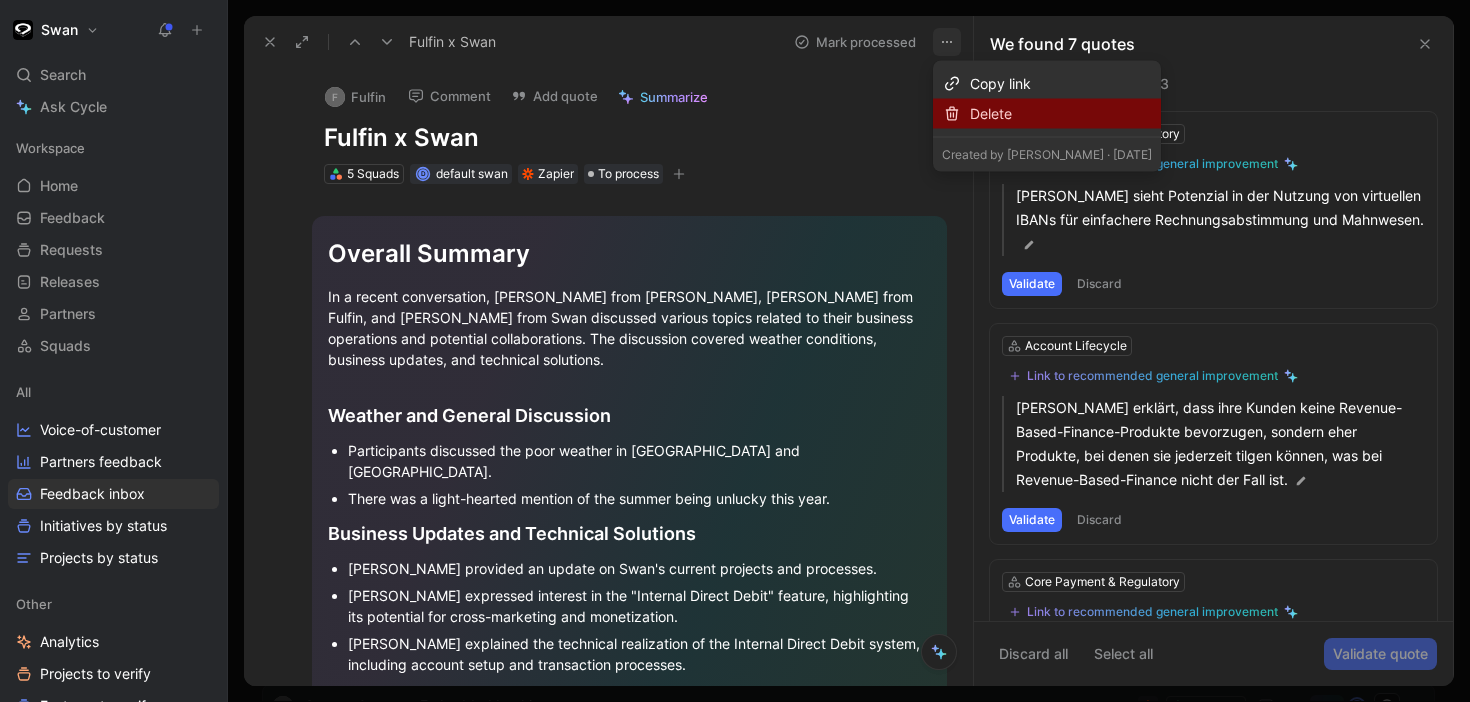 click at bounding box center (952, 114) 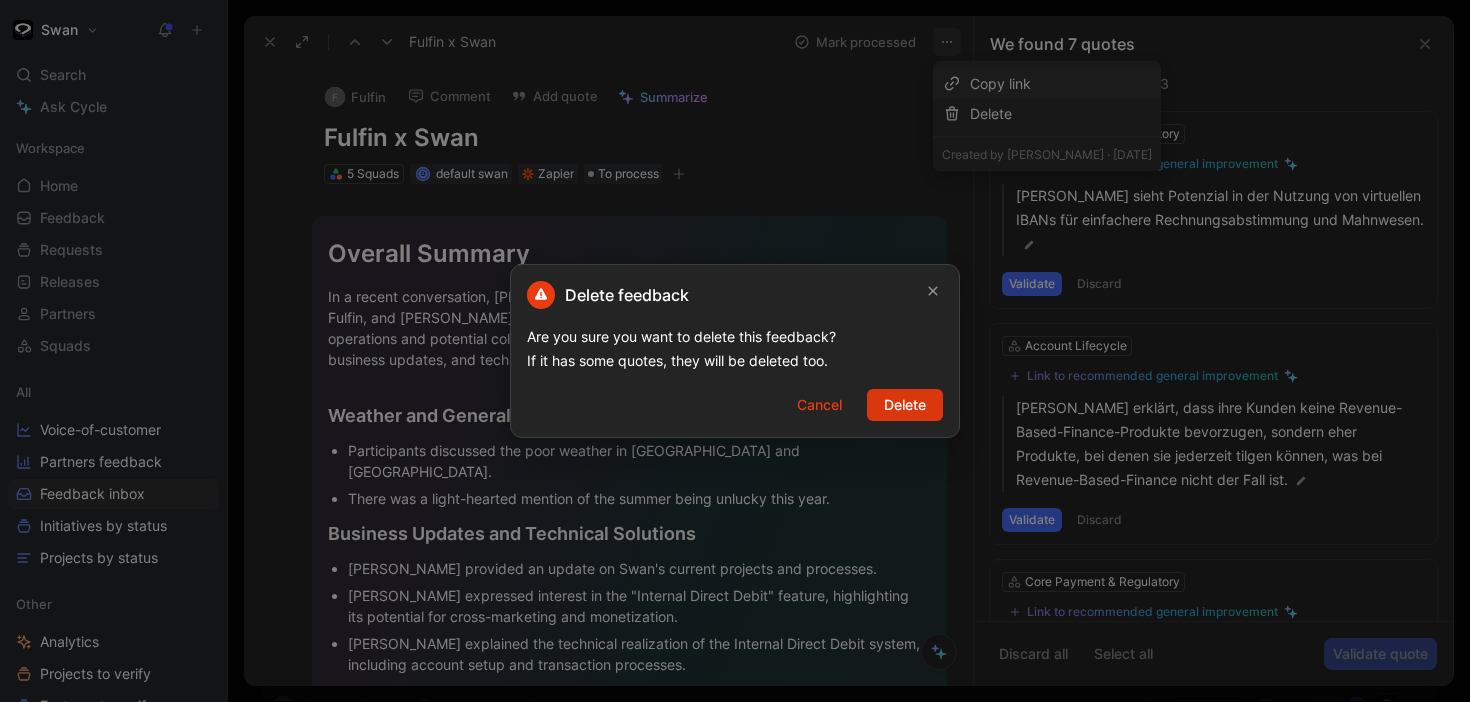 click on "Delete" at bounding box center (905, 405) 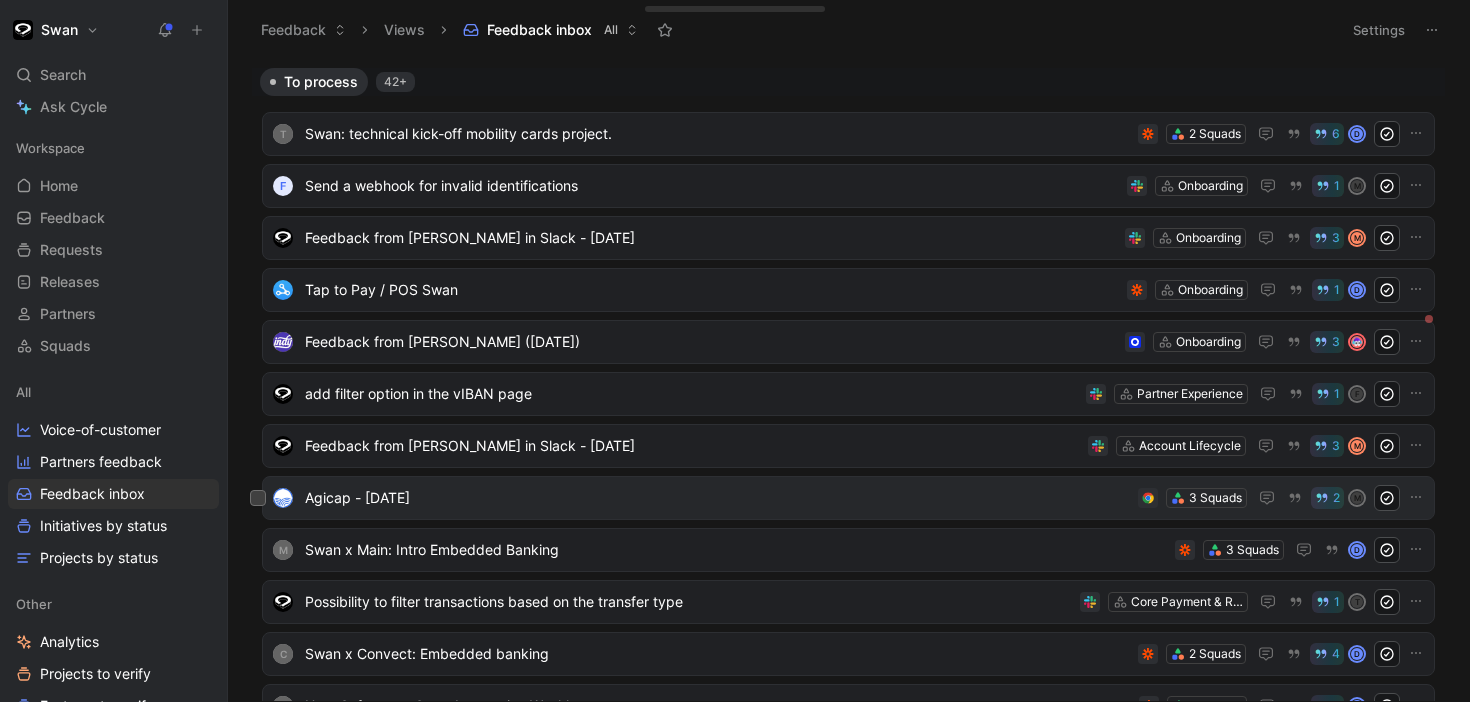 click on "Agicap - [DATE]" at bounding box center [717, 498] 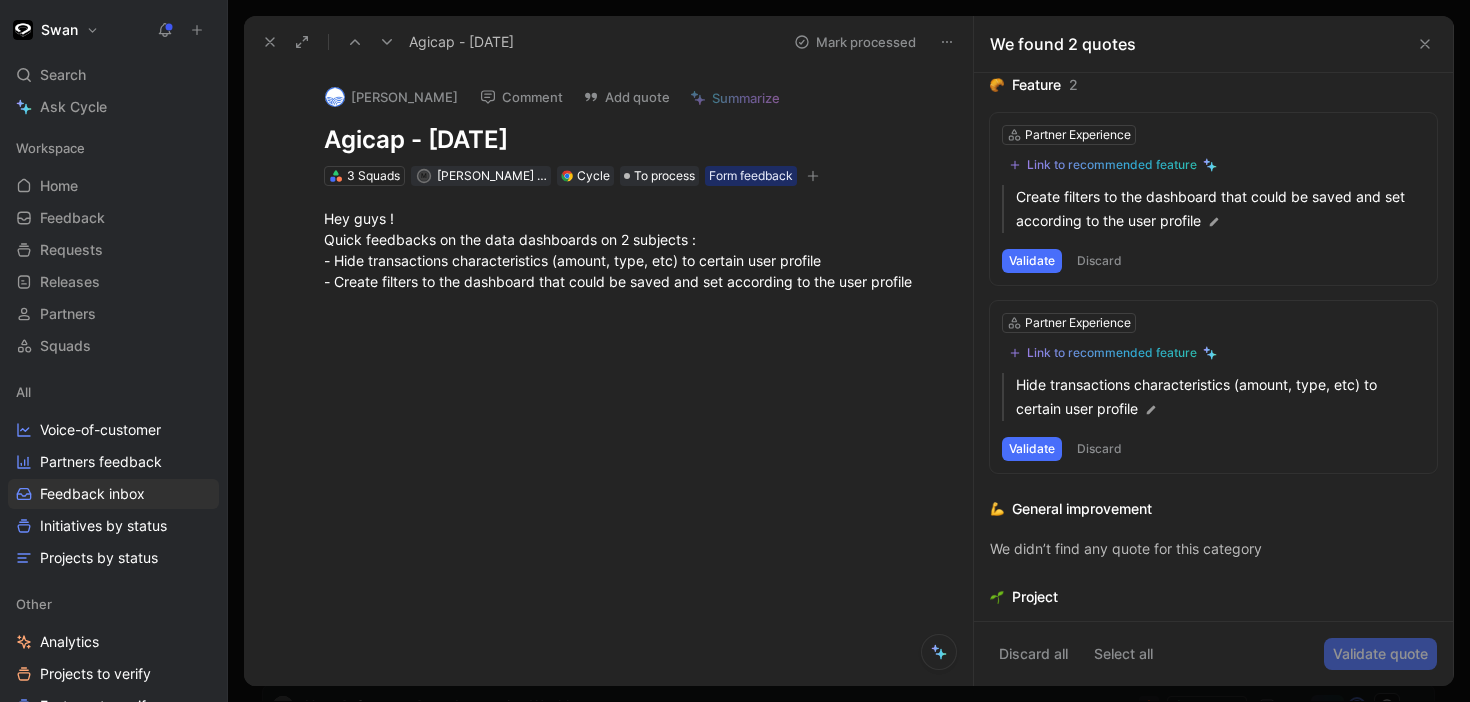 scroll, scrollTop: 44, scrollLeft: 0, axis: vertical 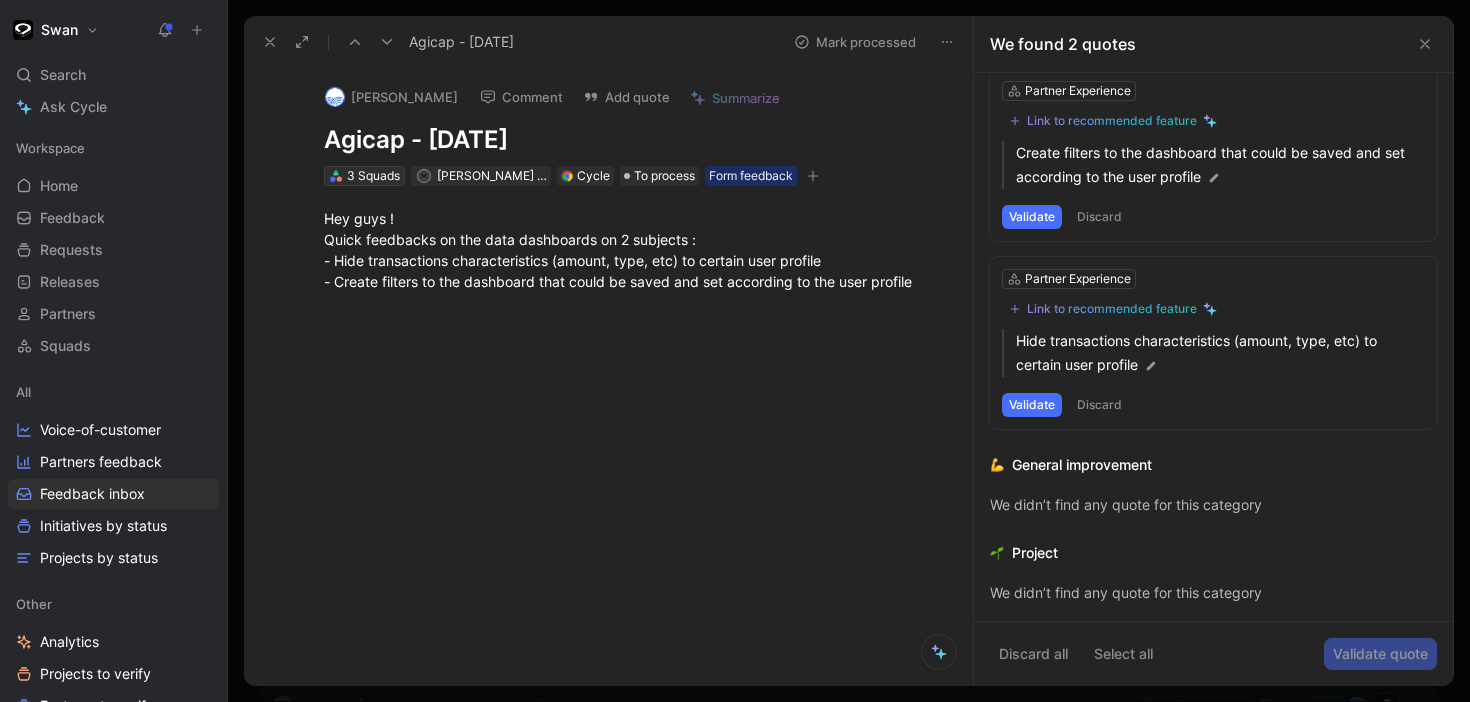 click on "3 Squads" at bounding box center (373, 176) 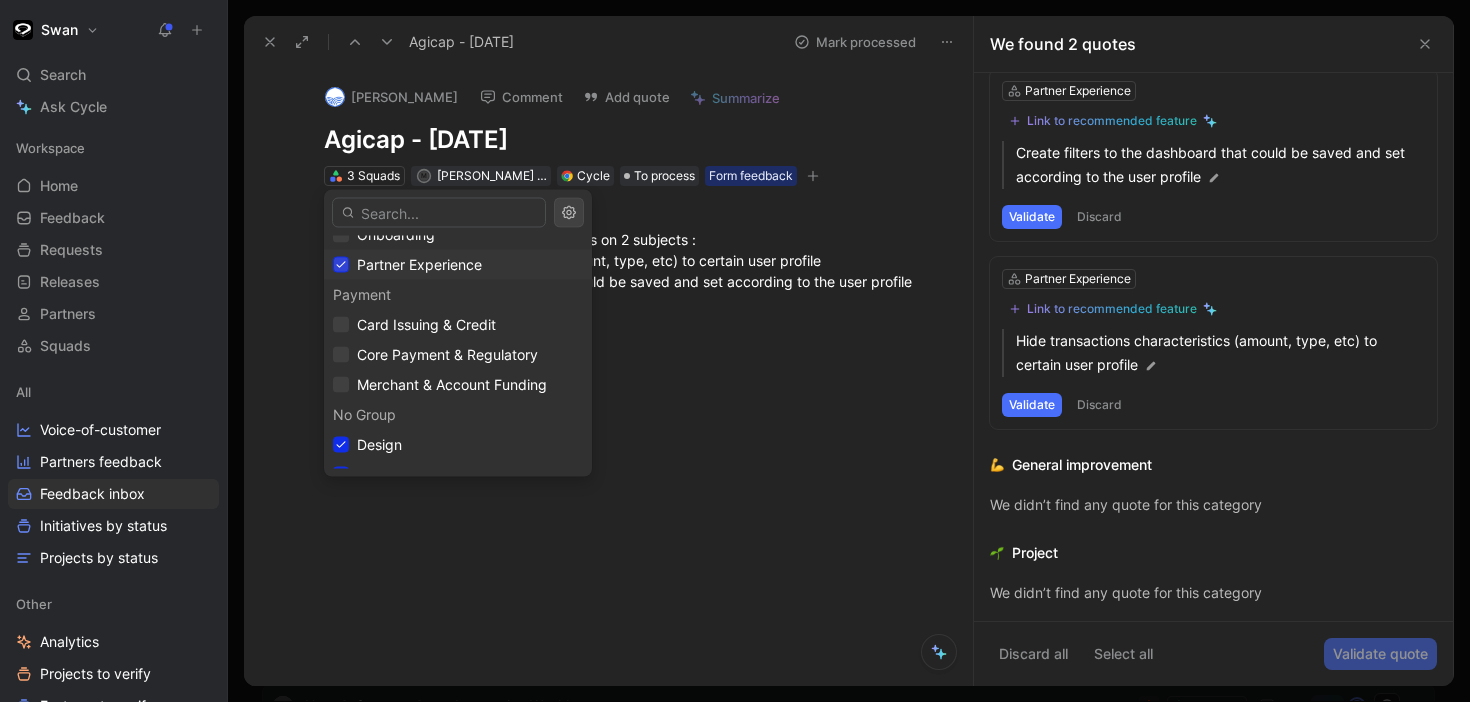 scroll, scrollTop: 187, scrollLeft: 0, axis: vertical 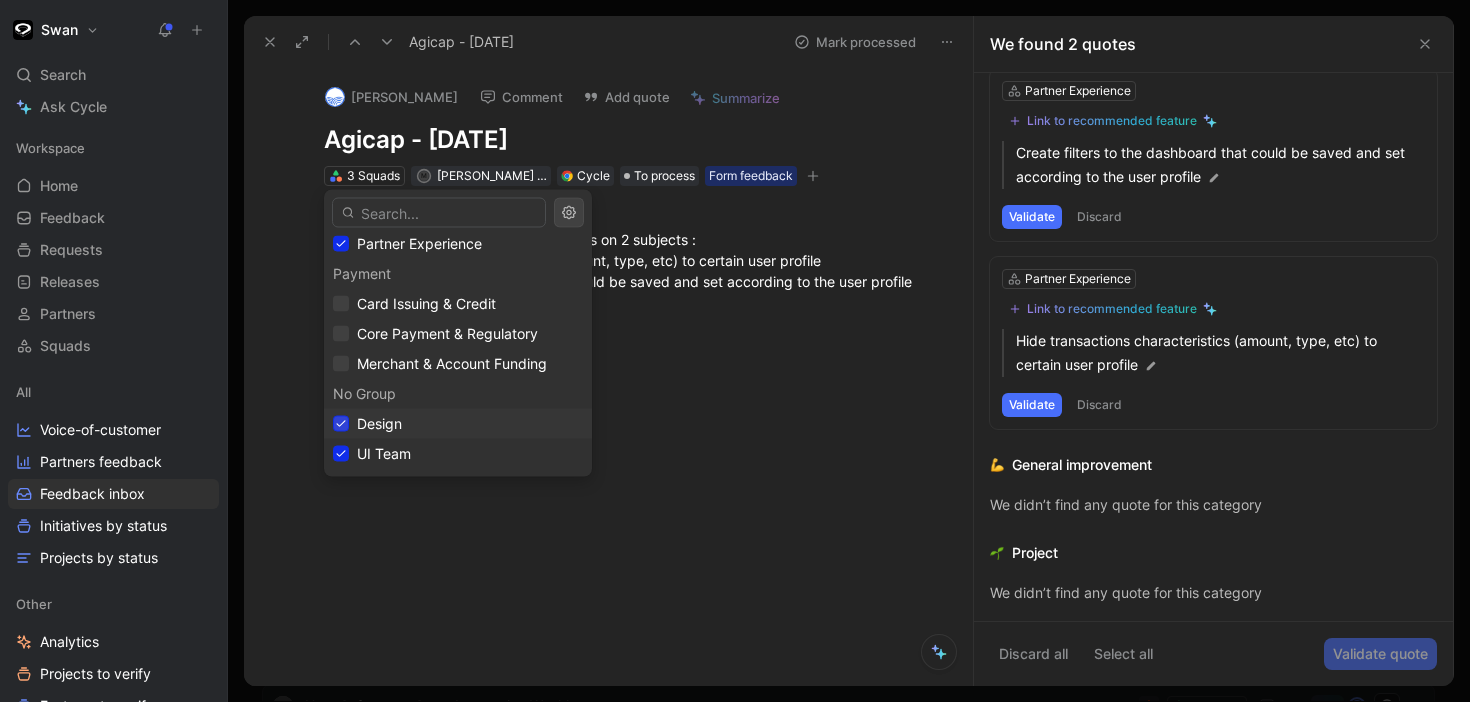 click 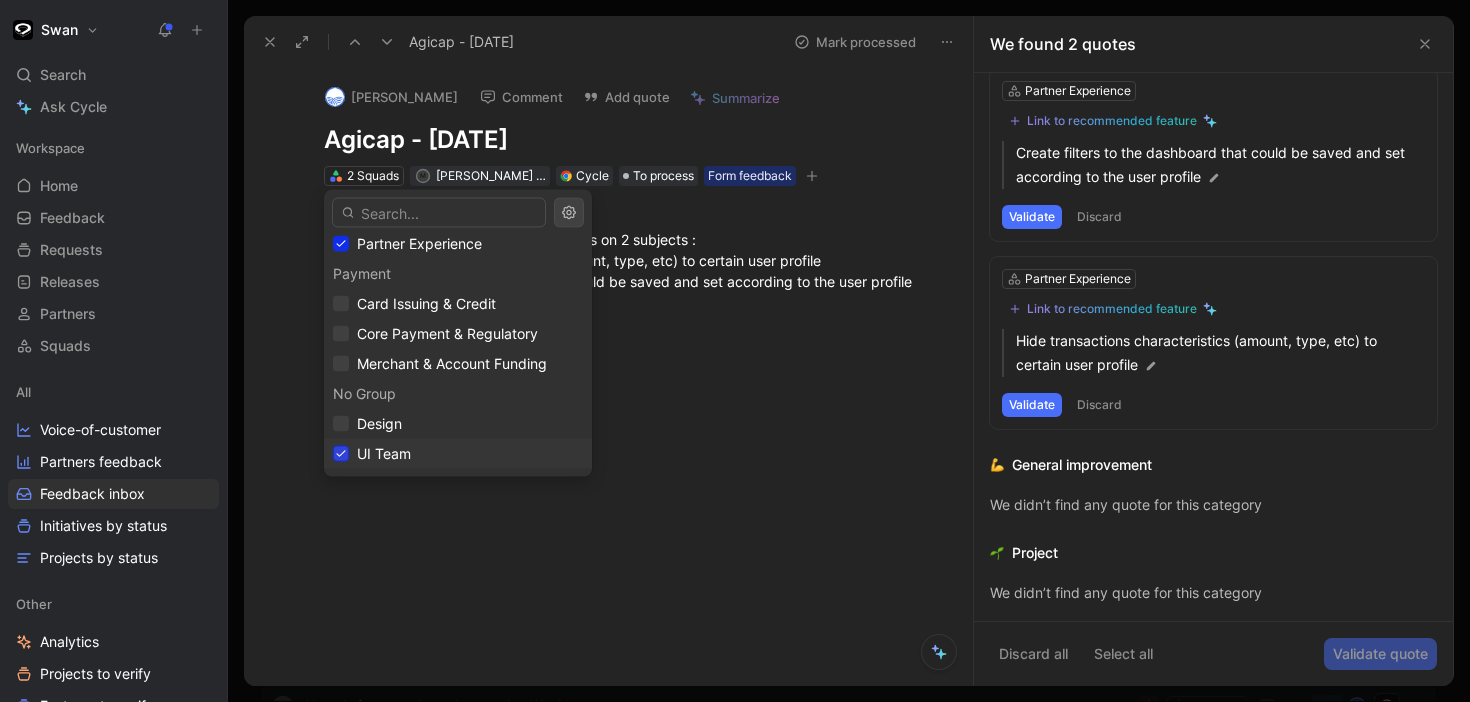 click 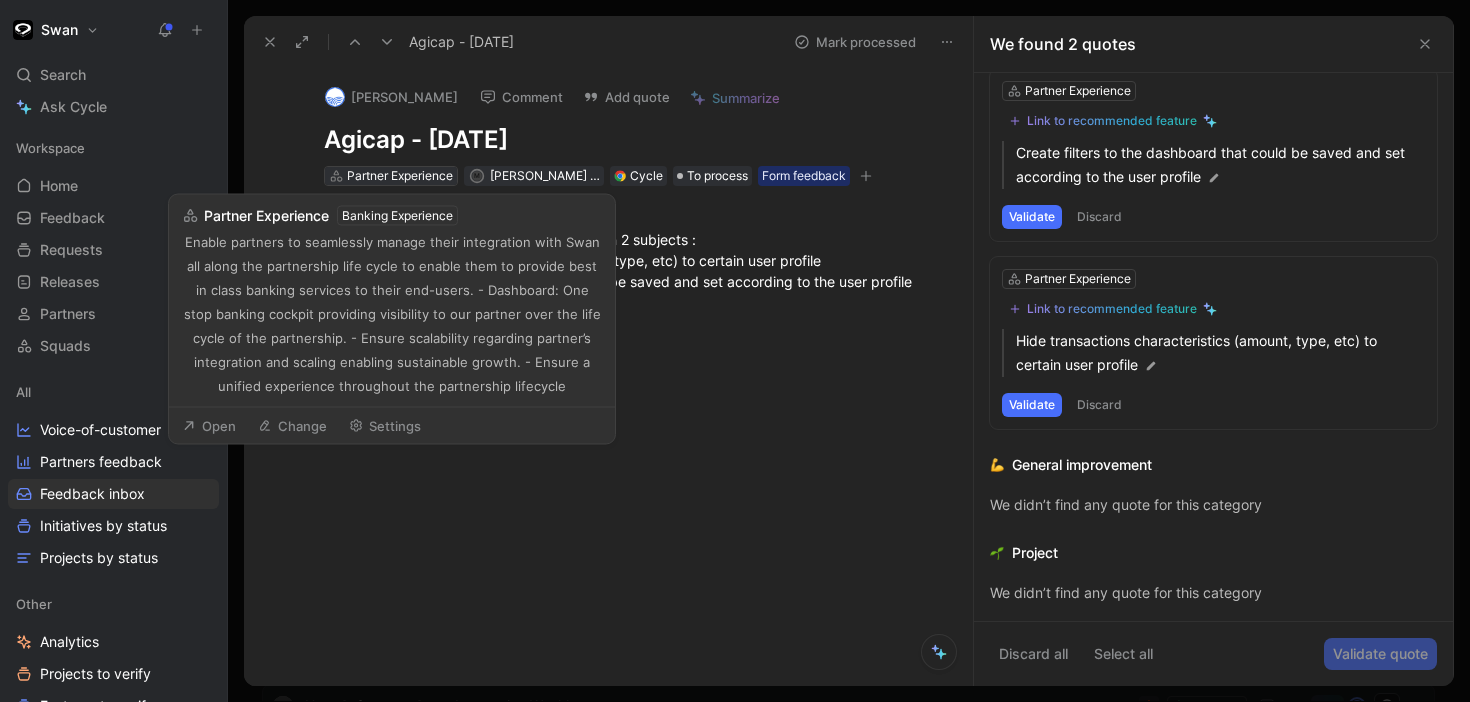 click on "Partner Experience" at bounding box center (400, 176) 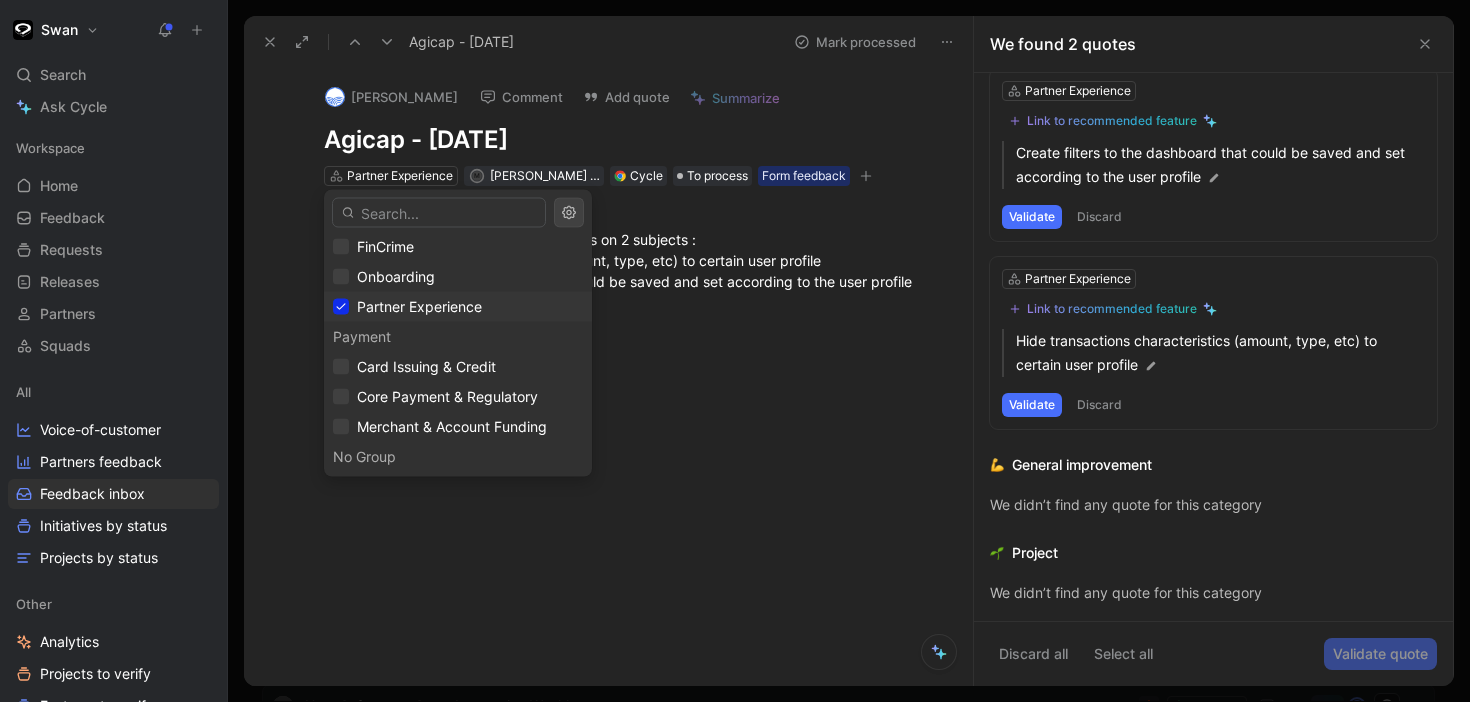 scroll, scrollTop: 187, scrollLeft: 0, axis: vertical 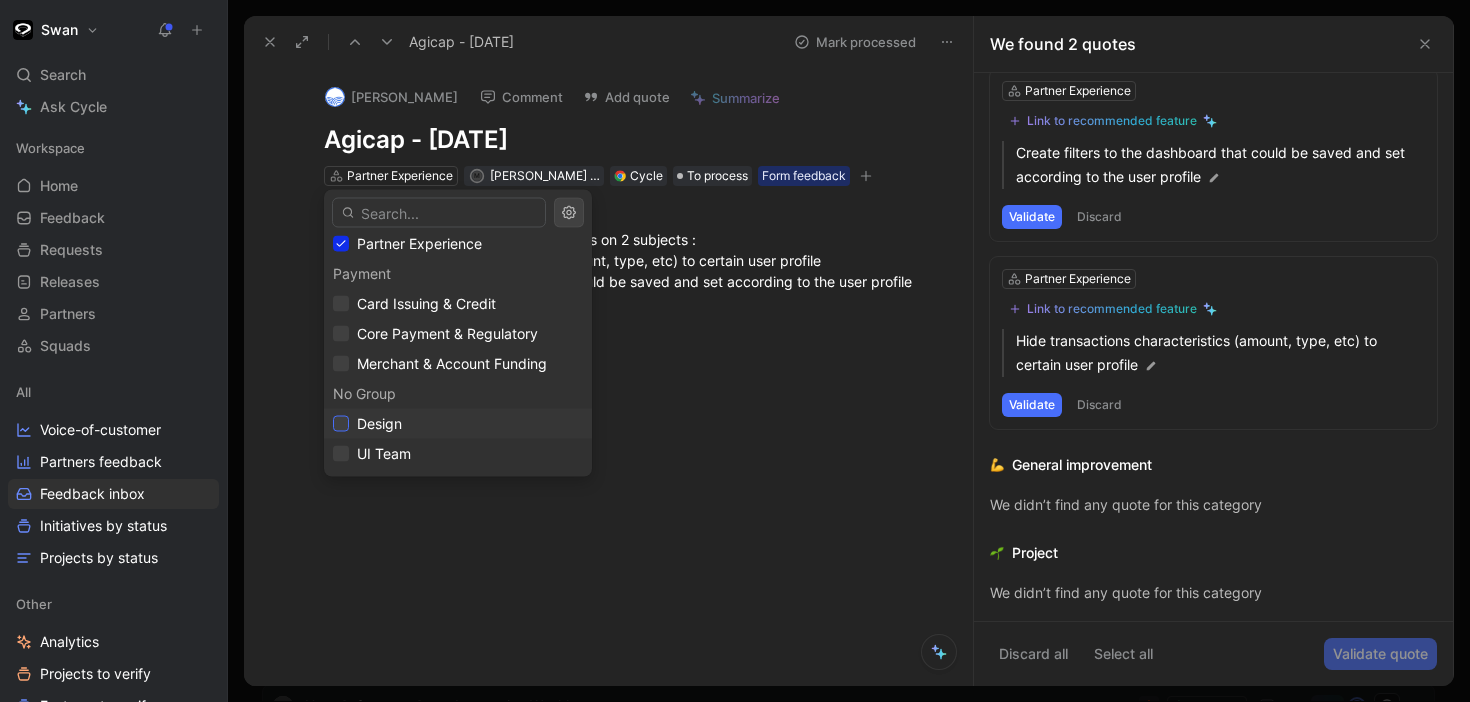 click 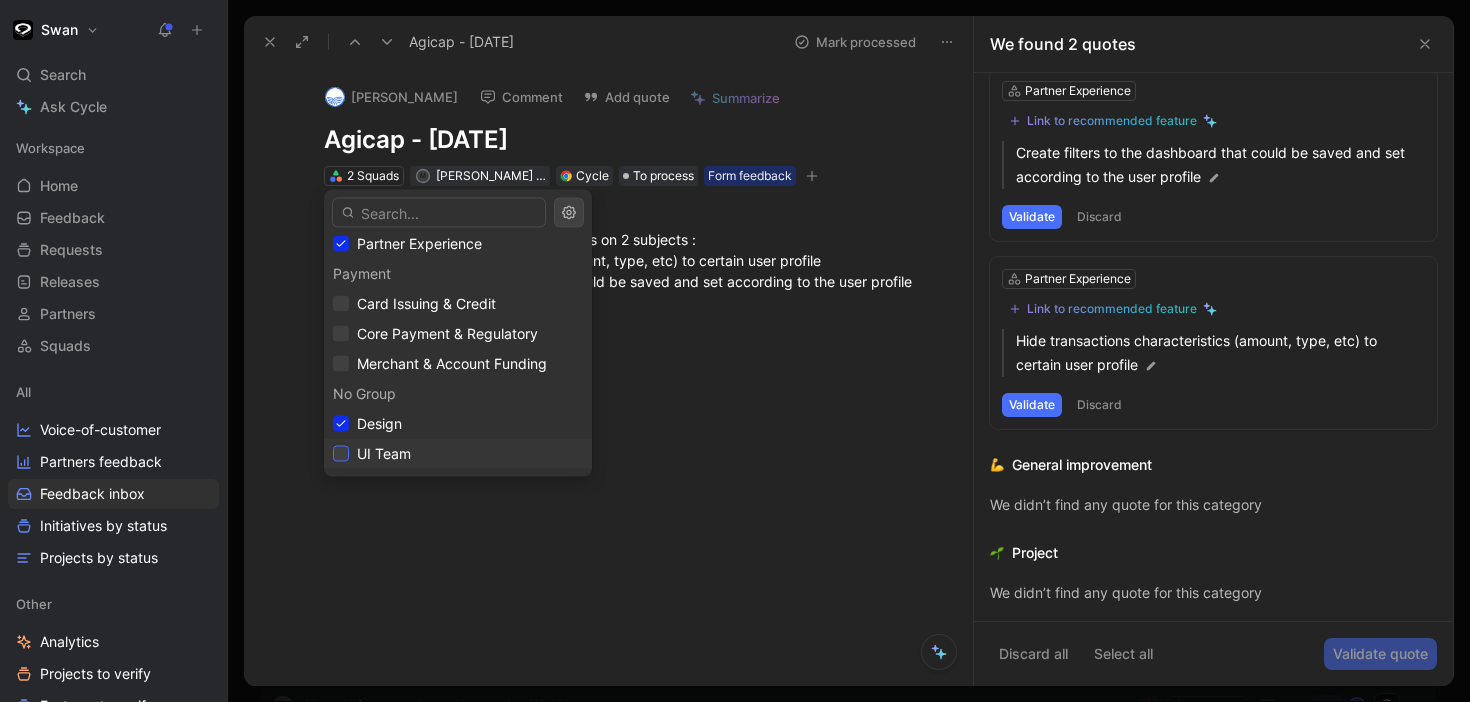 click 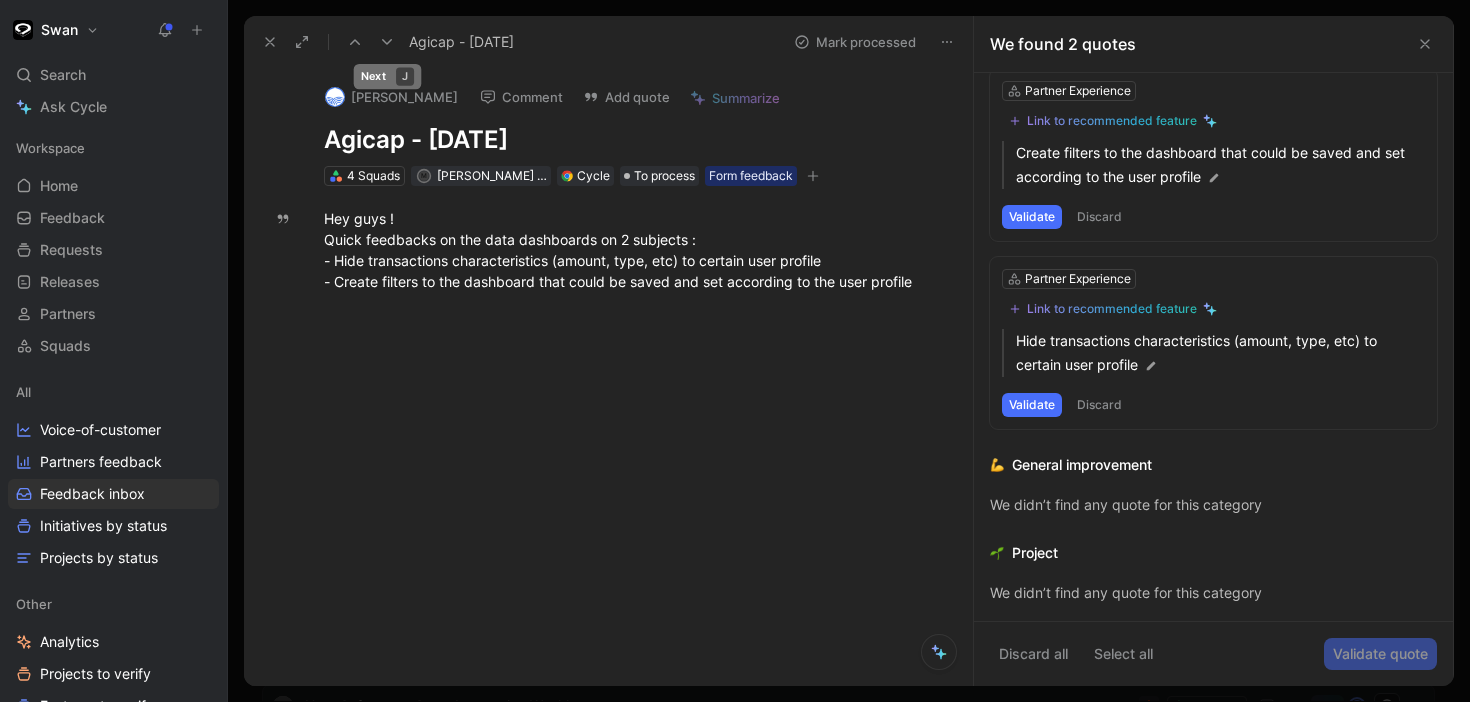 click 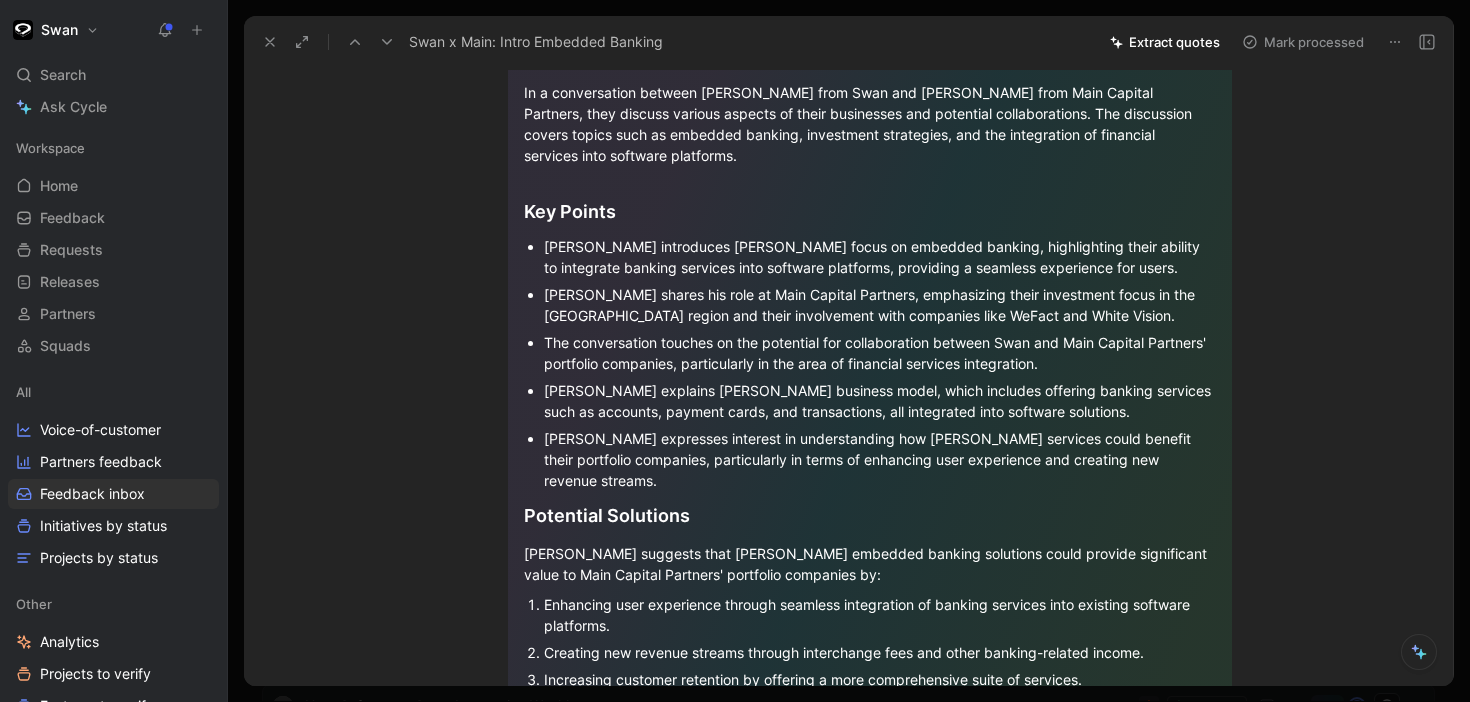 scroll, scrollTop: 0, scrollLeft: 0, axis: both 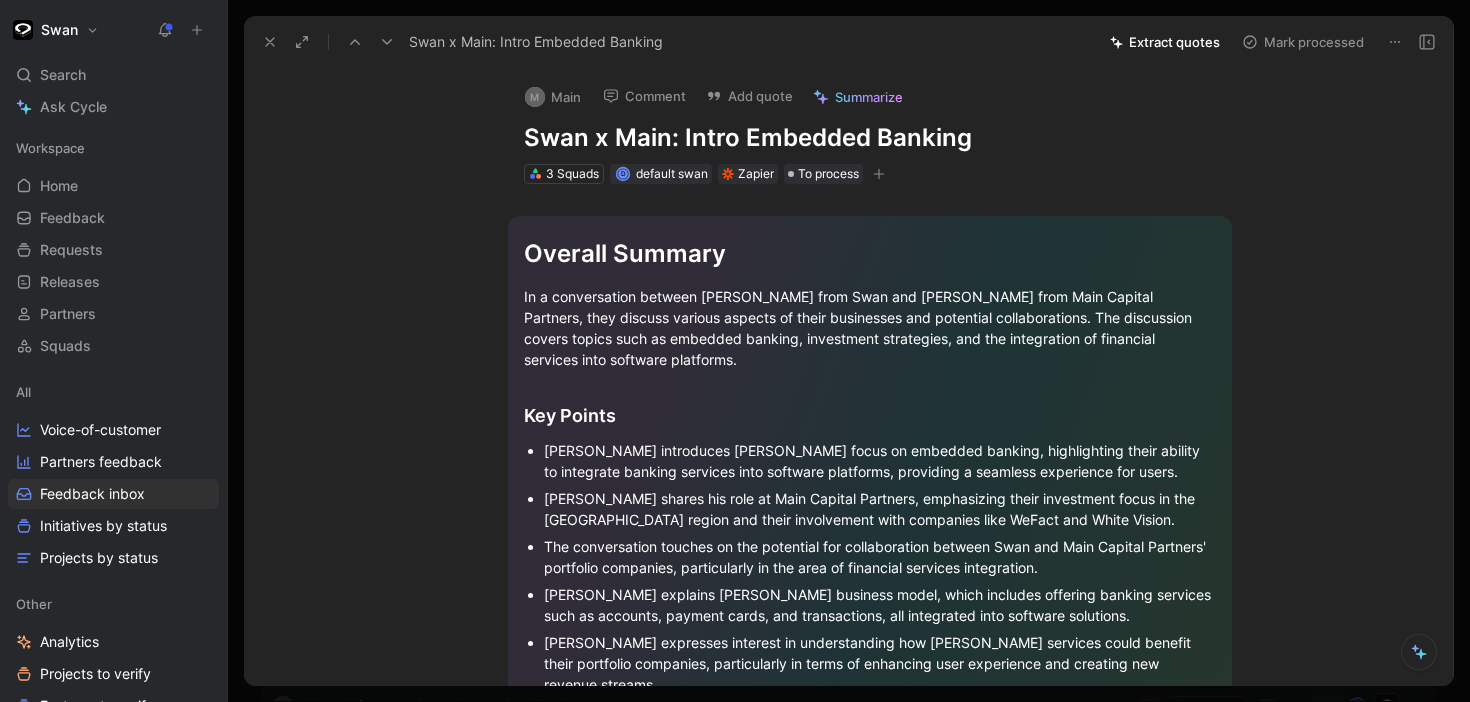 click on "Extract quotes" at bounding box center [1165, 42] 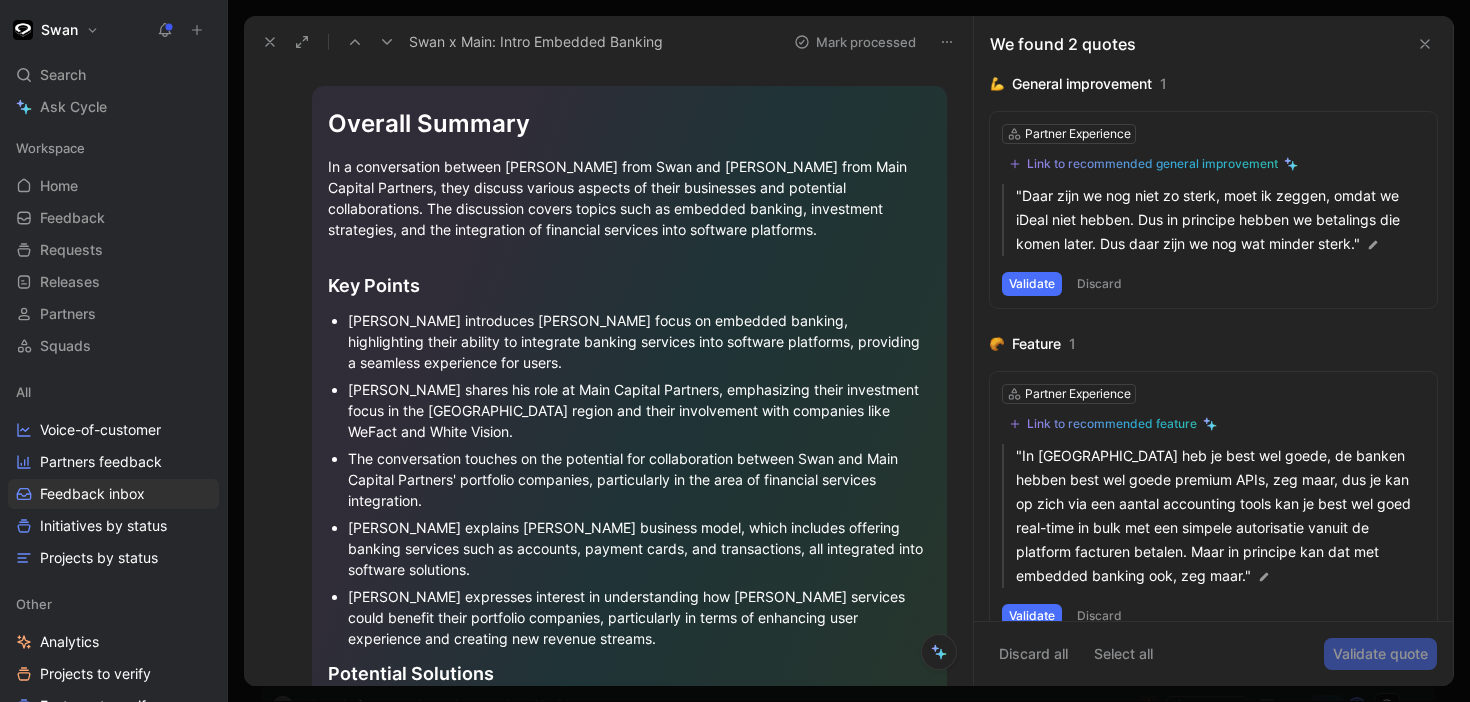 scroll, scrollTop: 48, scrollLeft: 0, axis: vertical 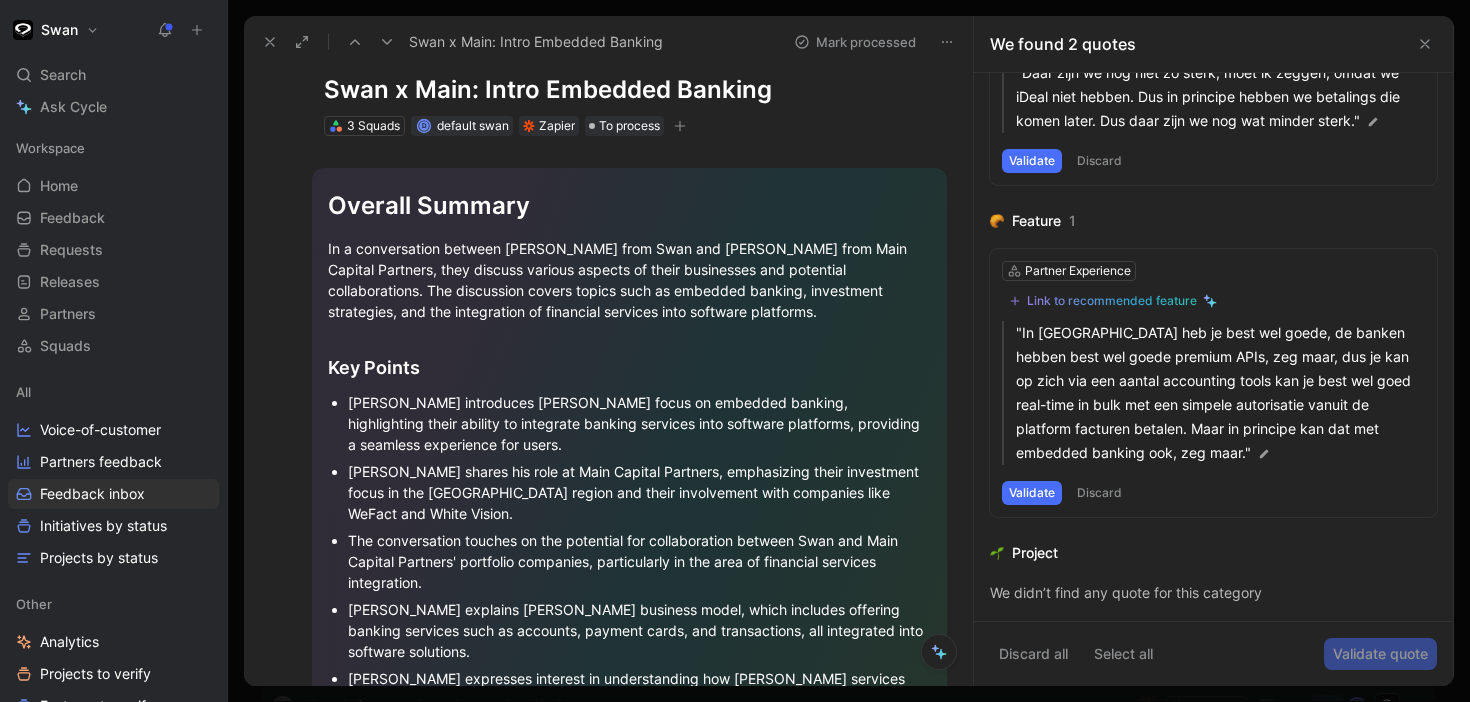 click at bounding box center [947, 42] 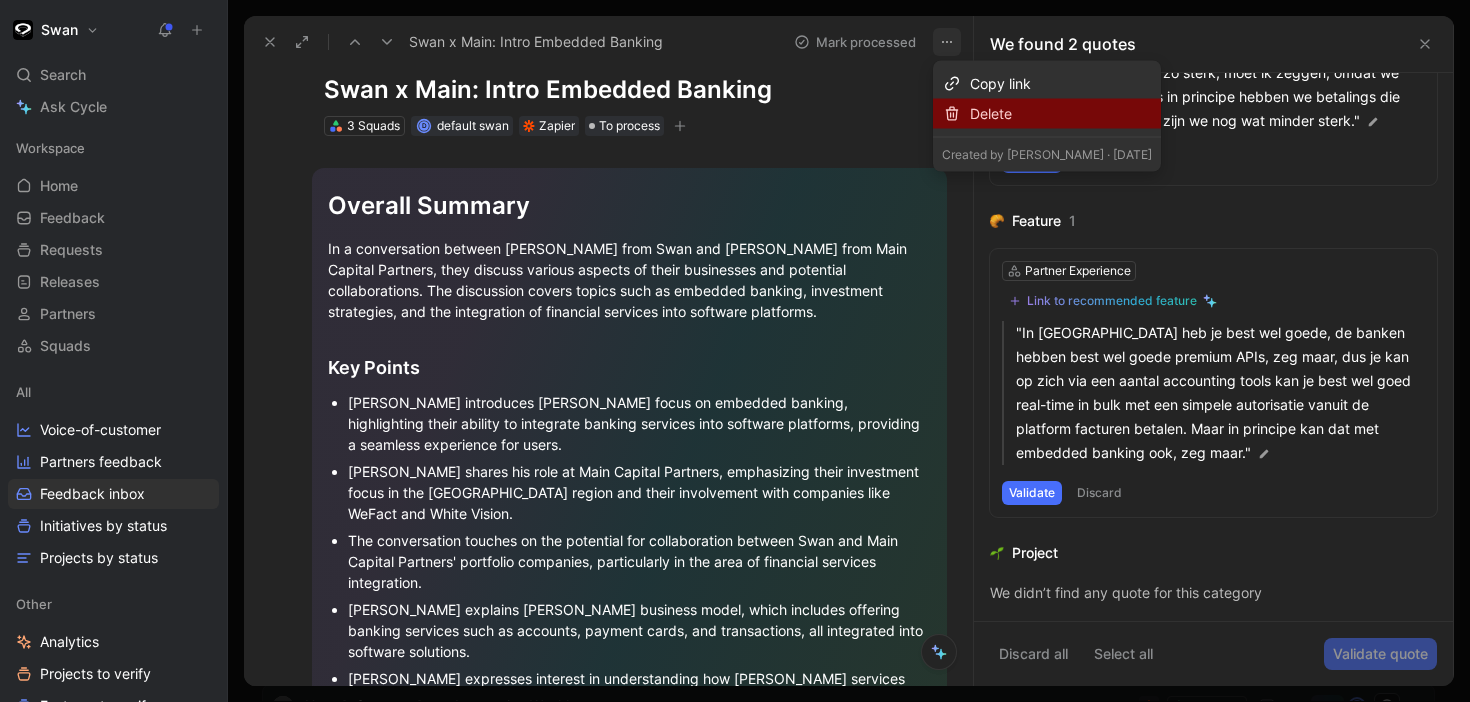 click on "Delete" at bounding box center (1061, 114) 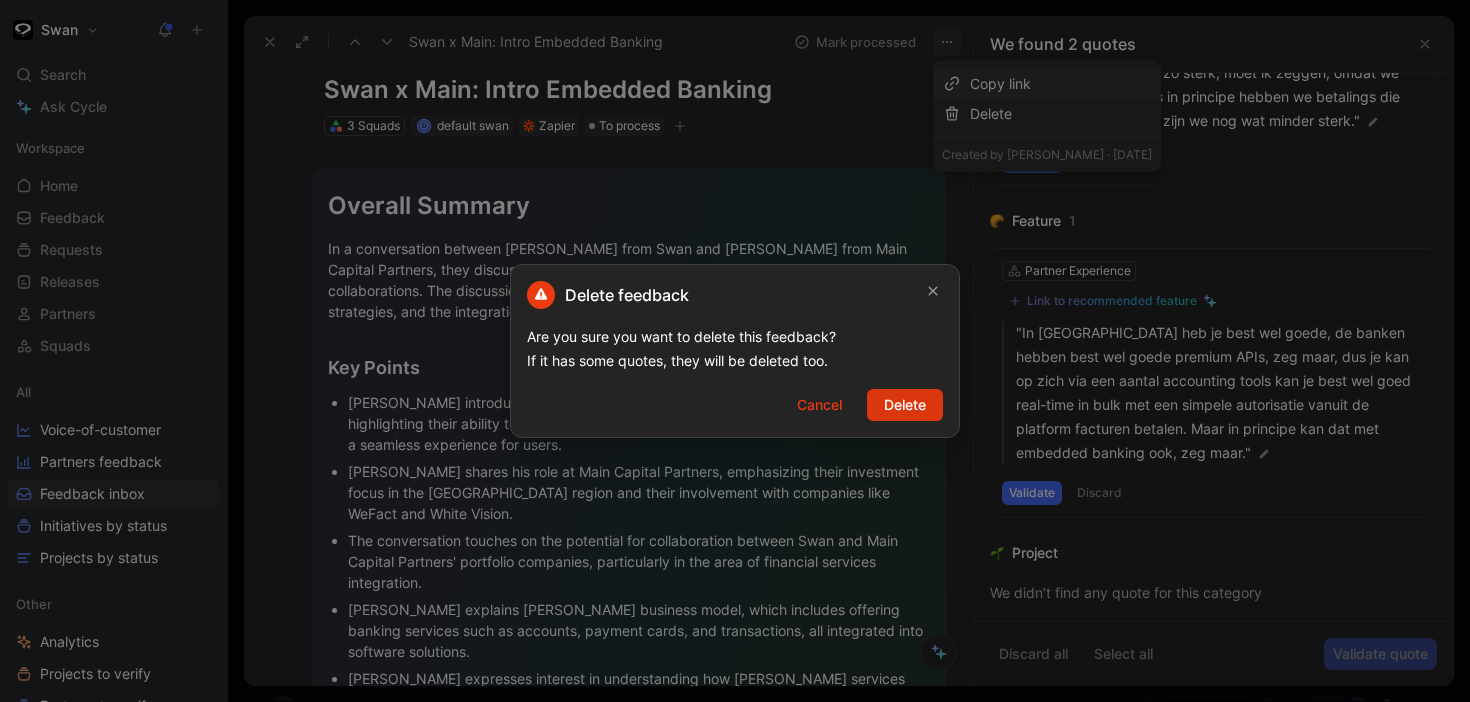 click on "Delete" at bounding box center (905, 405) 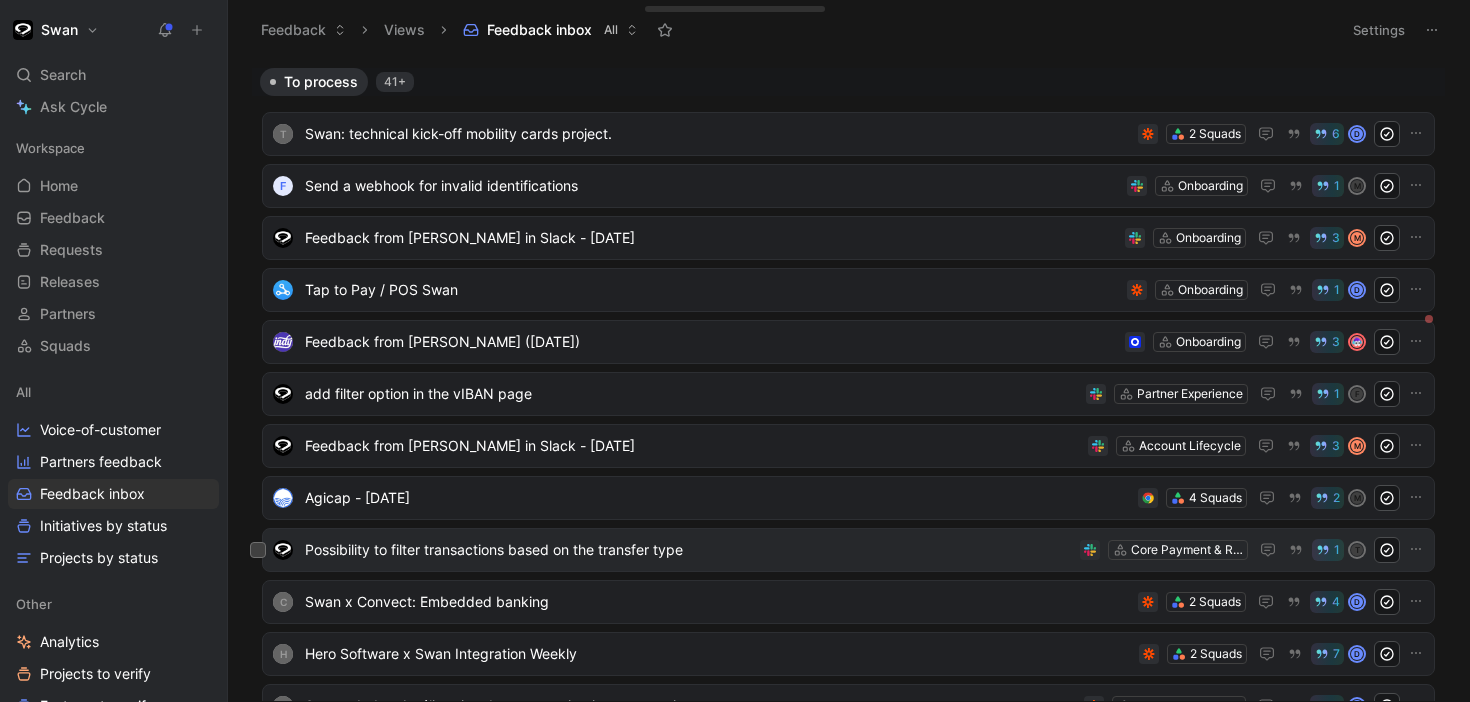click on "Possibility to filter transactions based on the transfer type" at bounding box center (688, 550) 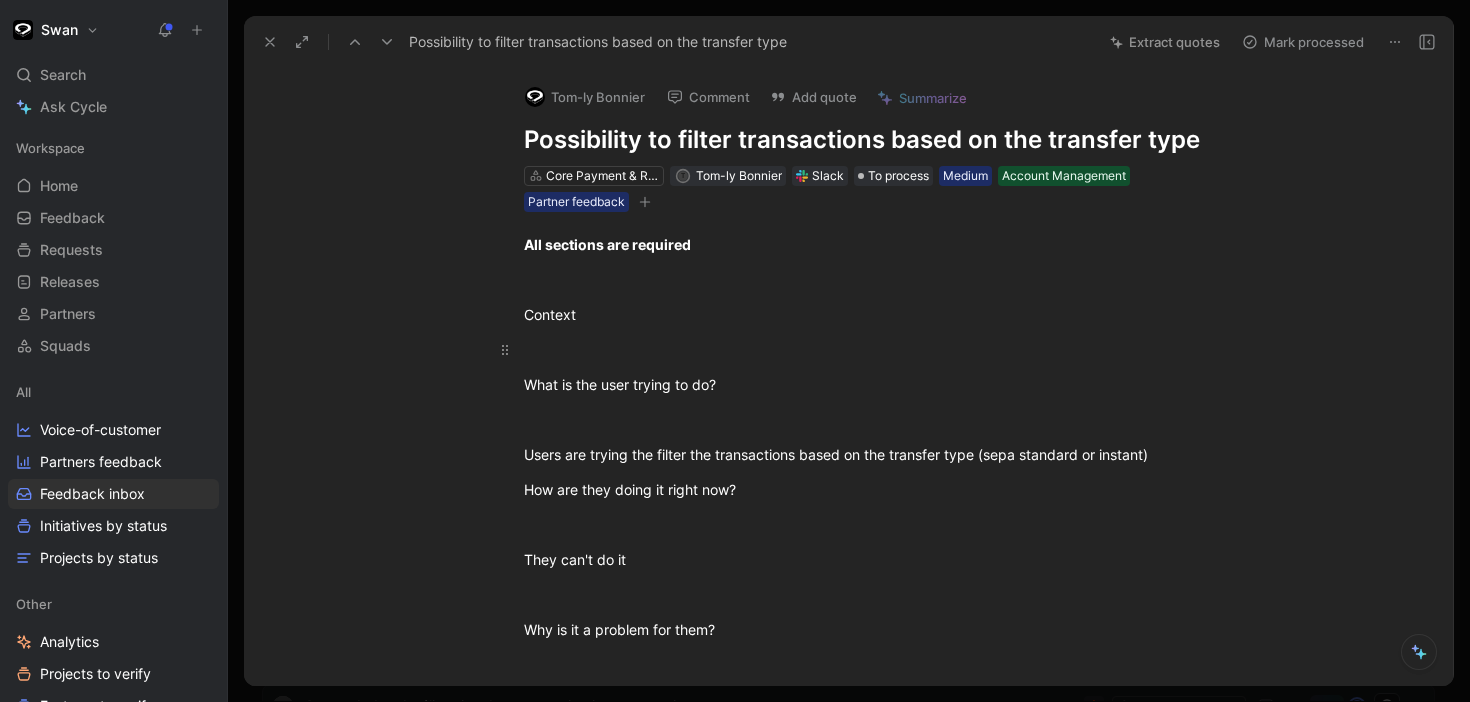 click at bounding box center [870, 349] 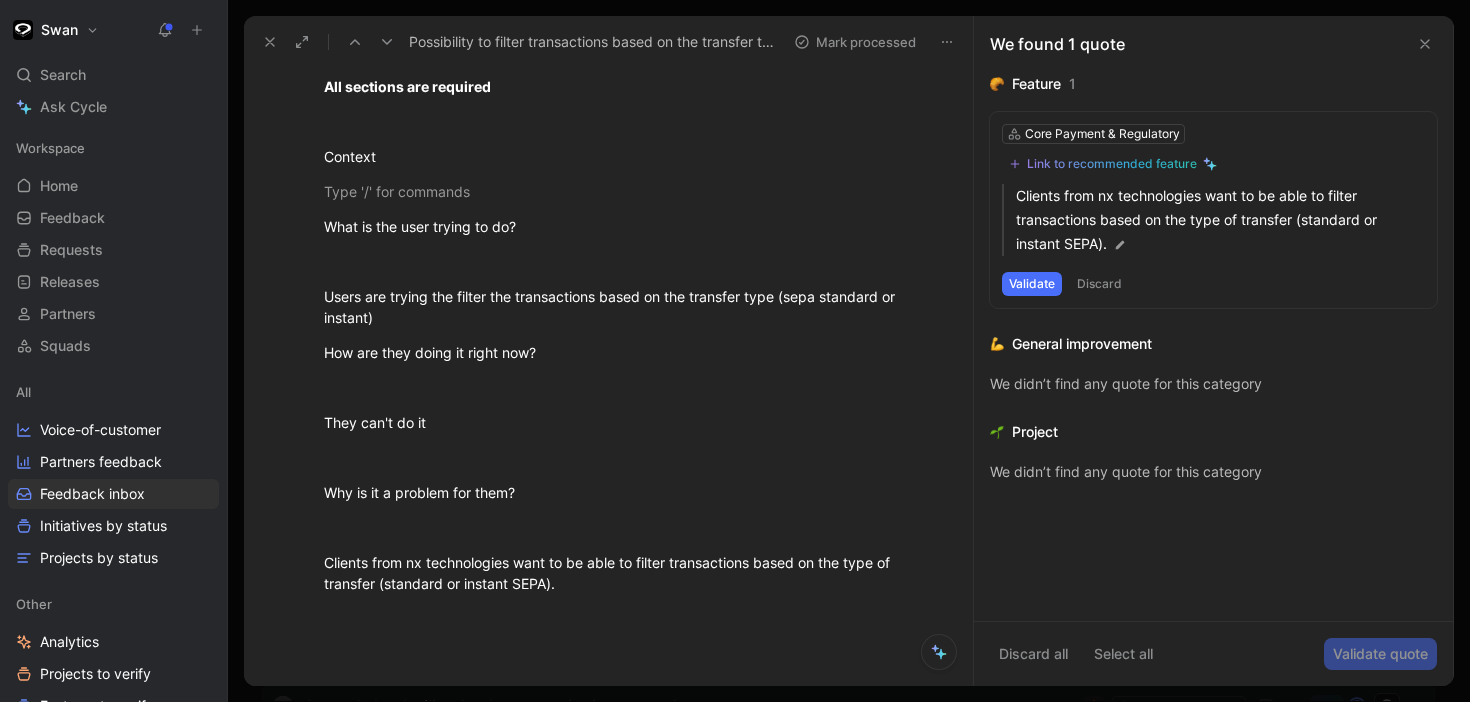 scroll, scrollTop: 0, scrollLeft: 0, axis: both 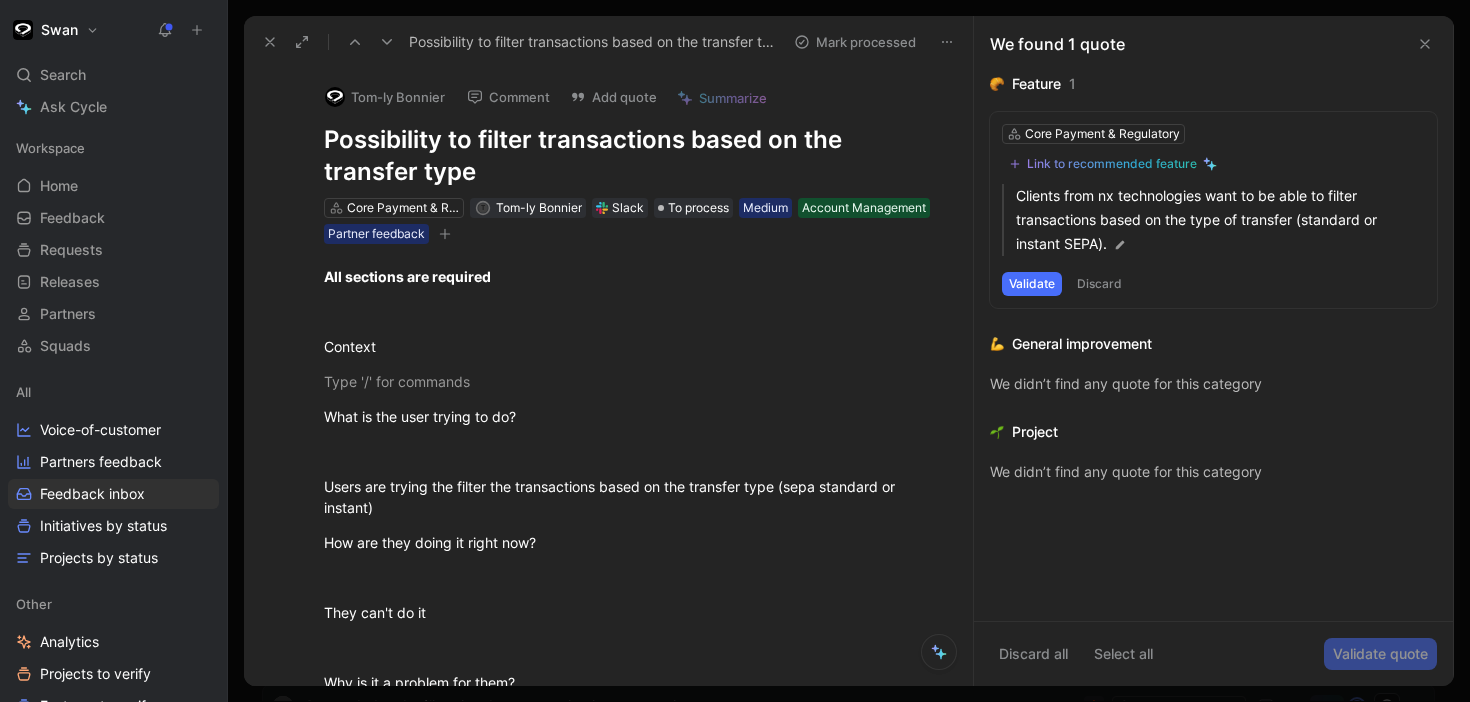click on "Tom-ly Bonnier" at bounding box center [385, 97] 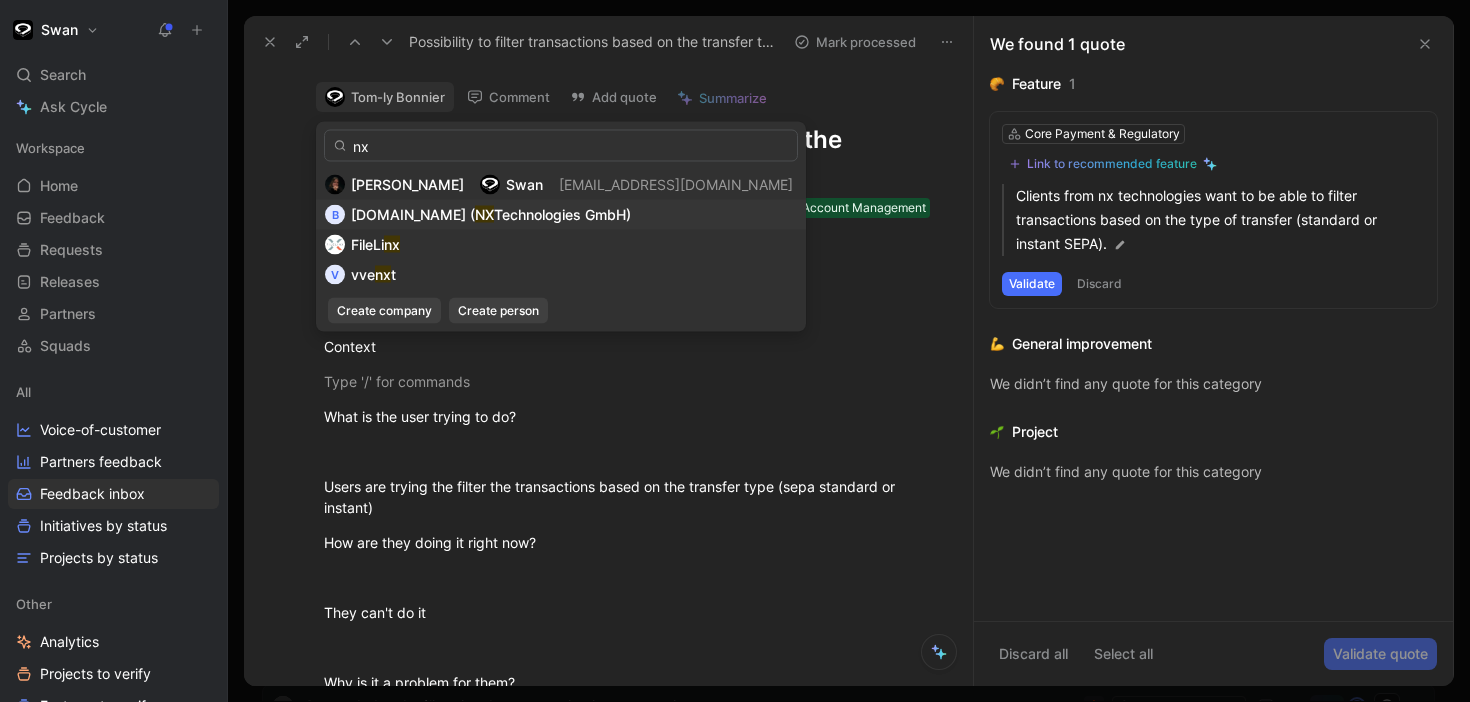 type on "nx" 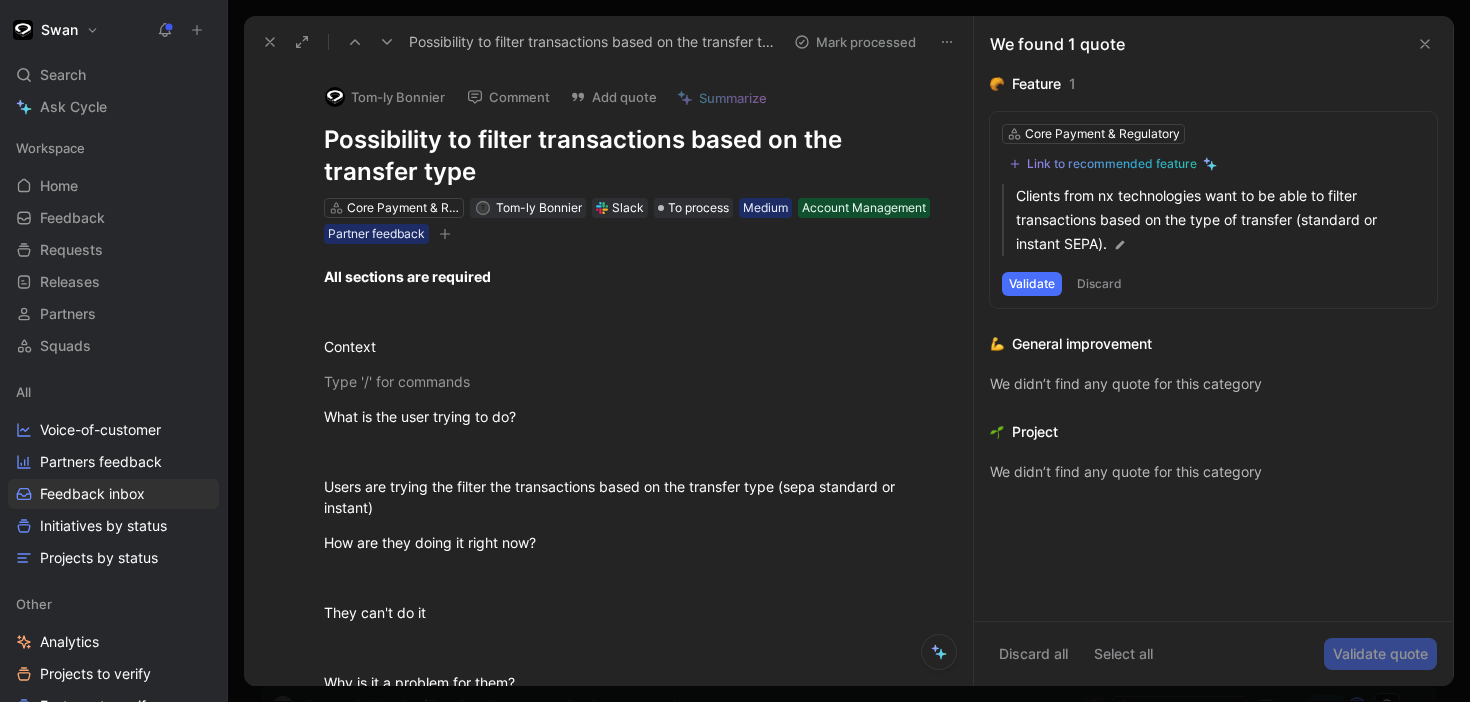 click on "Tom-ly Bonnier" at bounding box center (385, 97) 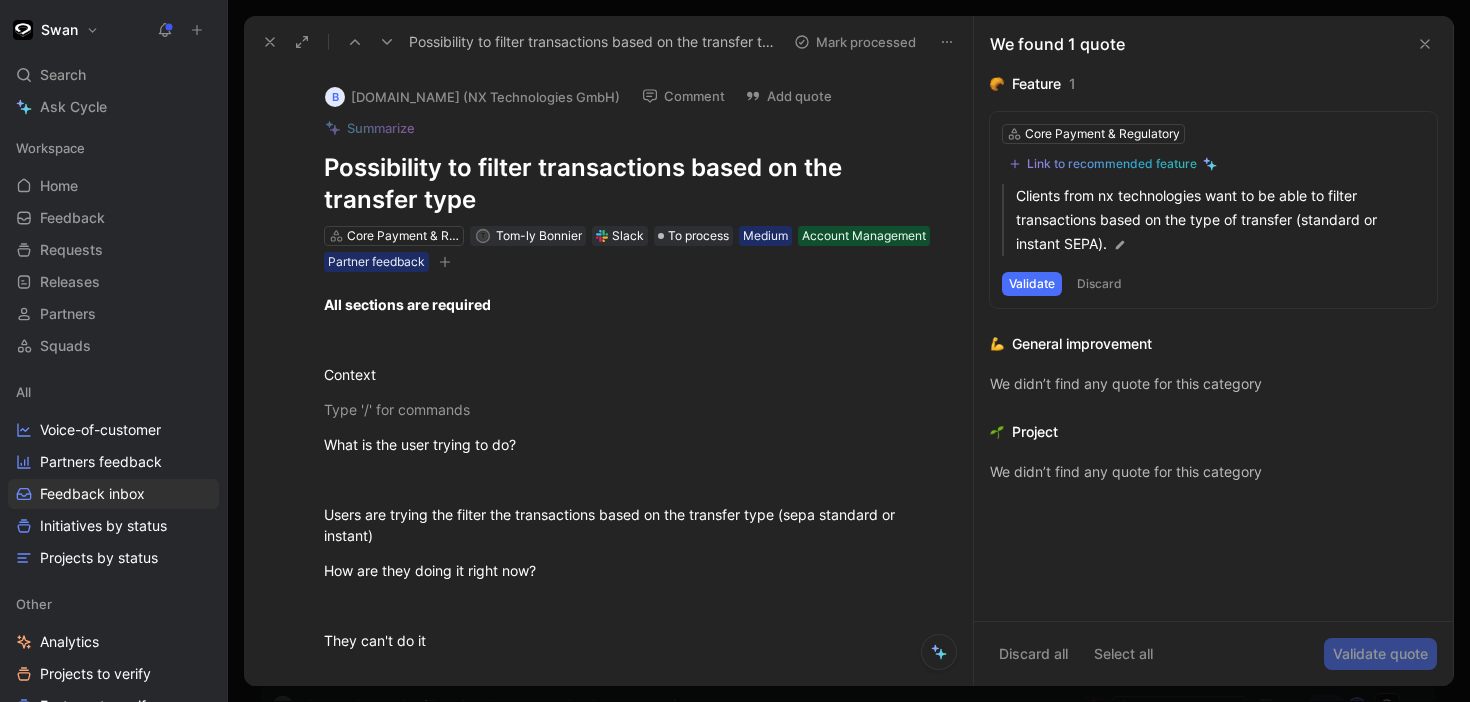 click on "Possibility to filter transactions based on the transfer type" at bounding box center [629, 184] 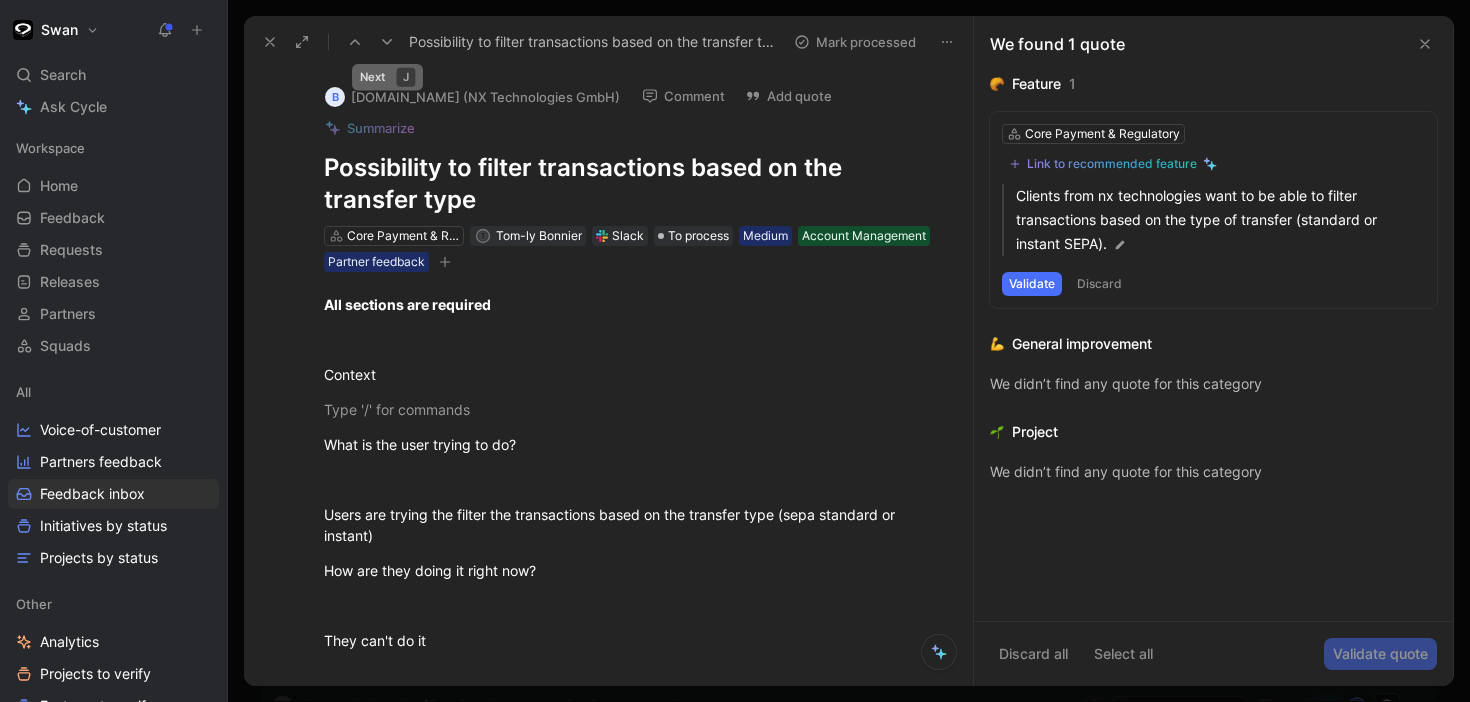 click 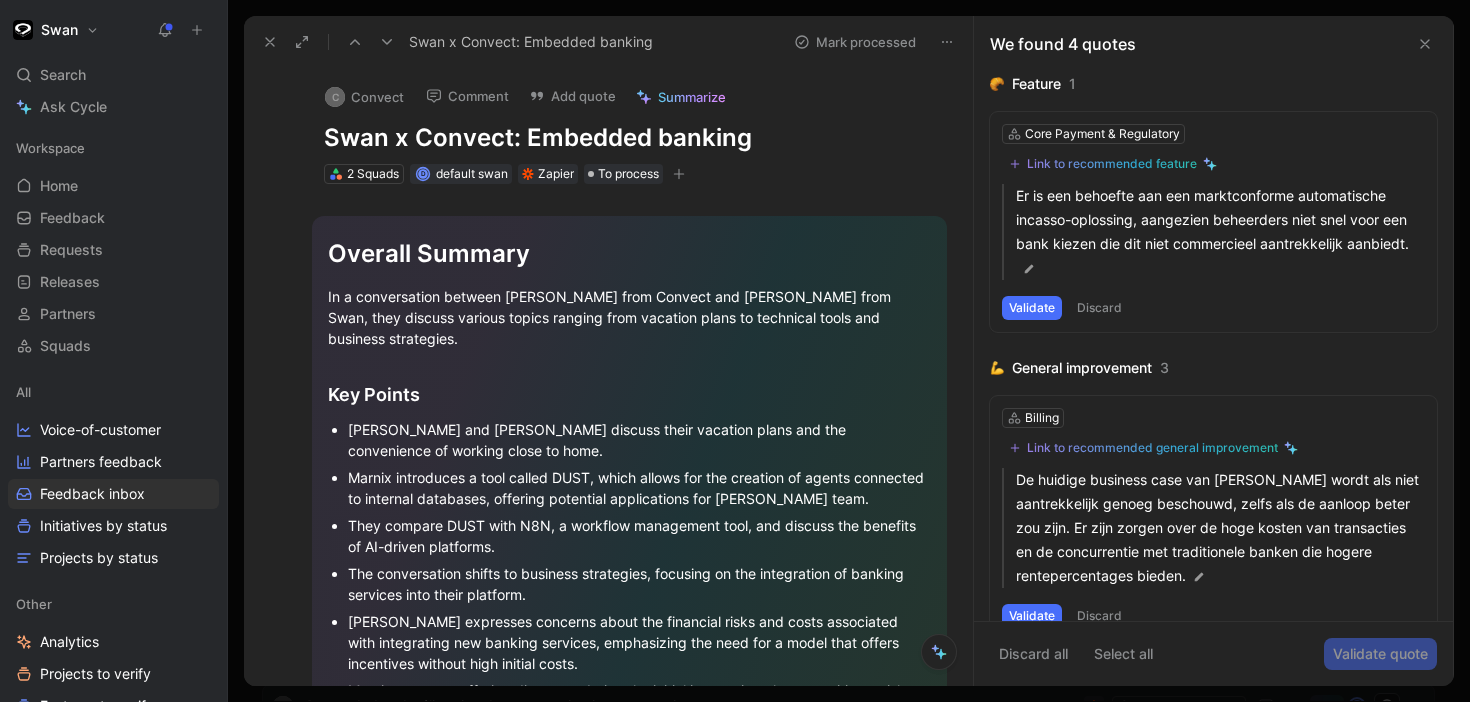 click 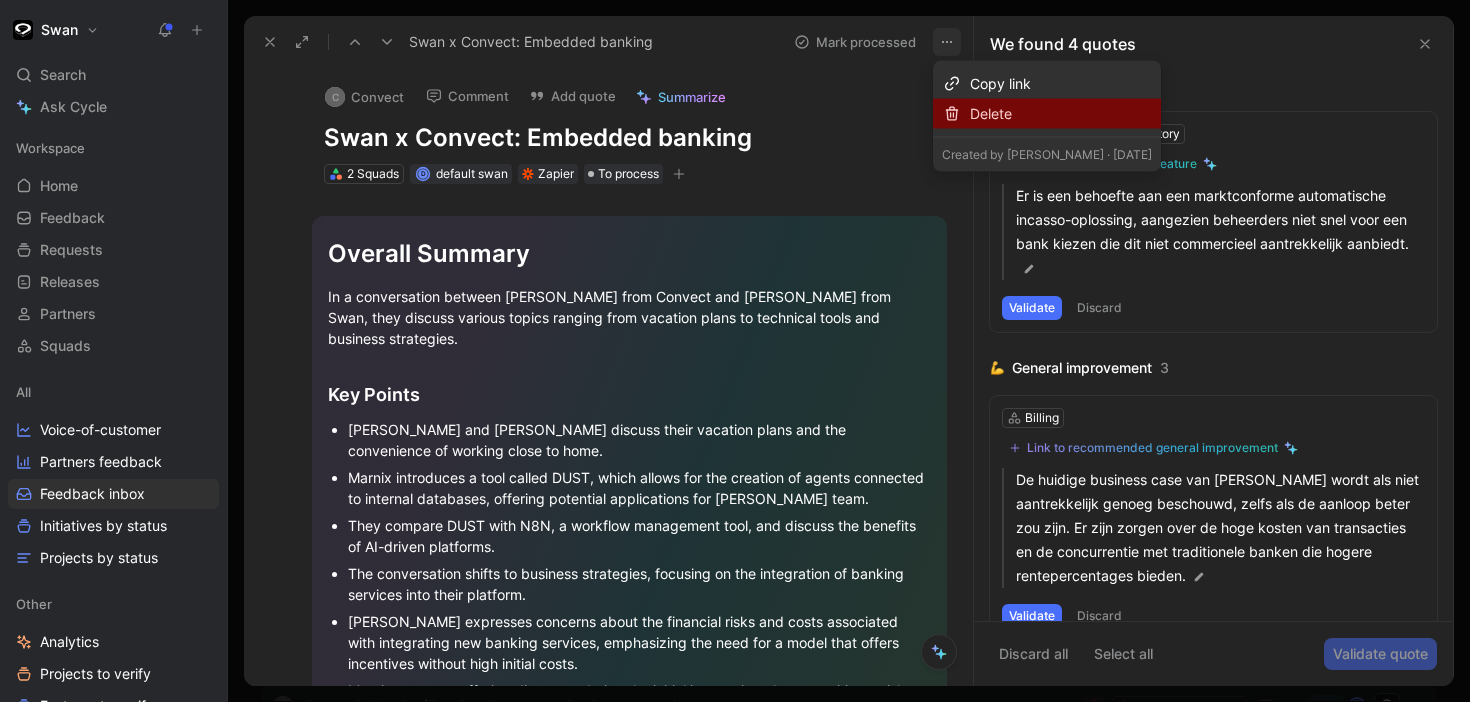 click on "Delete" at bounding box center (1047, 114) 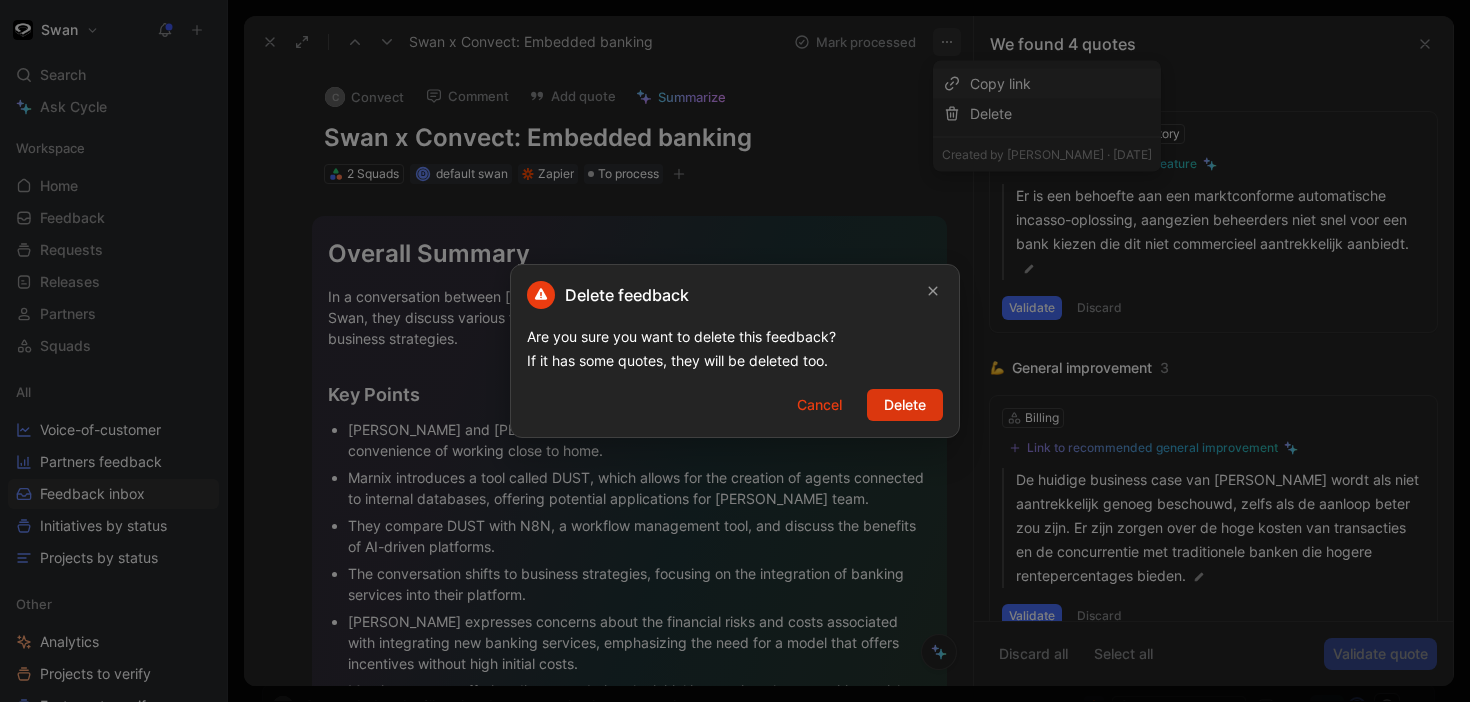 click on "Delete" at bounding box center [905, 405] 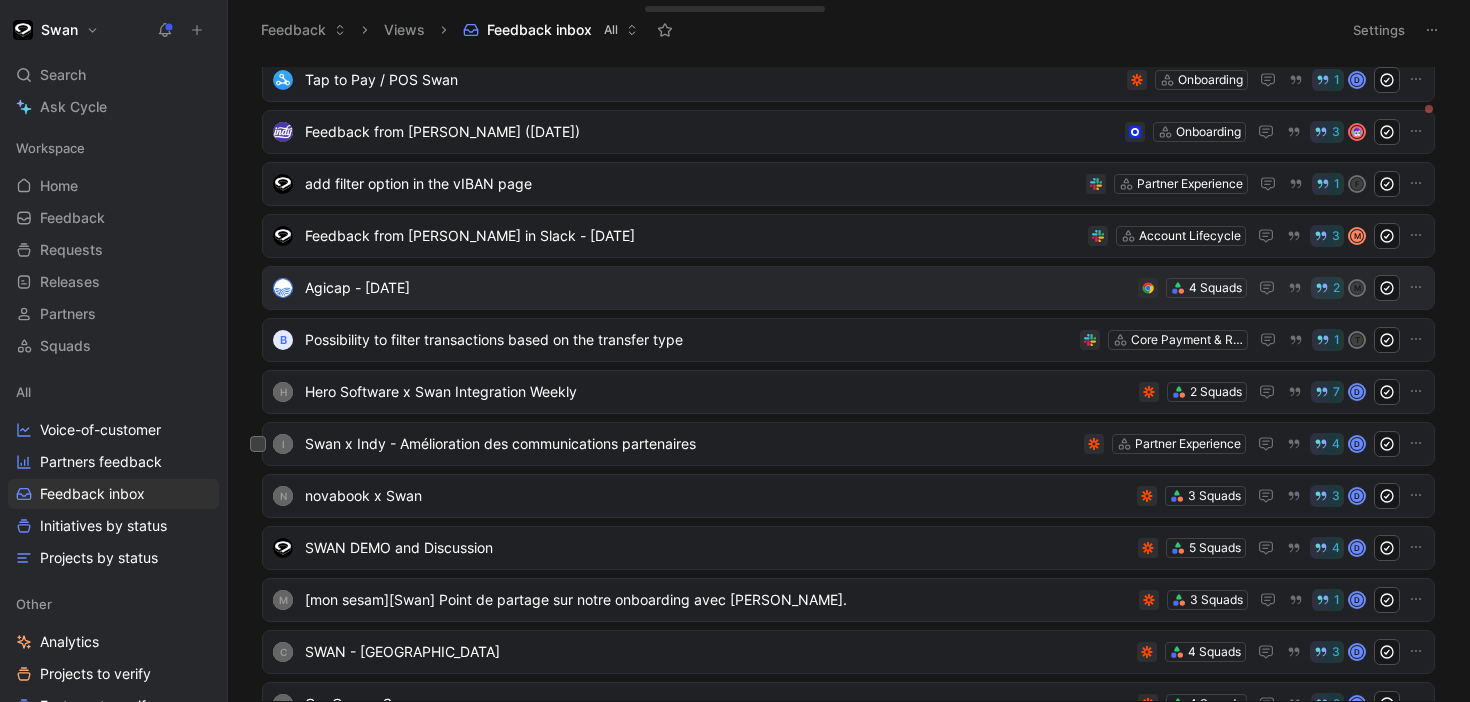 scroll, scrollTop: 213, scrollLeft: 0, axis: vertical 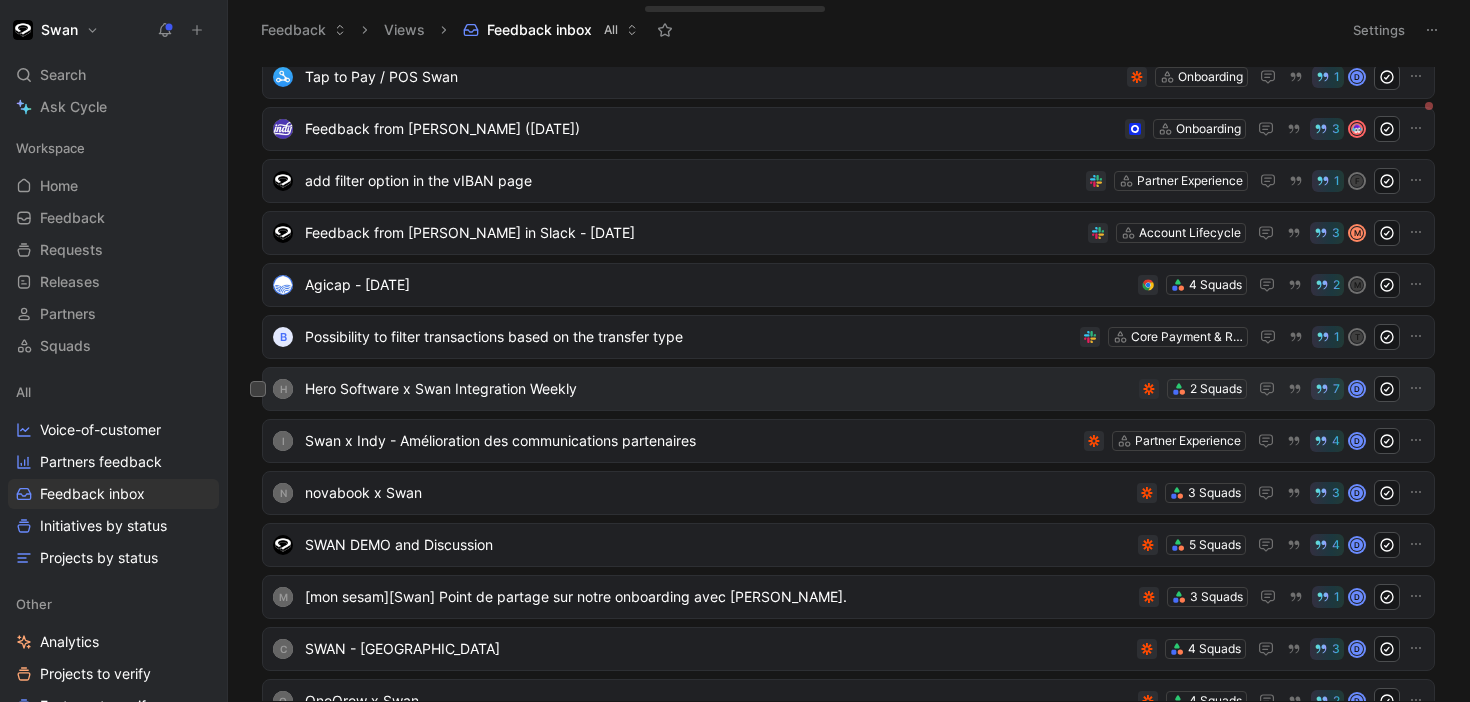 click on "Hero Software x Swan Integration Weekly" at bounding box center [718, 389] 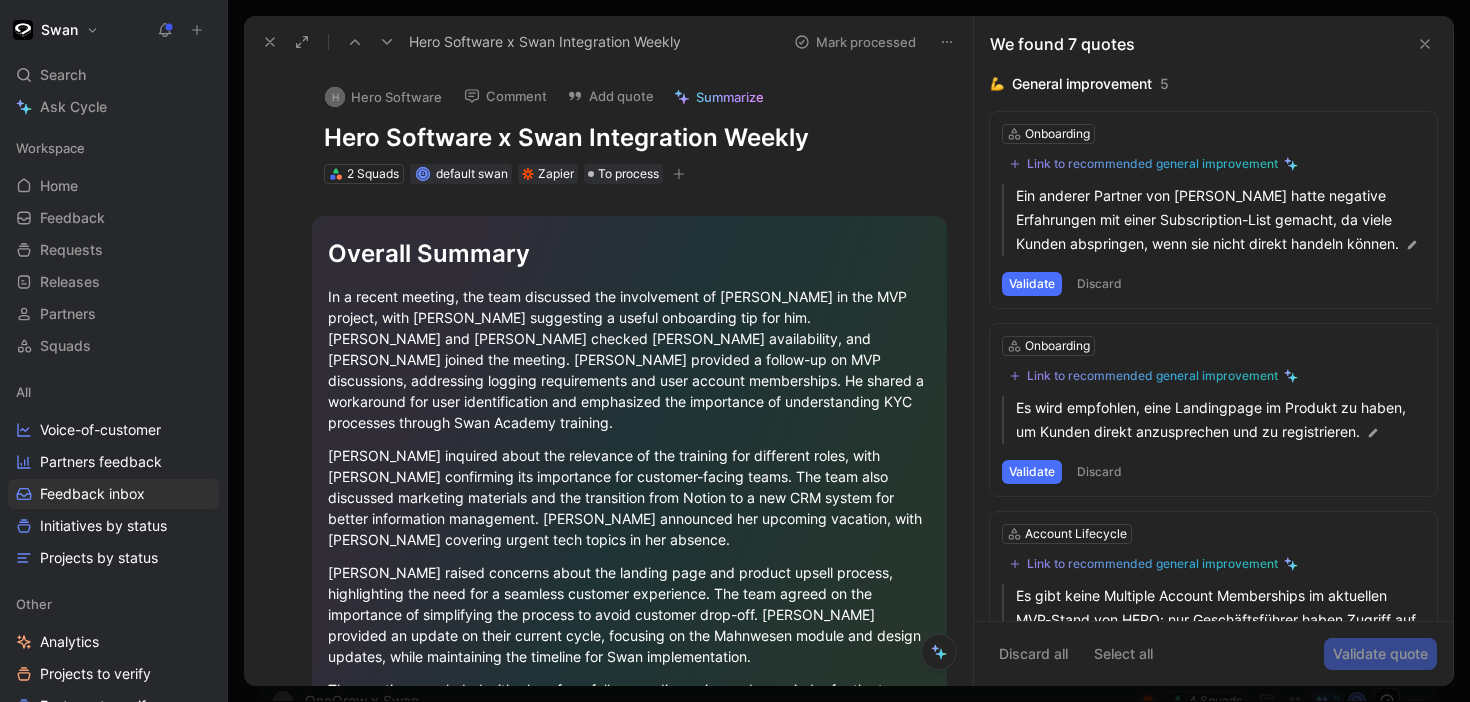 click 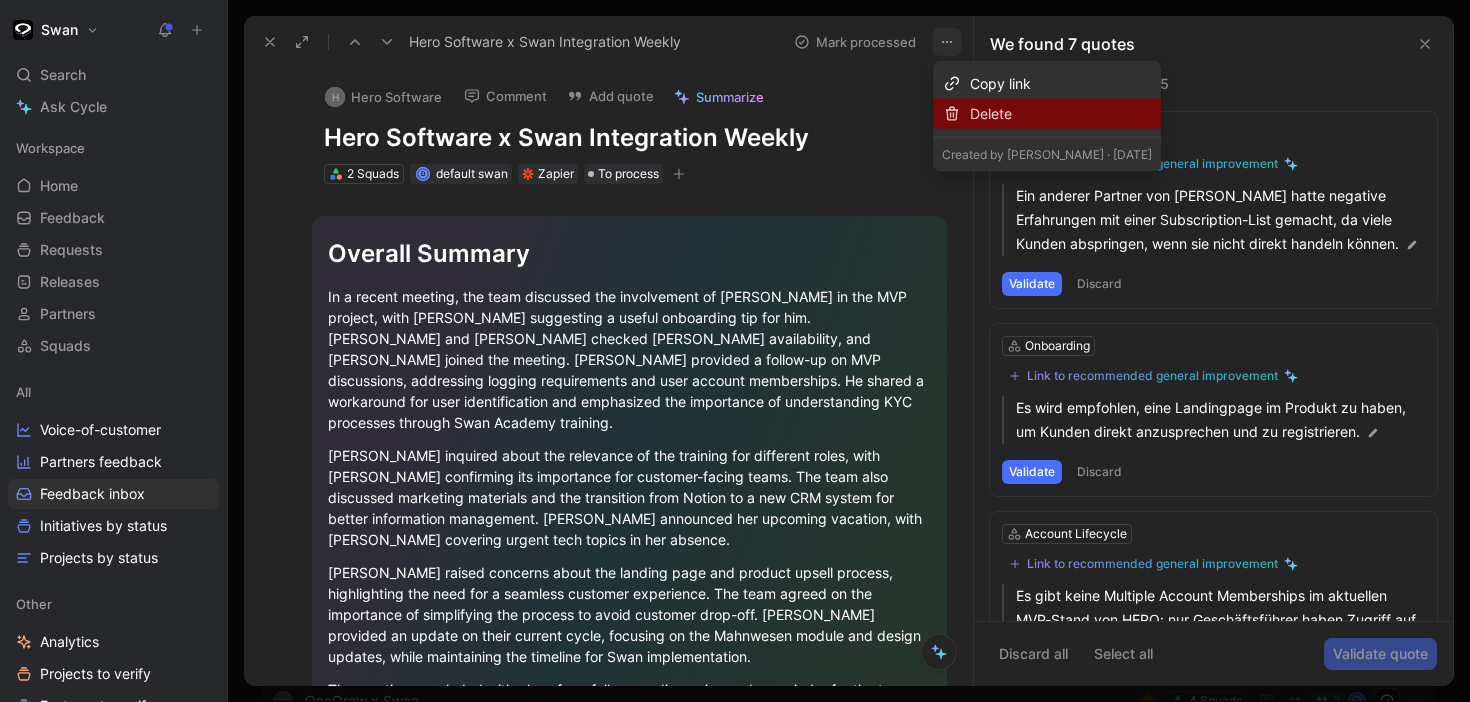 click on "Delete" at bounding box center (1061, 114) 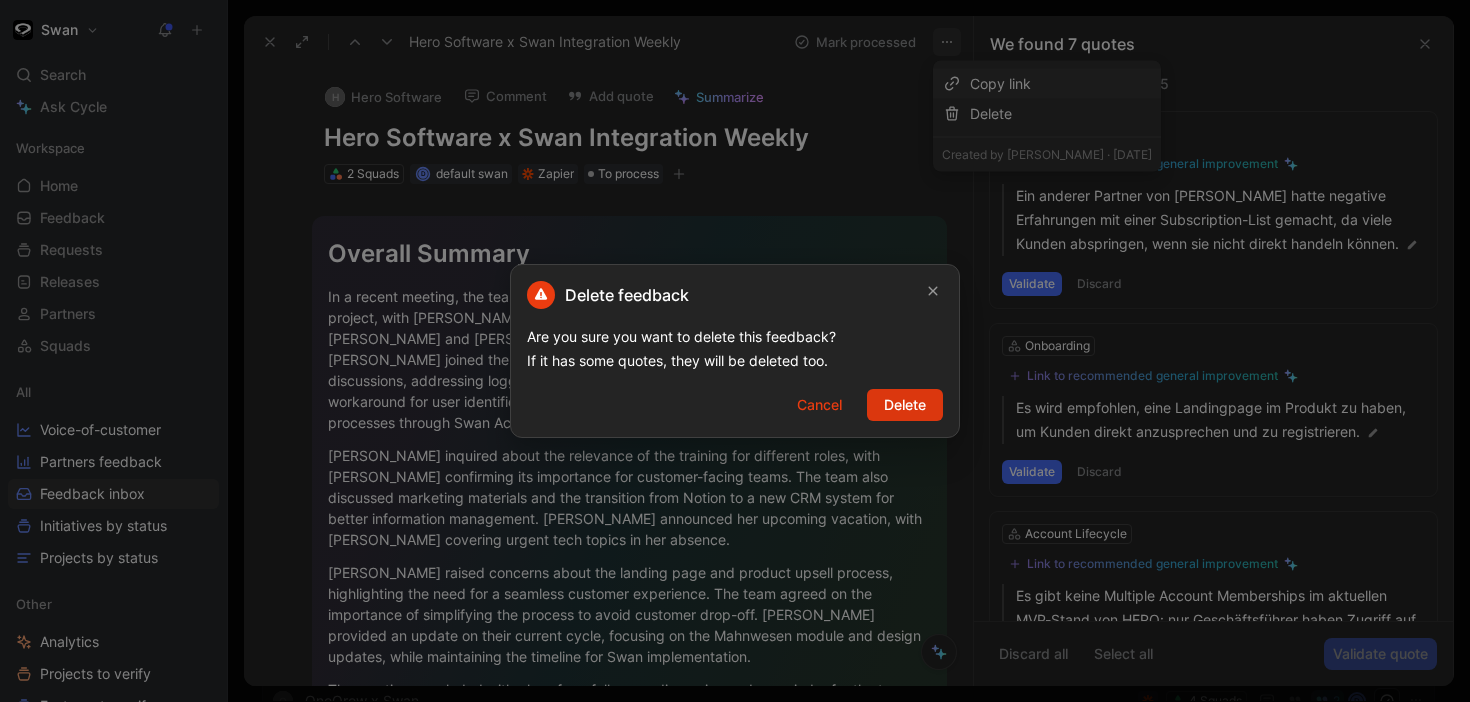 click on "Delete" at bounding box center [905, 405] 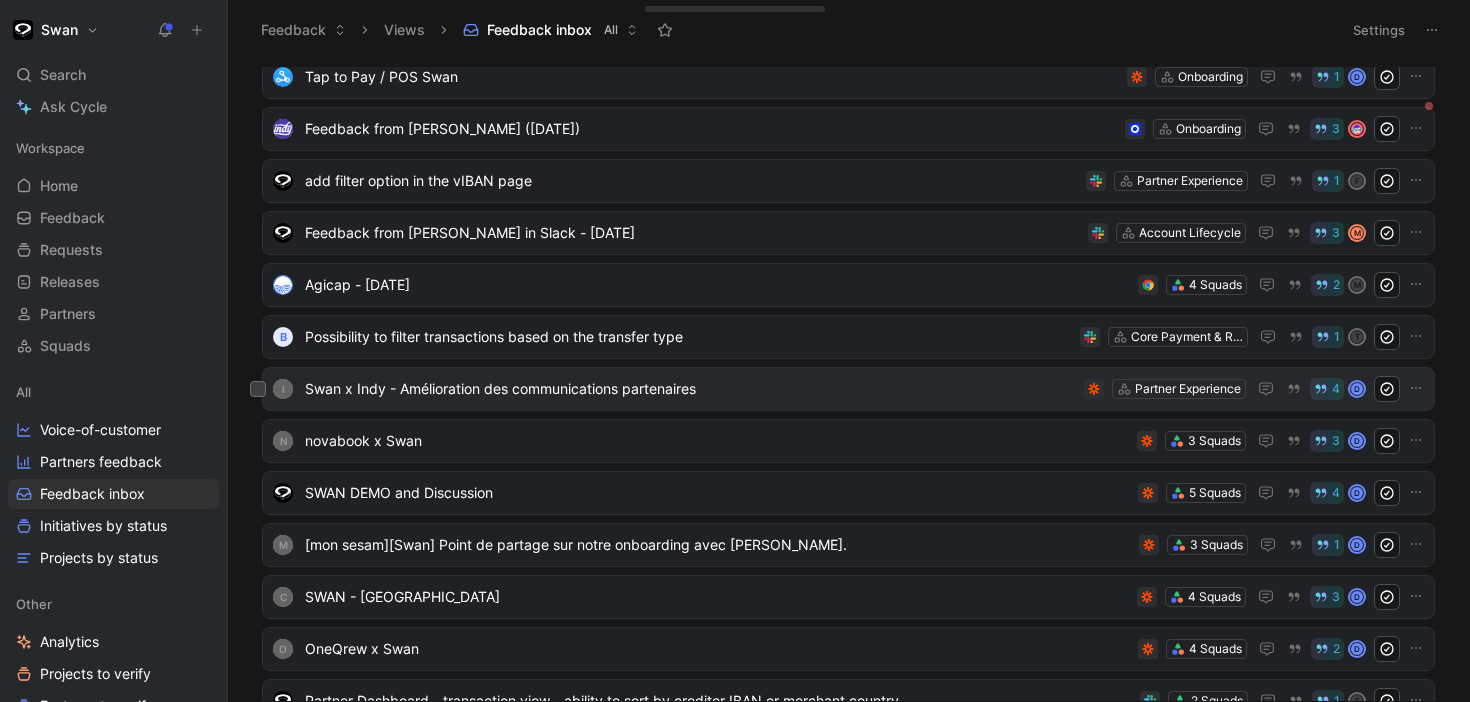 click on "I Swan x Indy - Amélioration des communications partenaires Partner Experience 4 d" at bounding box center (848, 389) 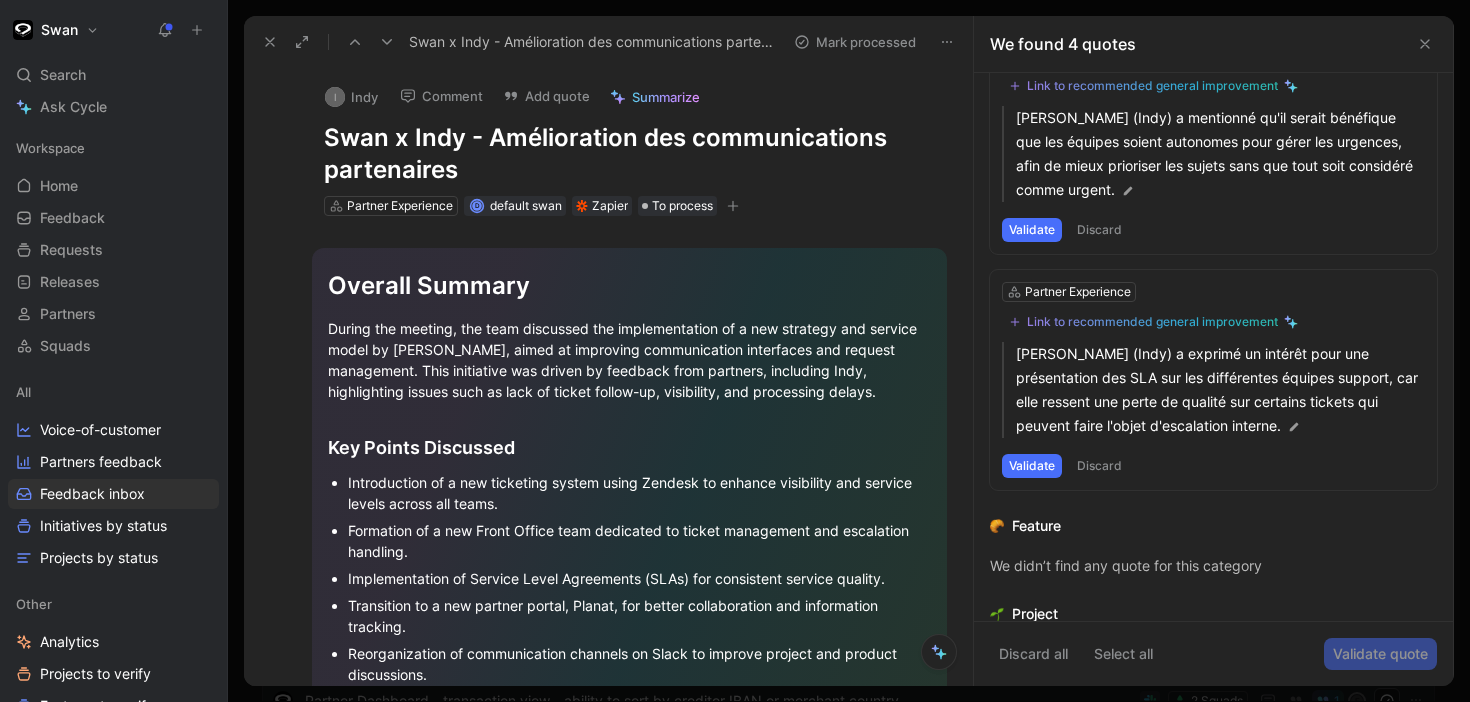 scroll, scrollTop: 0, scrollLeft: 0, axis: both 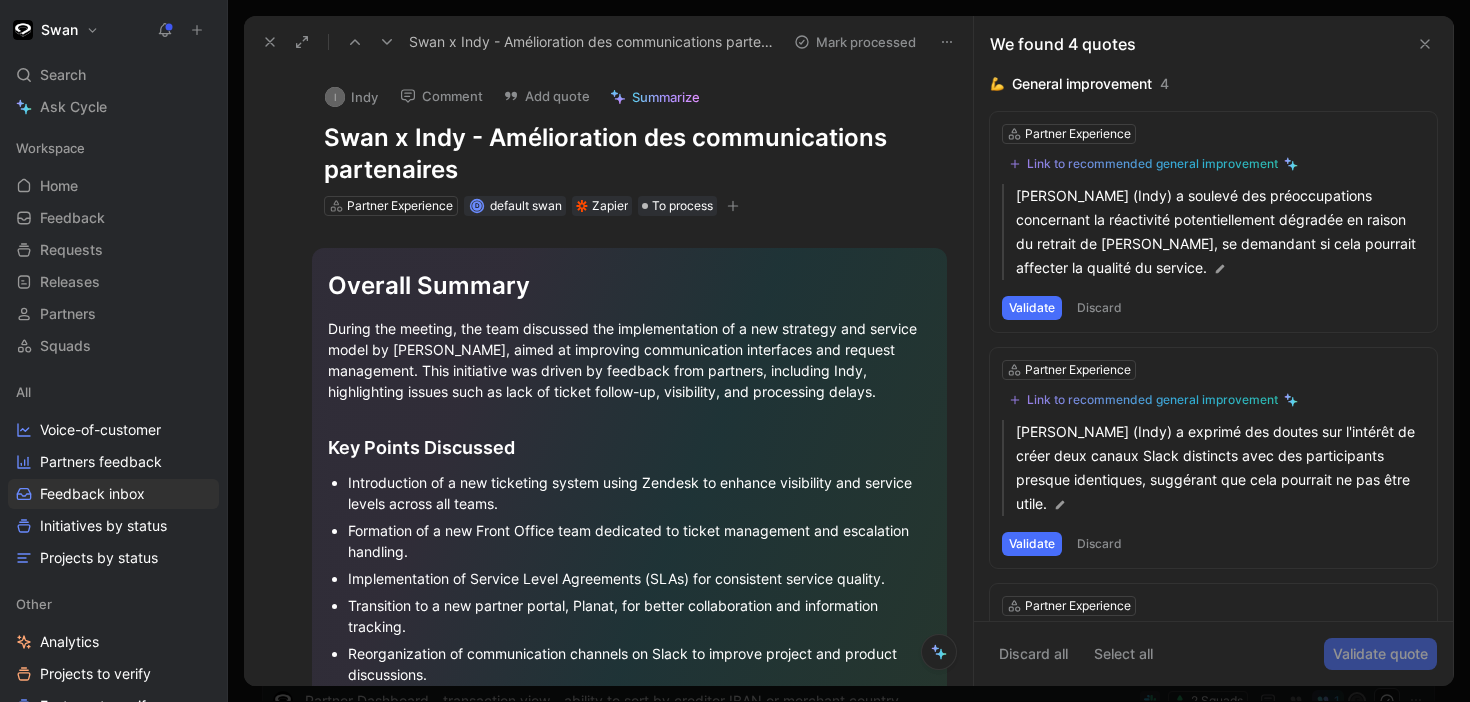 click on "Discard" at bounding box center [1099, 308] 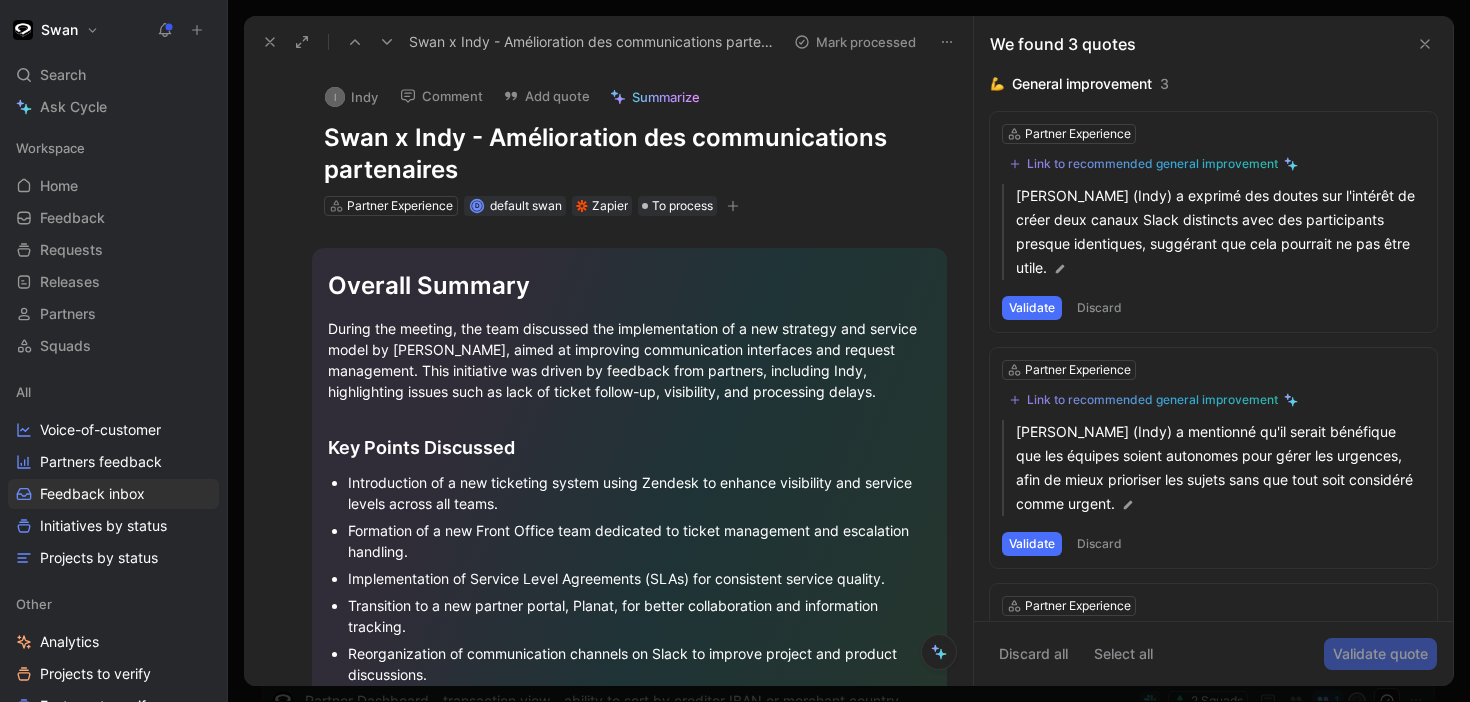 click on "Discard" at bounding box center [1099, 308] 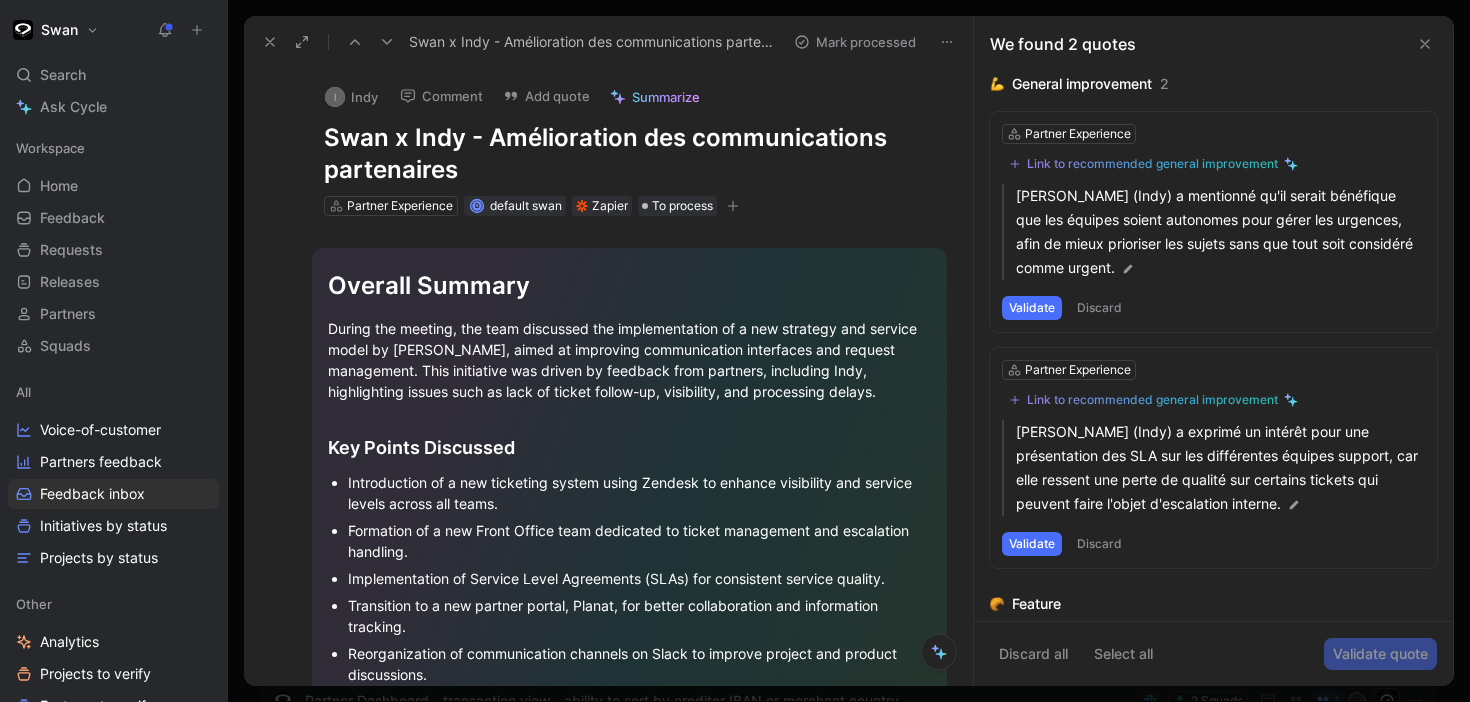click on "Discard" at bounding box center (1099, 308) 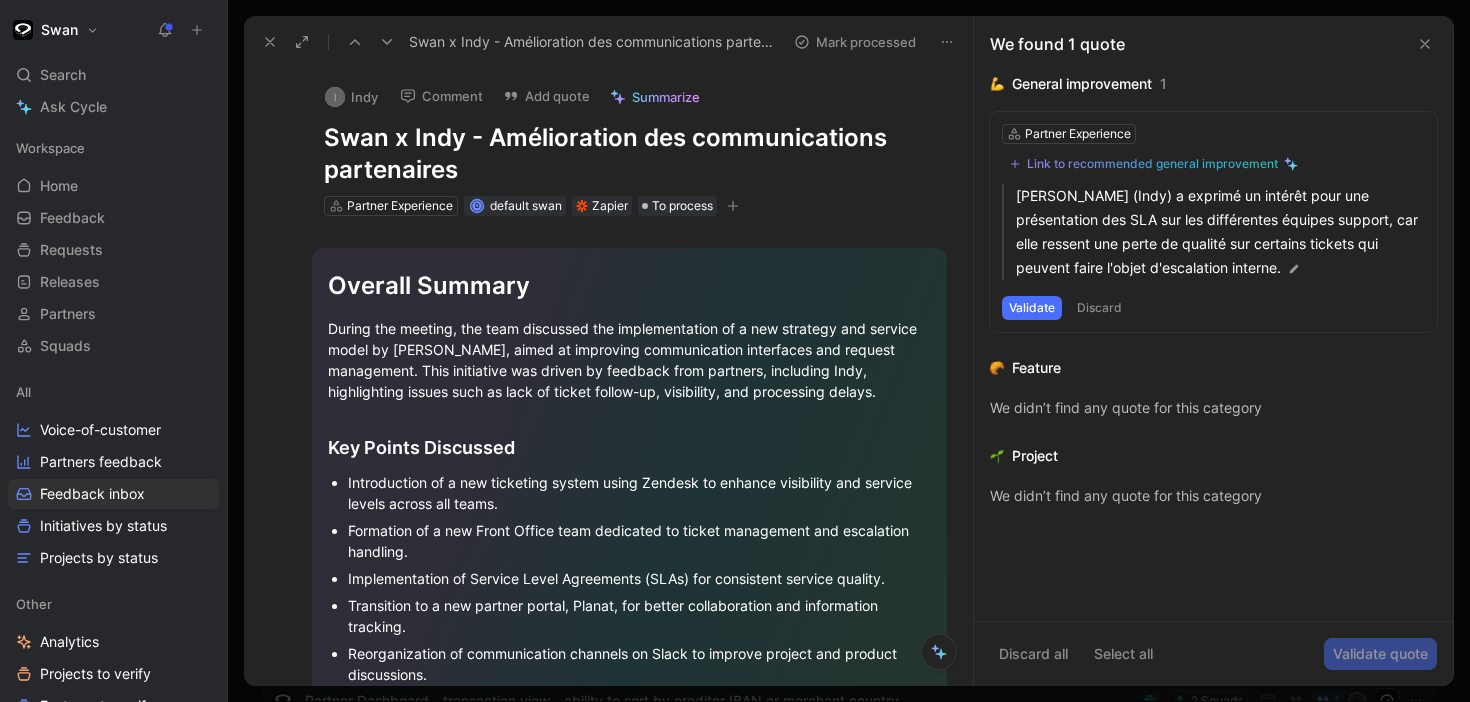 click on "Discard" at bounding box center (1099, 308) 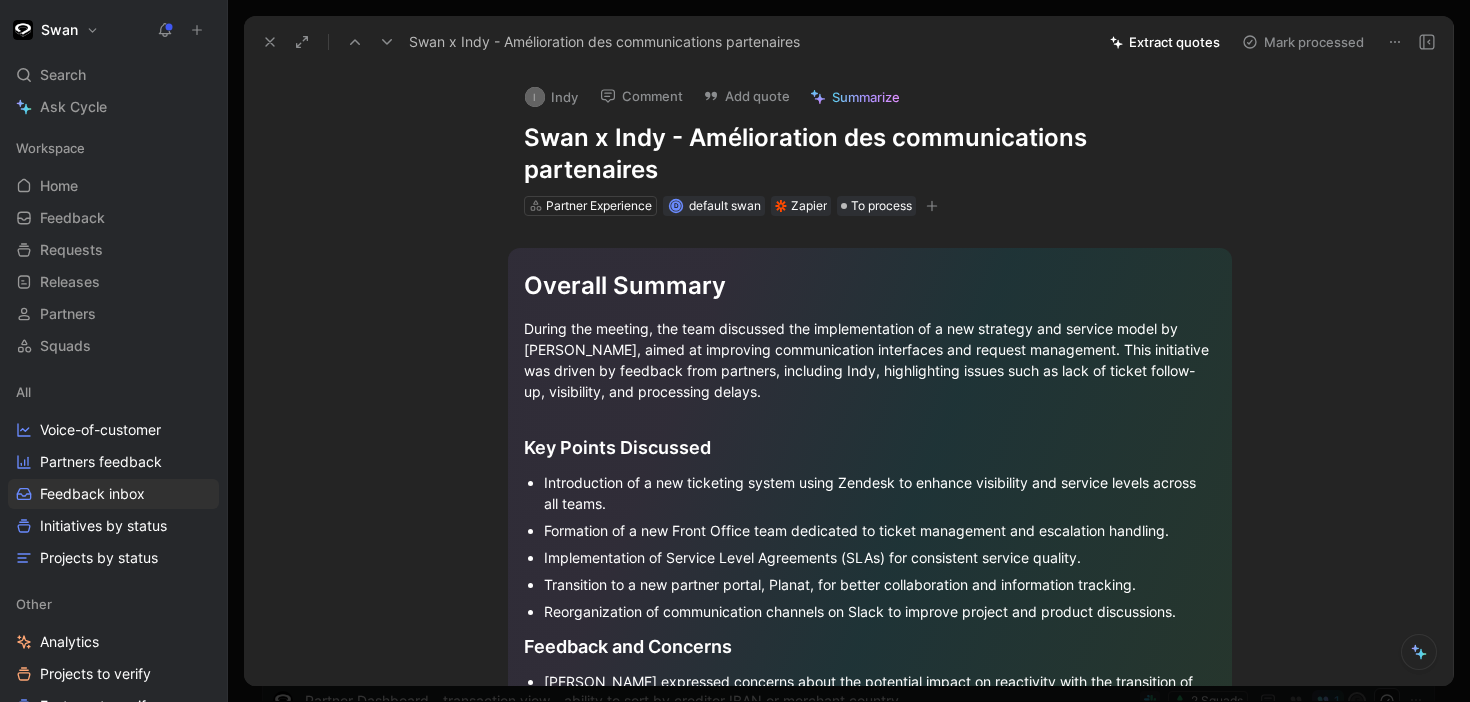 click on "Extract quotes" at bounding box center (1165, 42) 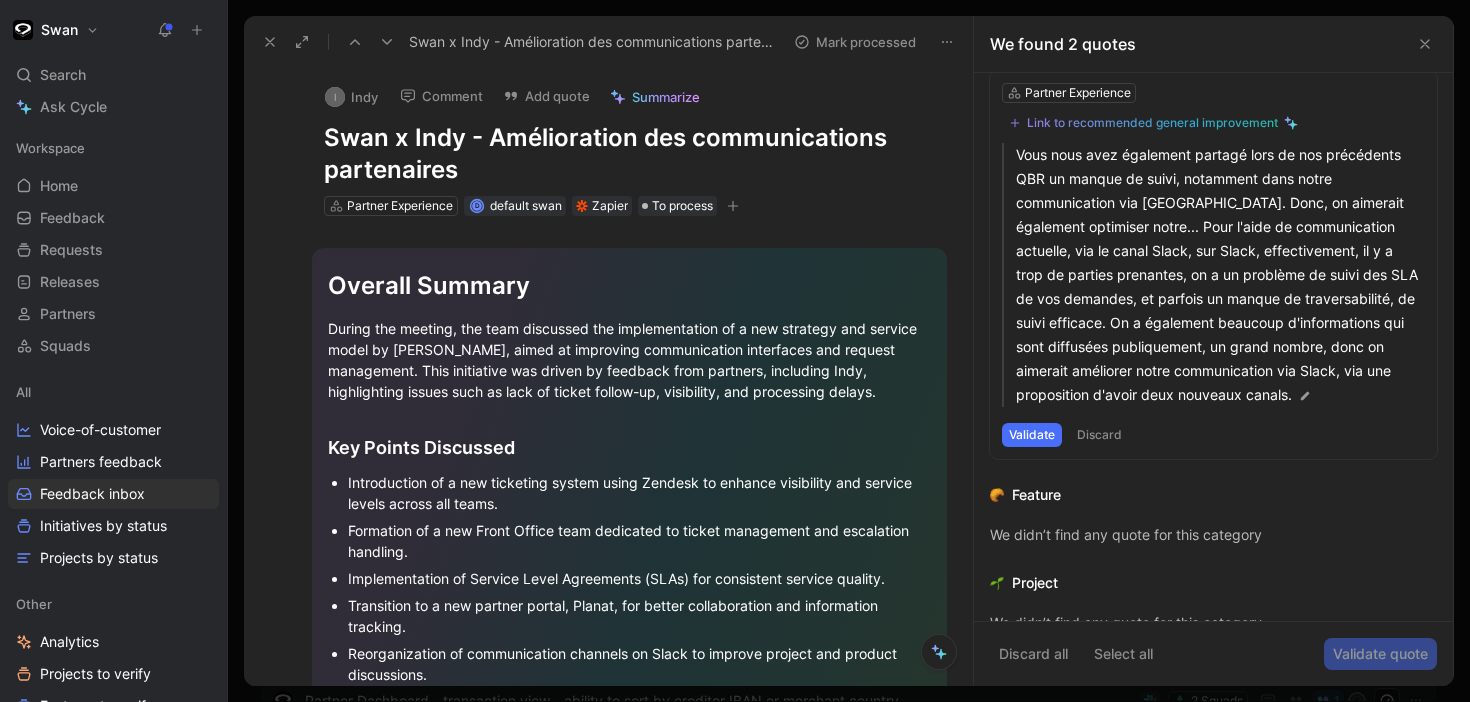 scroll, scrollTop: 332, scrollLeft: 0, axis: vertical 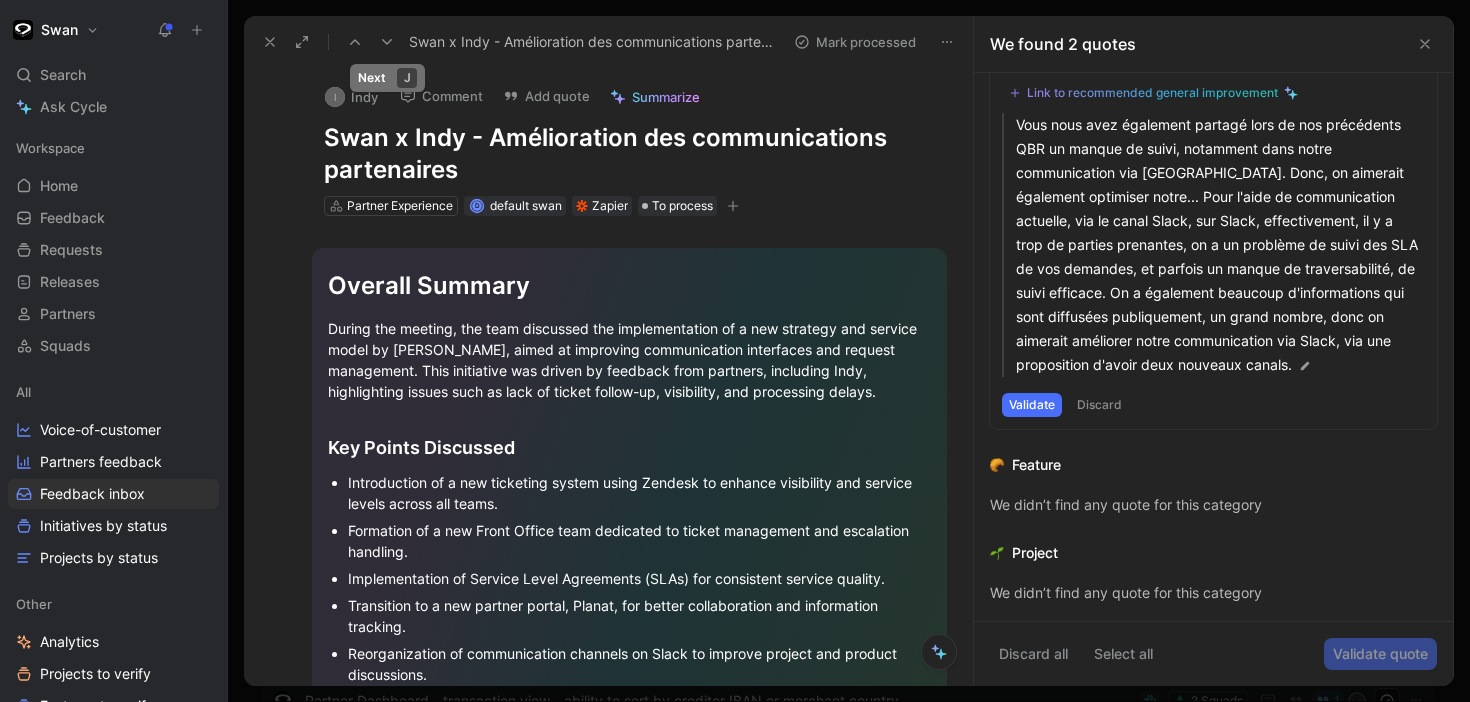 click 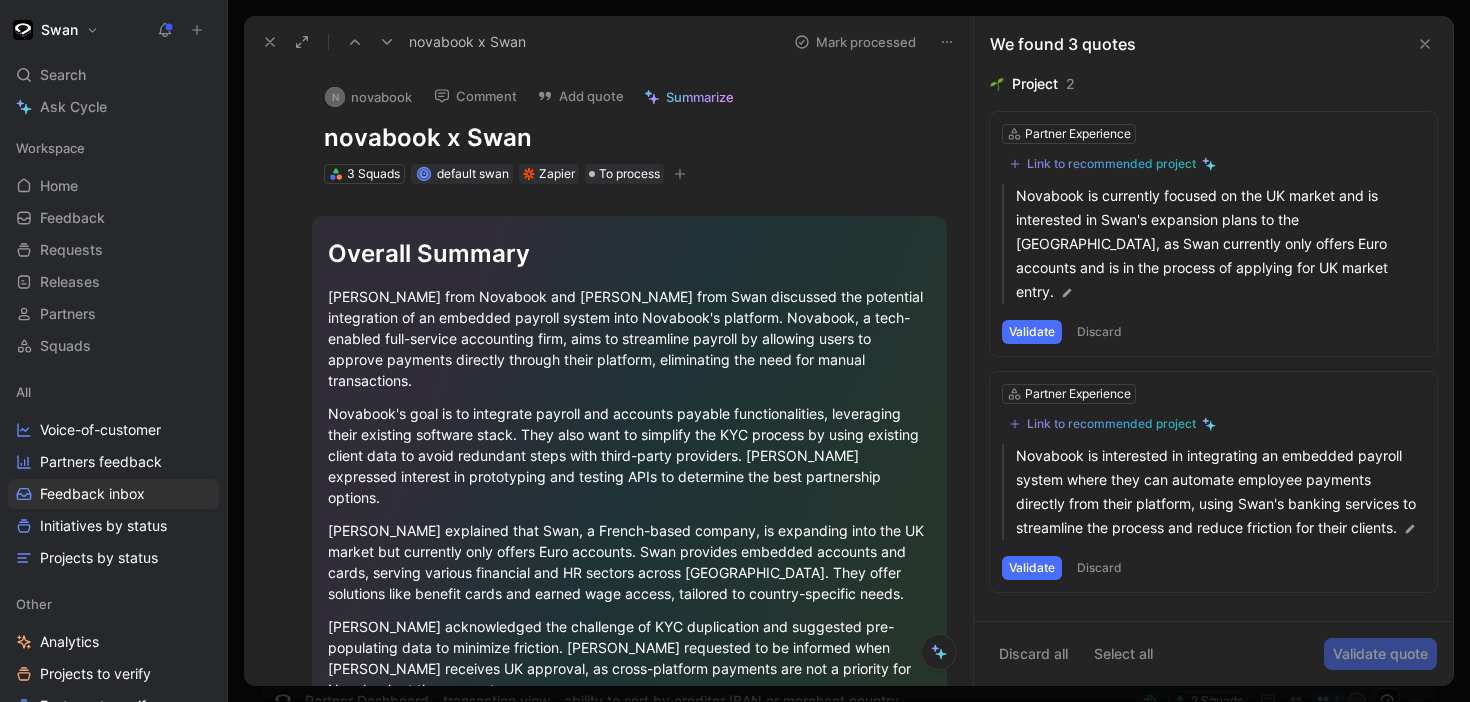 click on "Discard" at bounding box center [1099, 332] 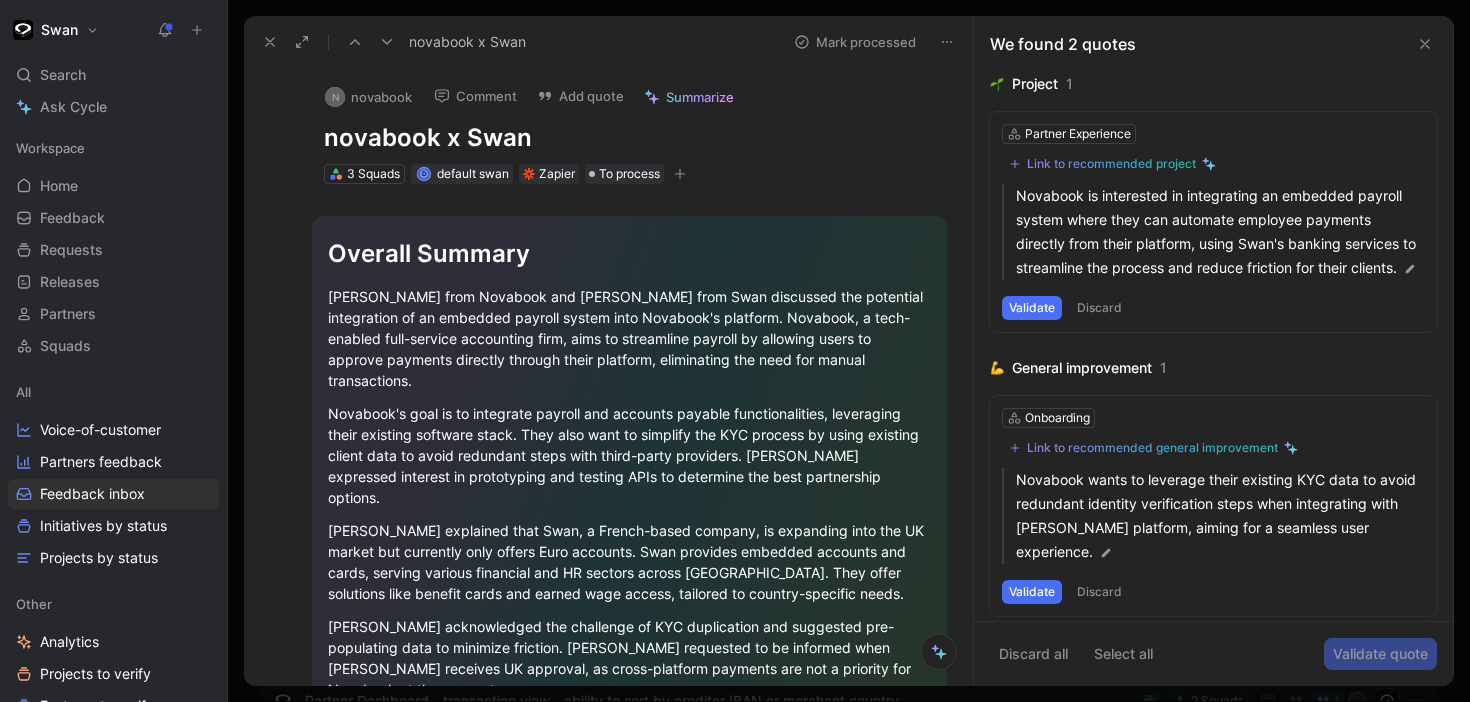 click on "Discard" at bounding box center (1099, 308) 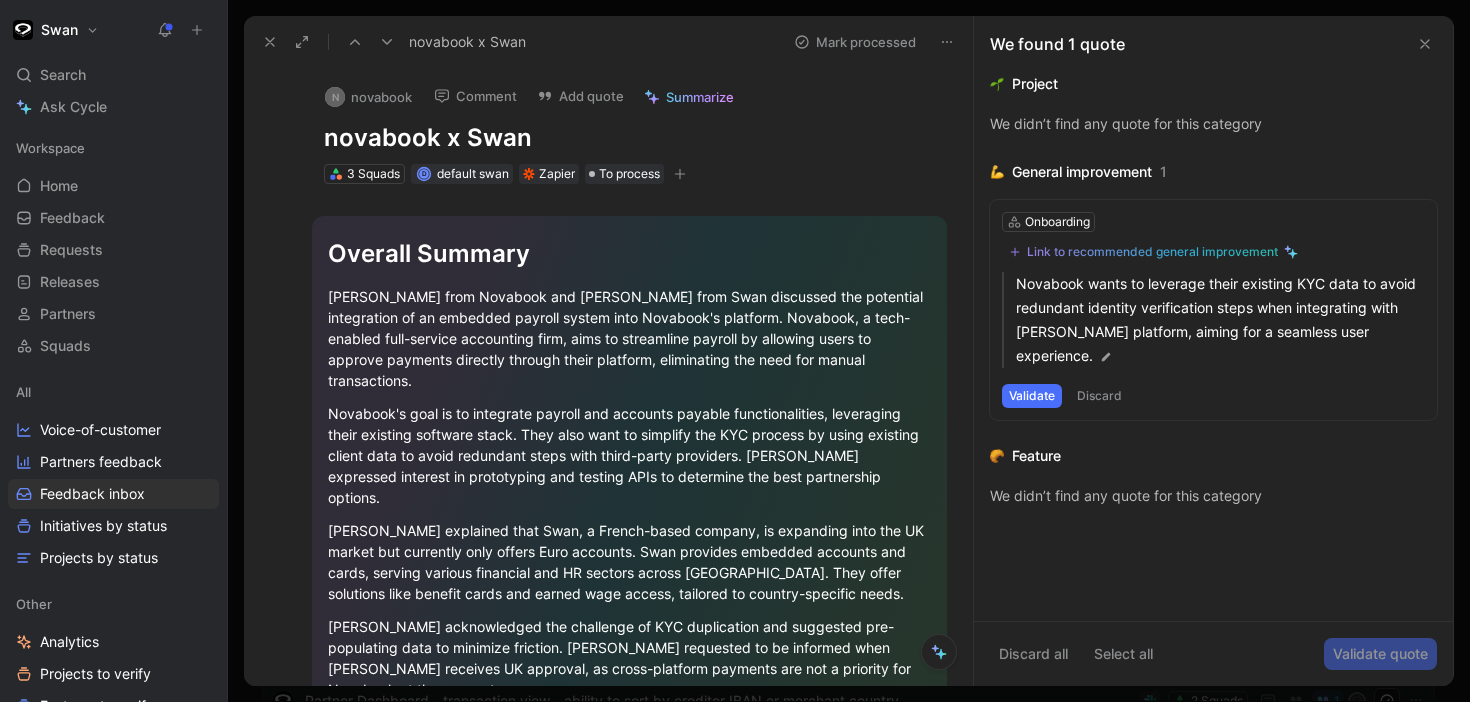 click on "Discard" at bounding box center (1099, 396) 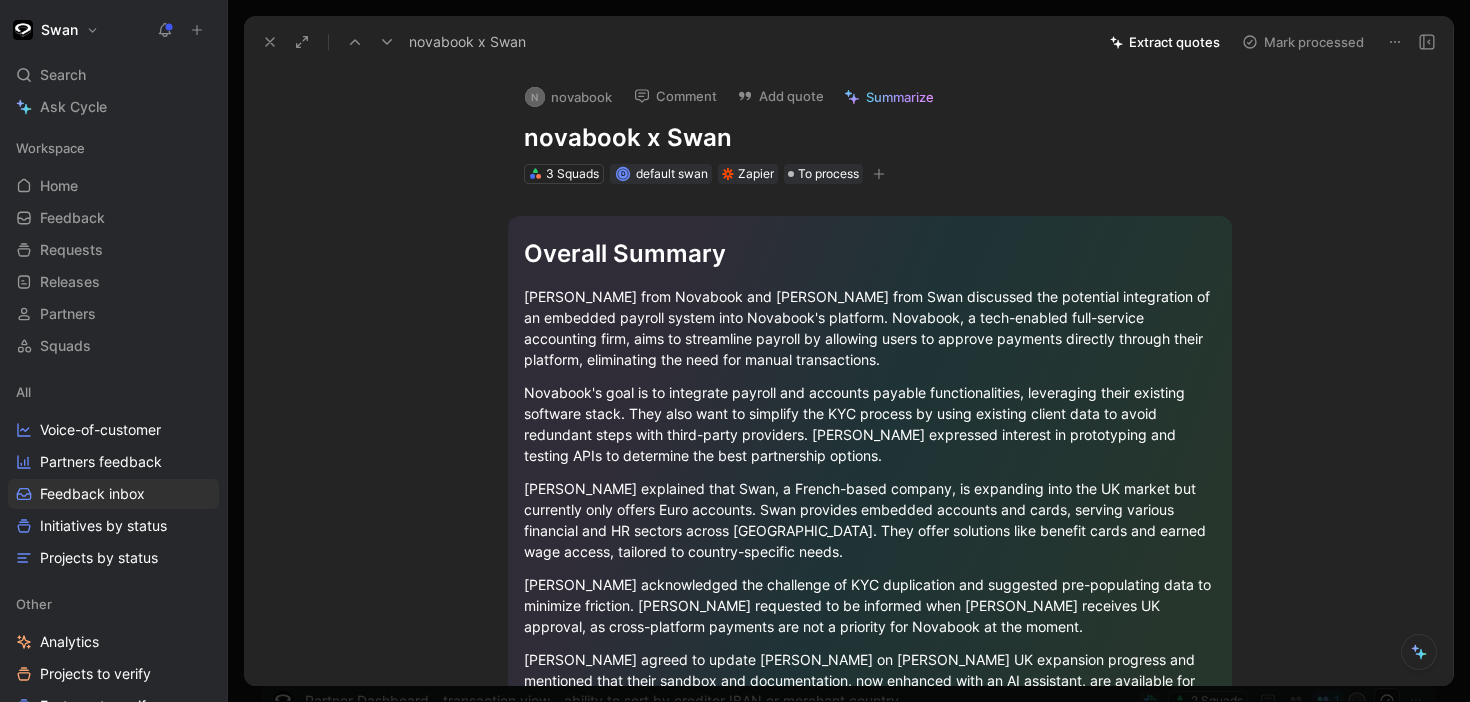 click on "Extract quotes" at bounding box center [1165, 42] 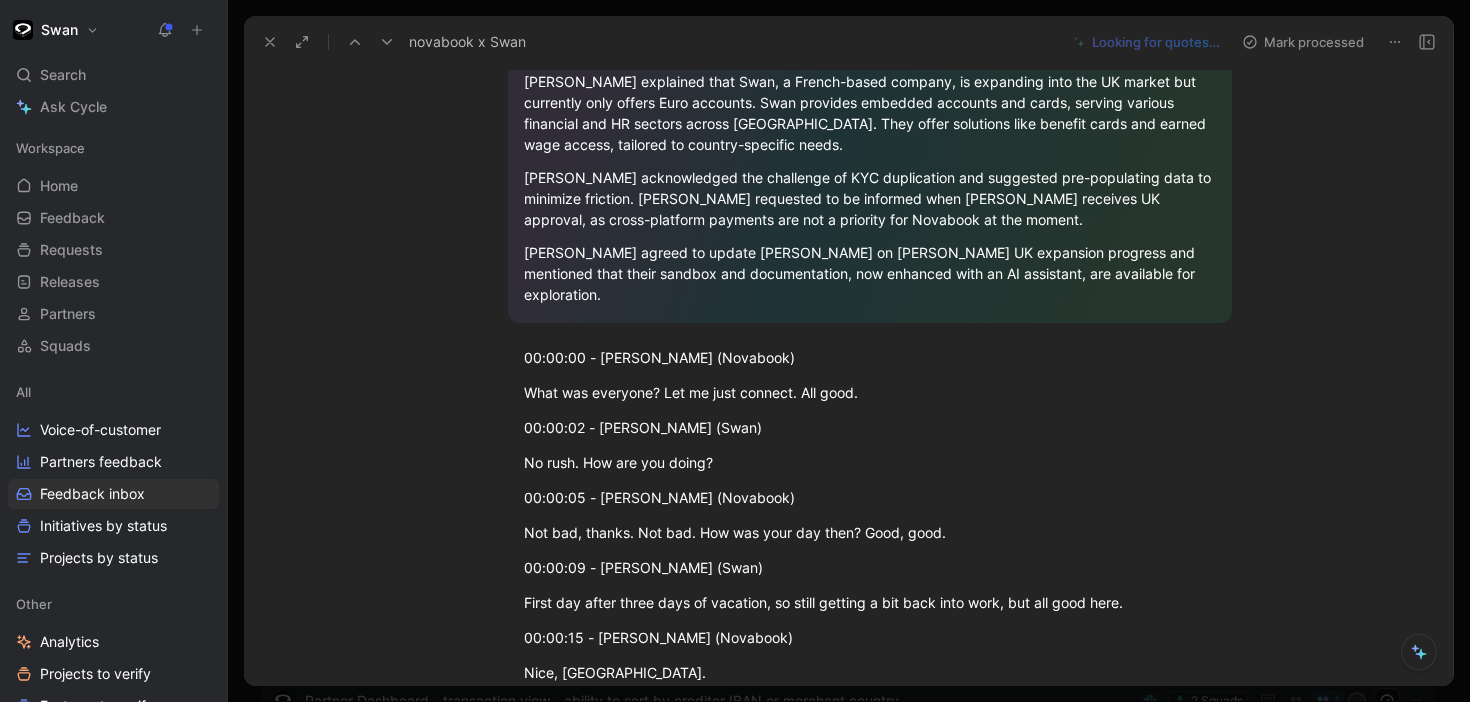 scroll, scrollTop: 0, scrollLeft: 0, axis: both 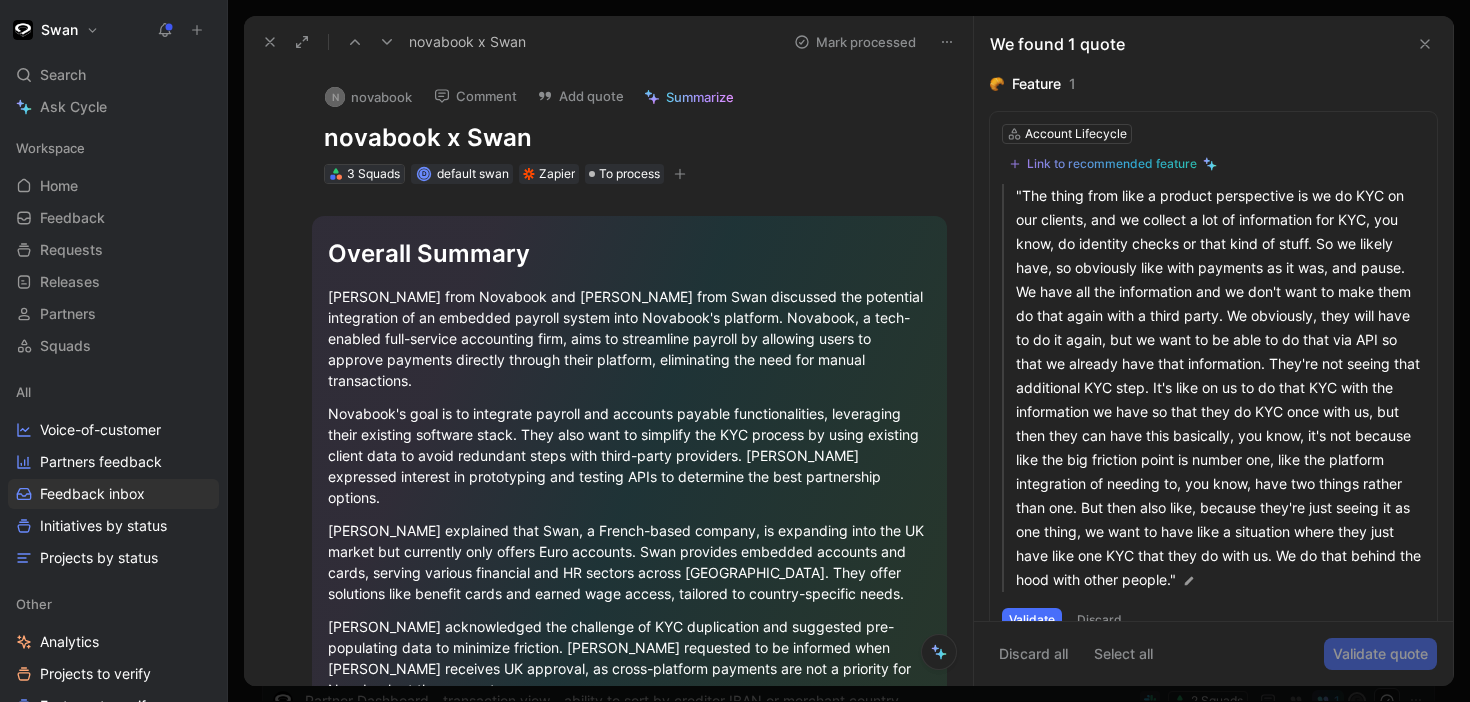 click on "3 Squads" at bounding box center (373, 174) 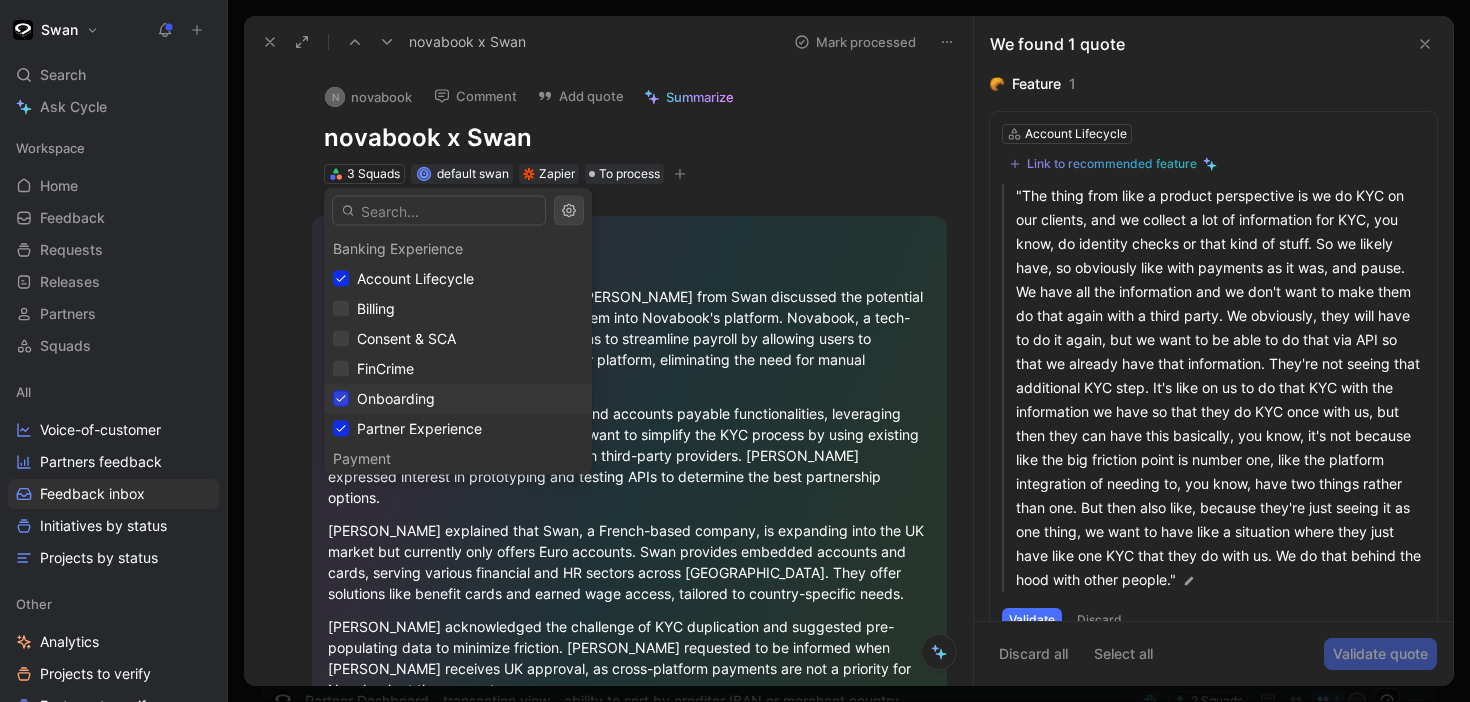 click at bounding box center [341, 399] 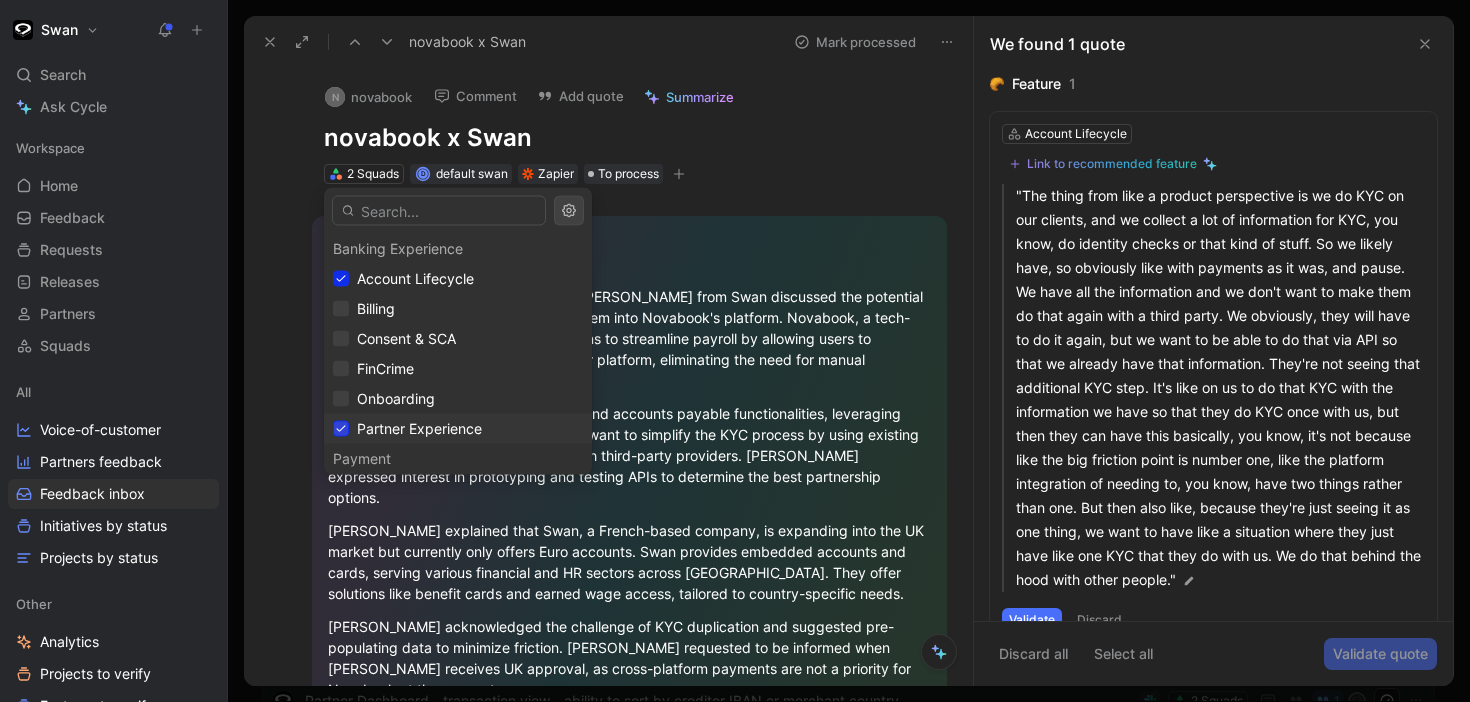click at bounding box center [341, 429] 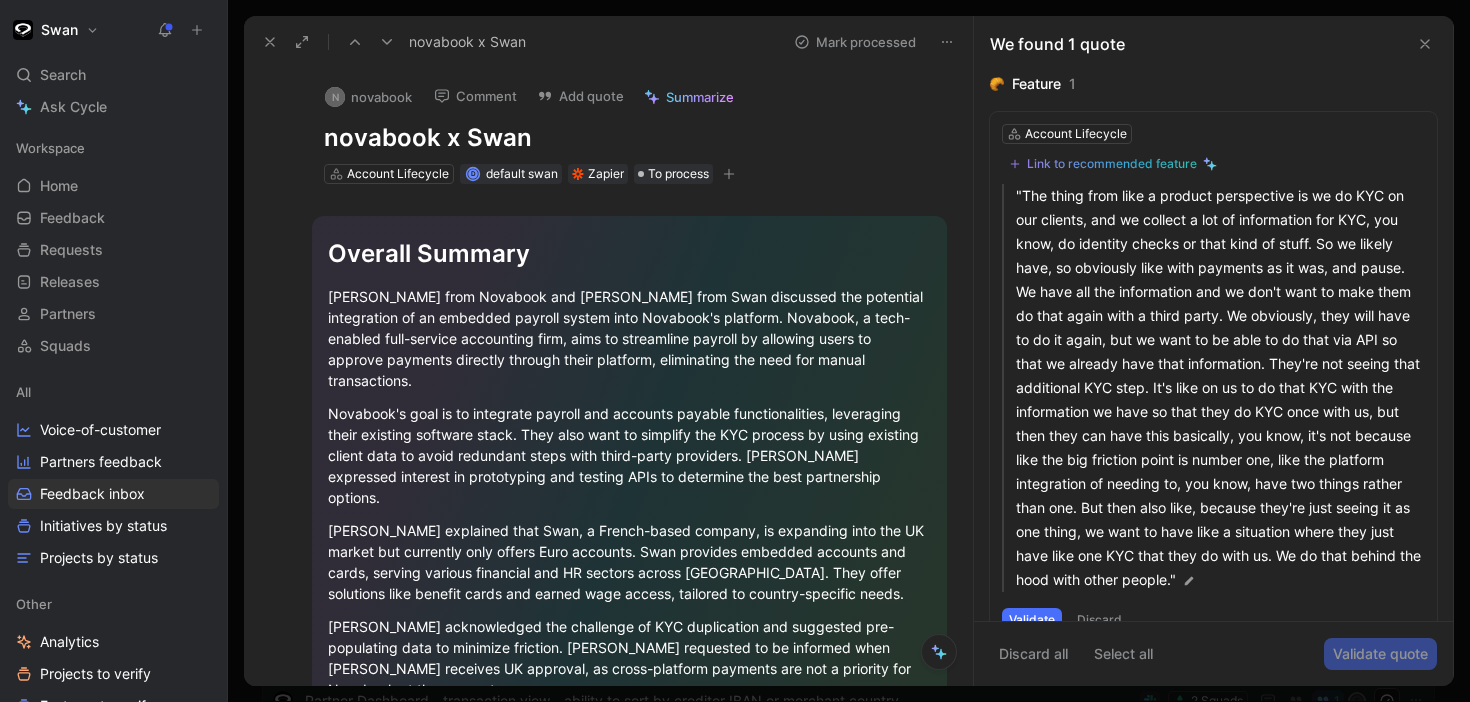 click 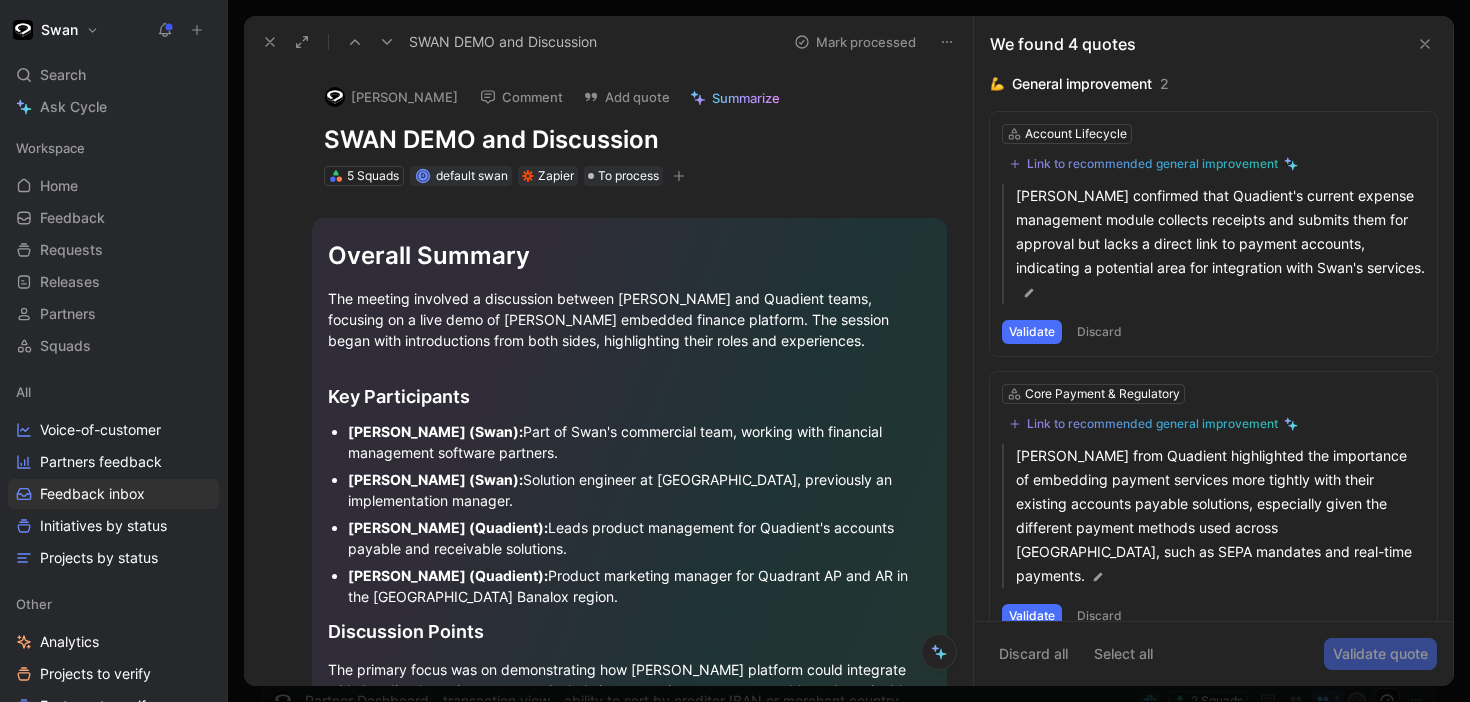 click on "Discard" at bounding box center [1099, 332] 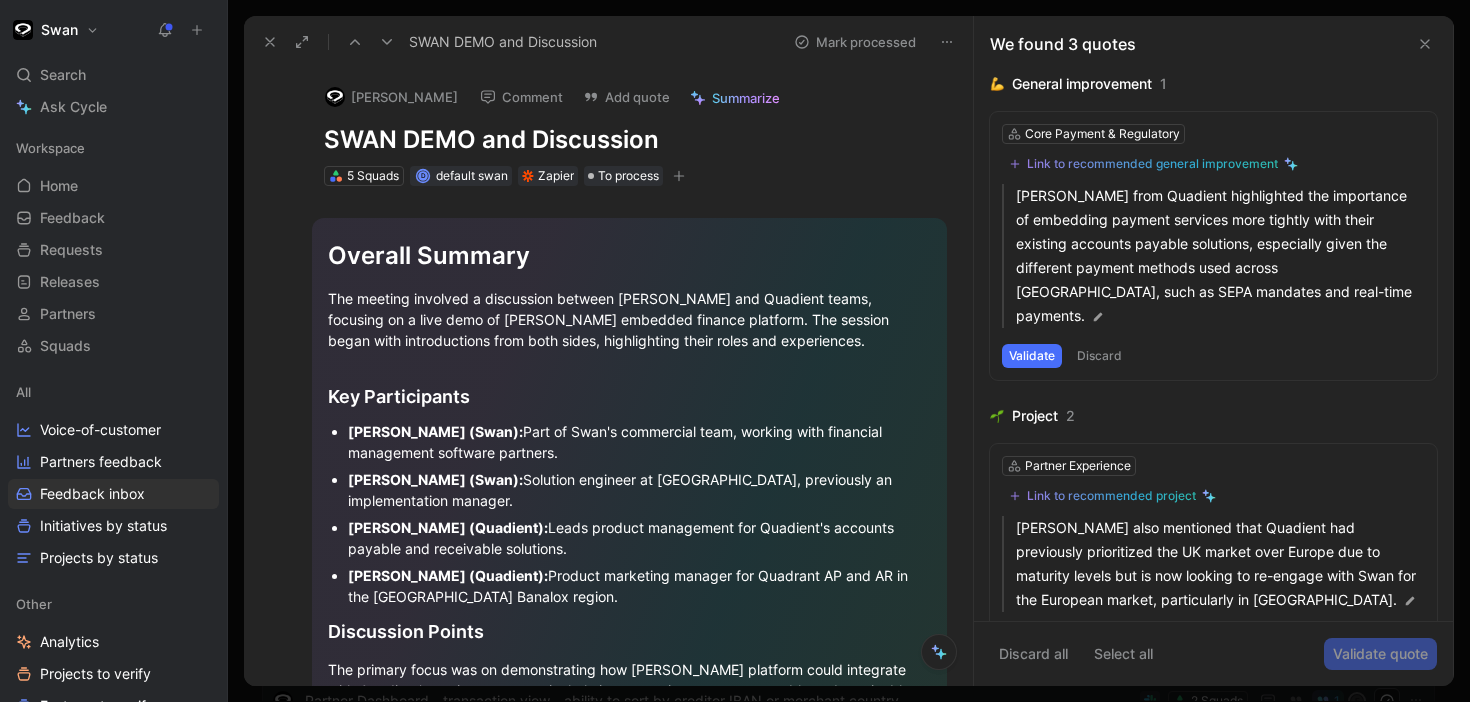 click on "Discard" at bounding box center (1099, 356) 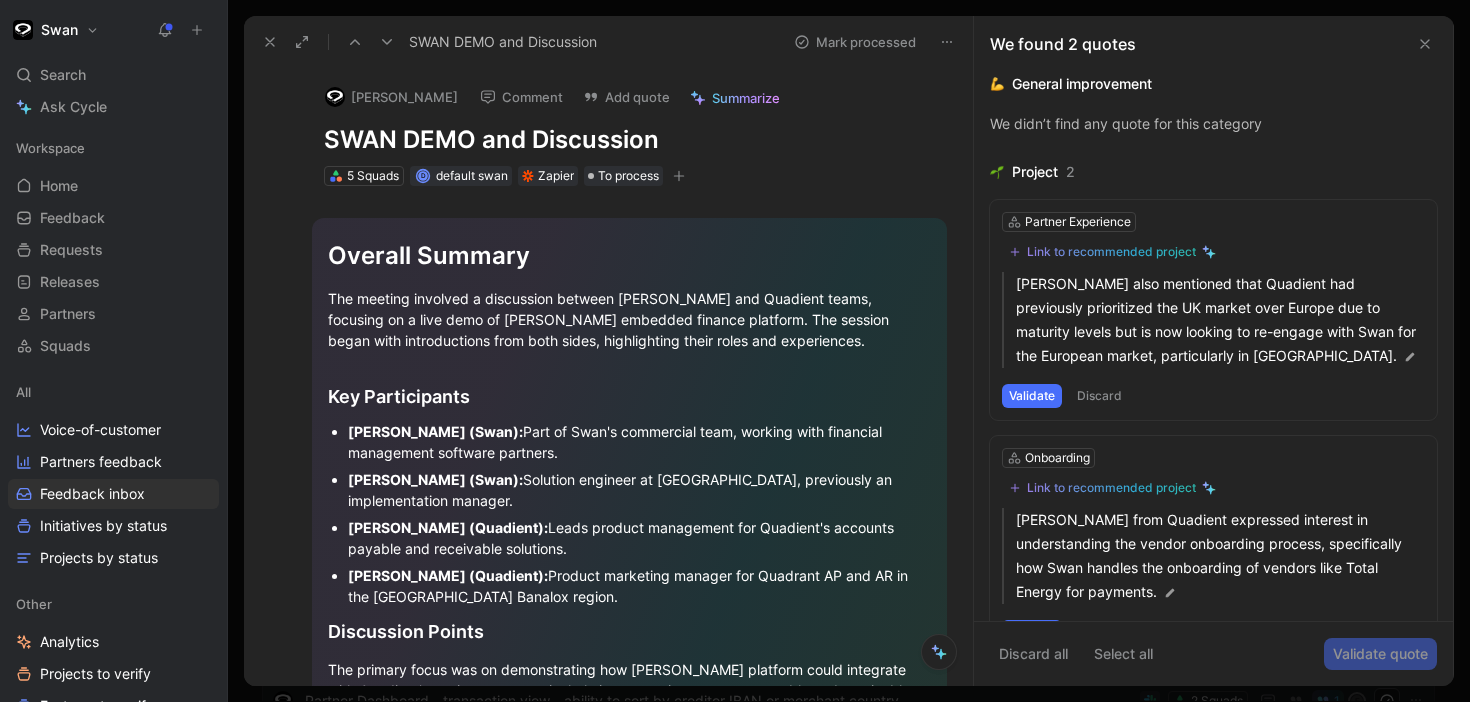 click on "Discard" at bounding box center (1099, 396) 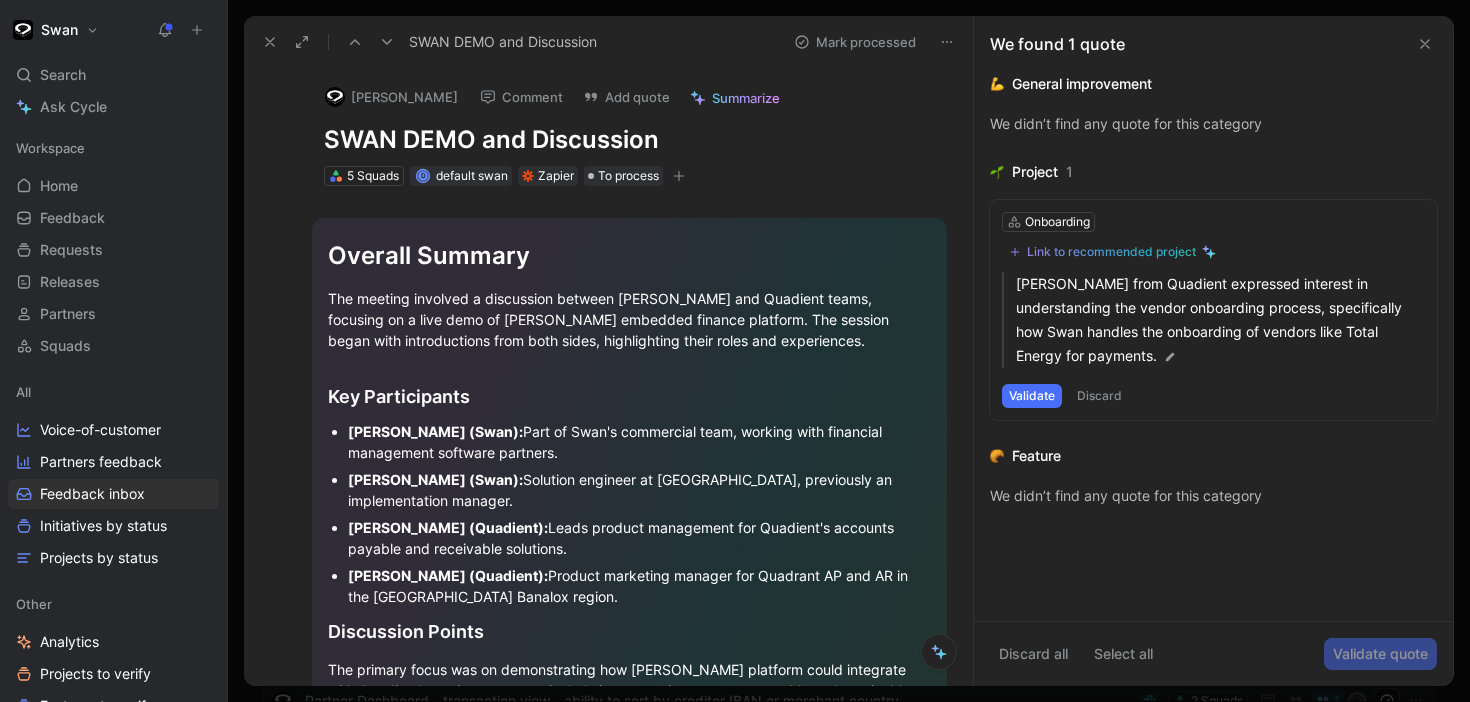 click on "Discard" at bounding box center [1099, 396] 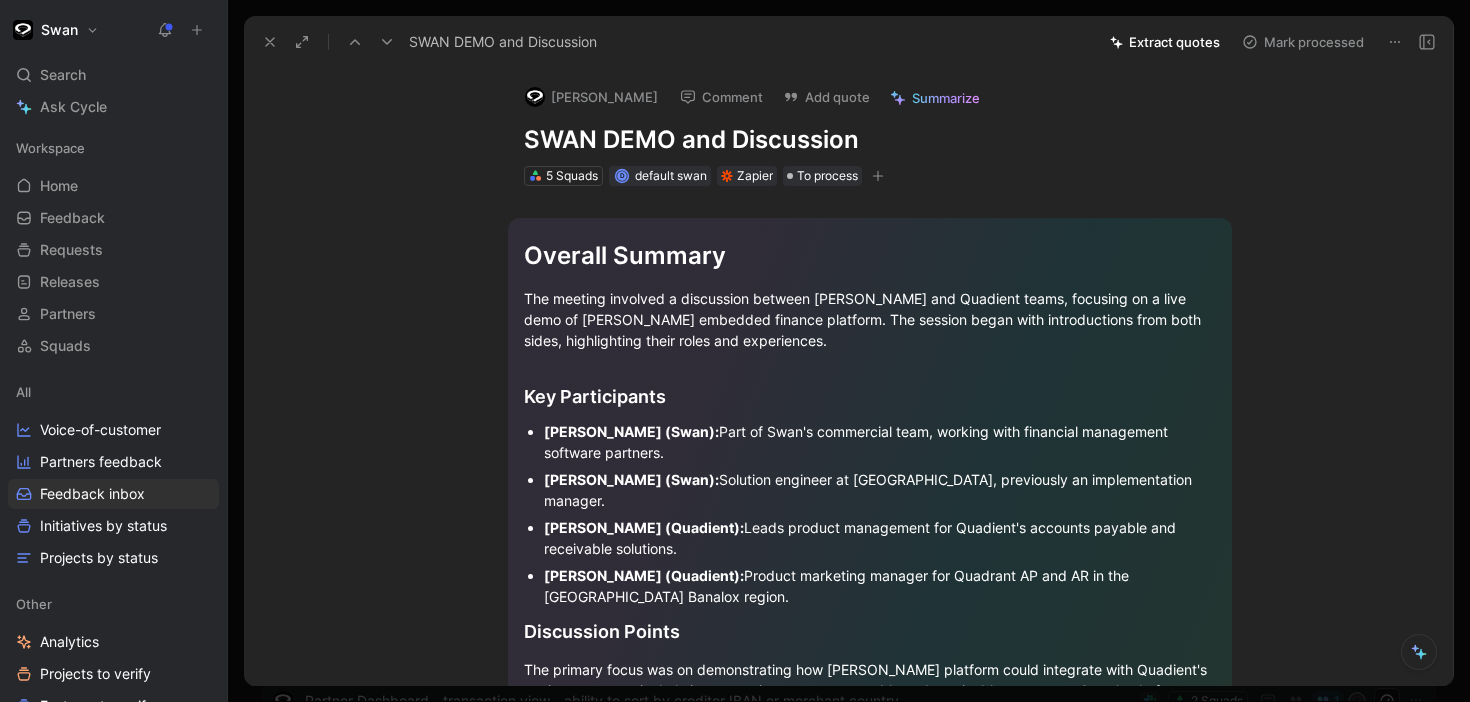 click on "Extract quotes" at bounding box center [1165, 42] 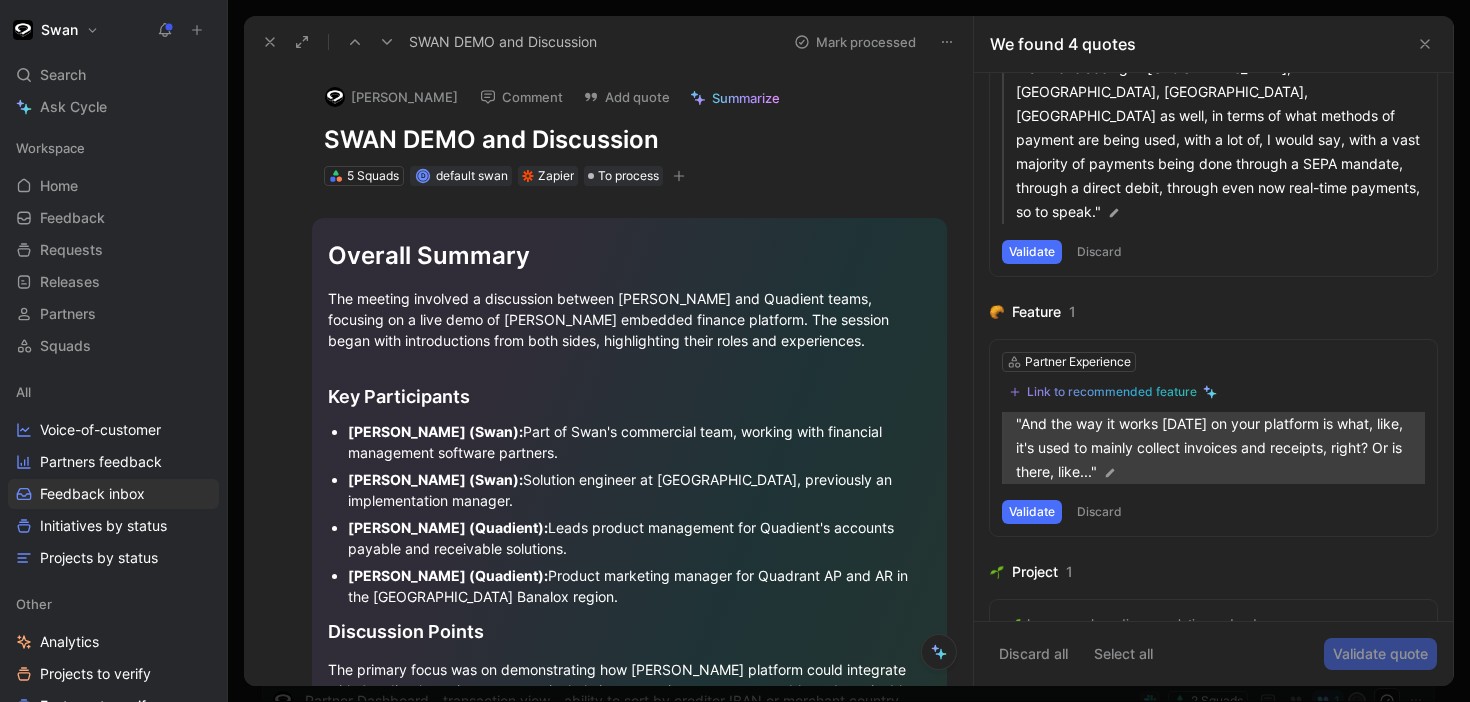 scroll, scrollTop: 0, scrollLeft: 0, axis: both 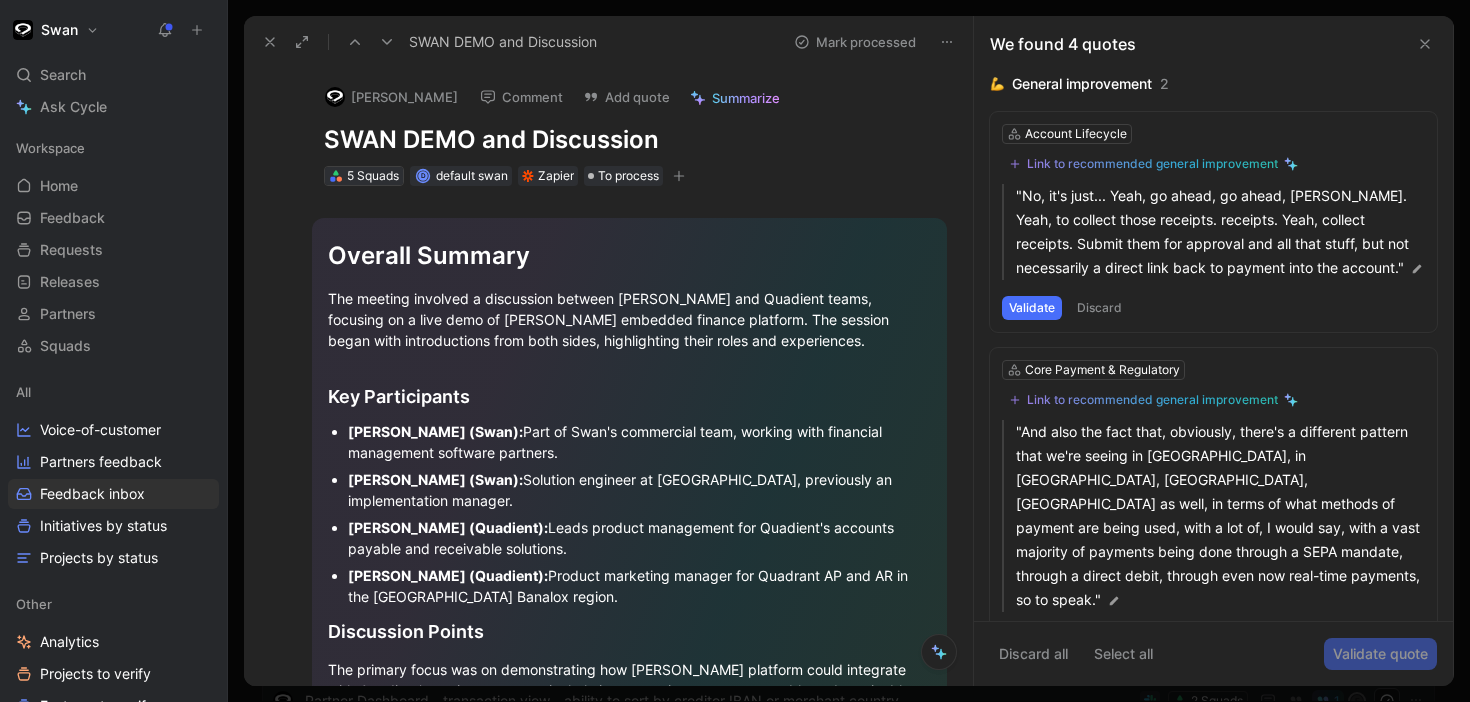 click on "5 Squads" at bounding box center [373, 176] 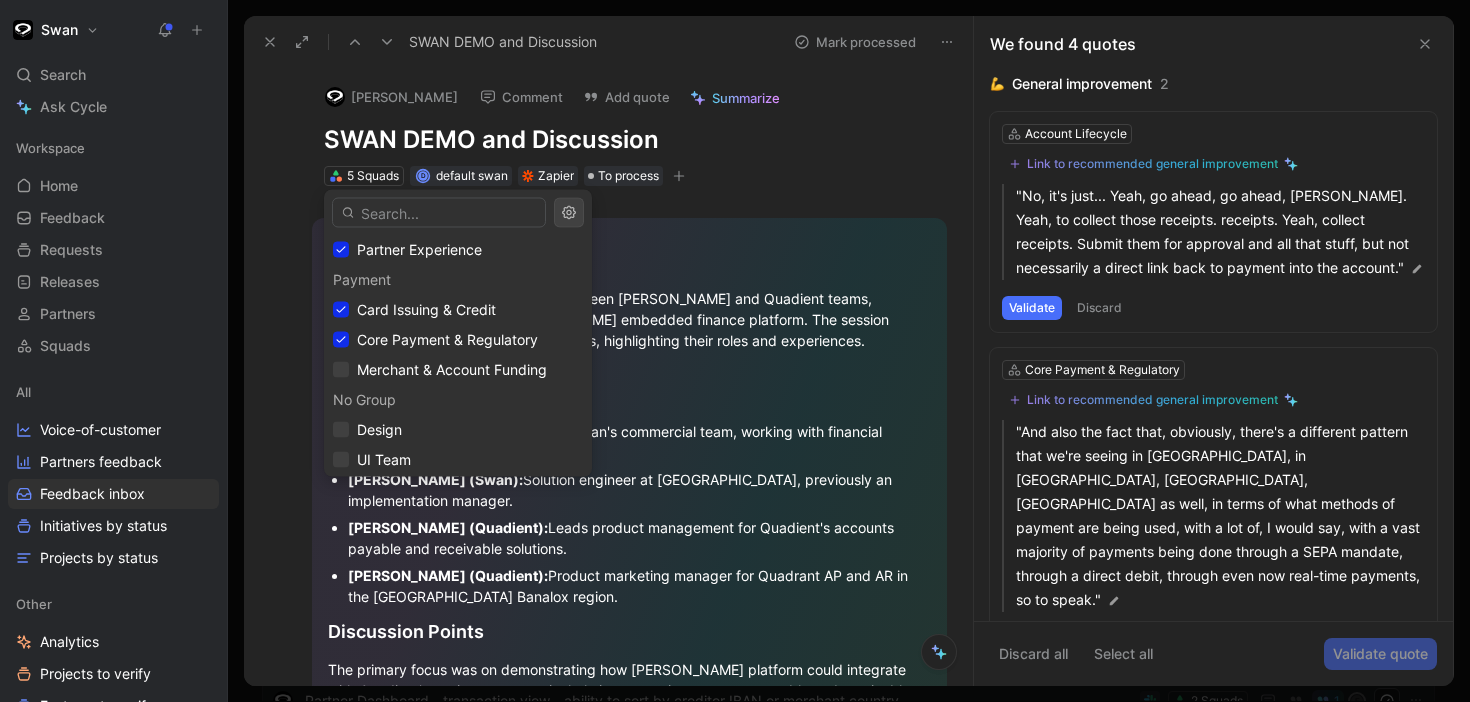 scroll, scrollTop: 184, scrollLeft: 0, axis: vertical 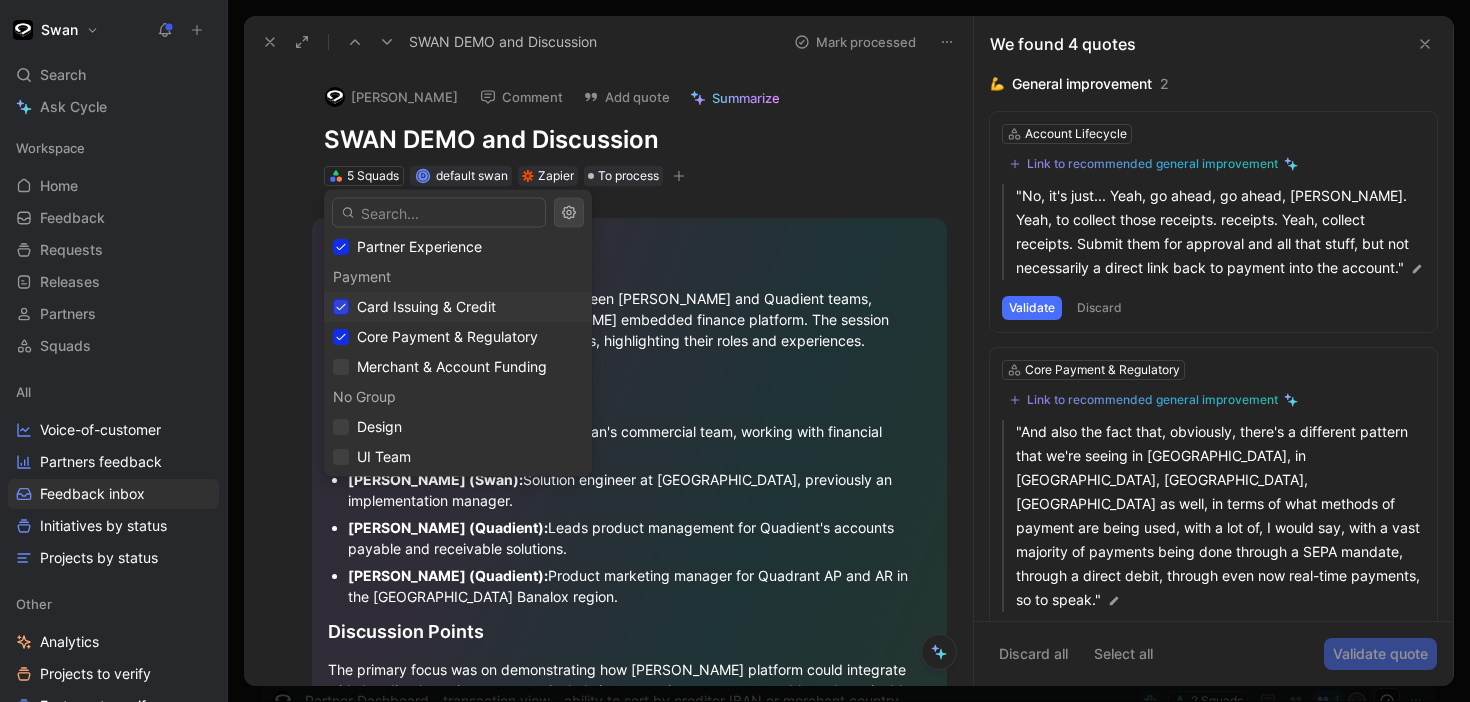 click 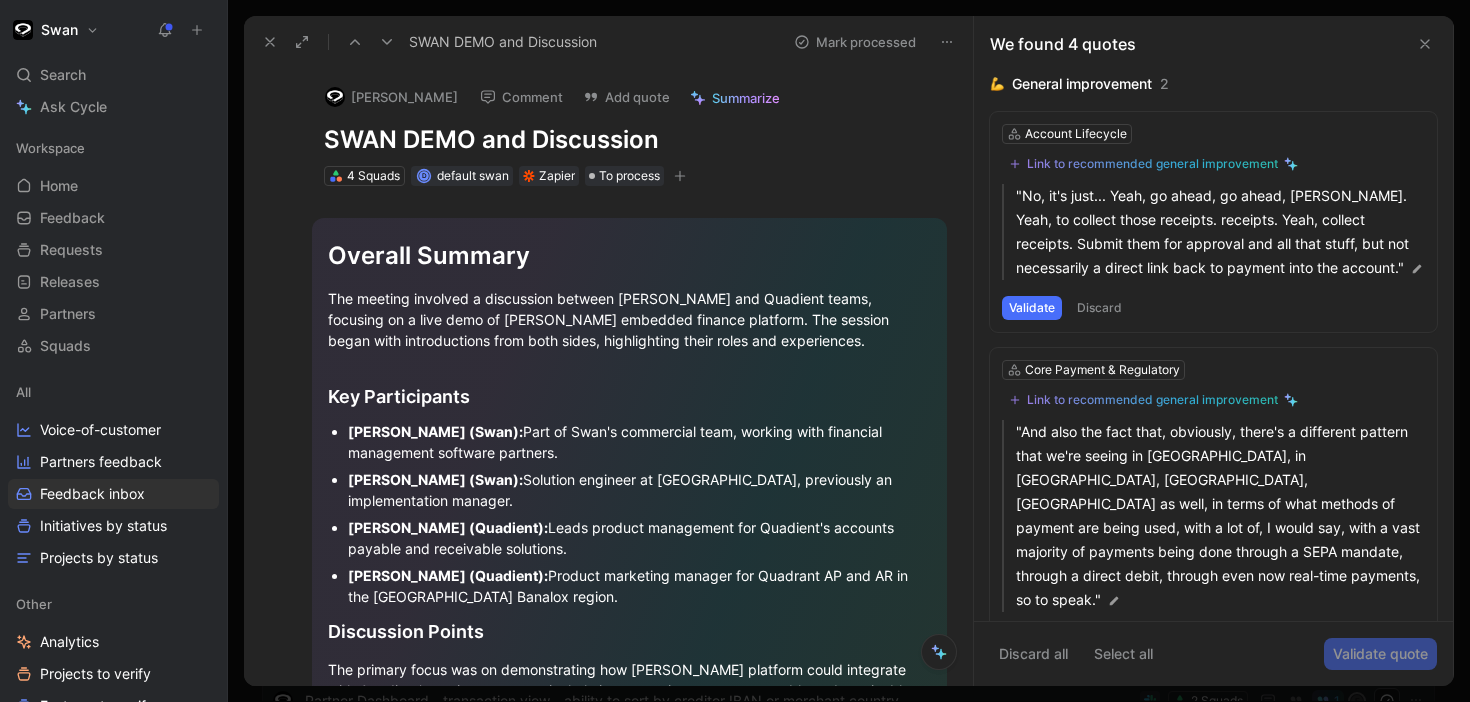 click 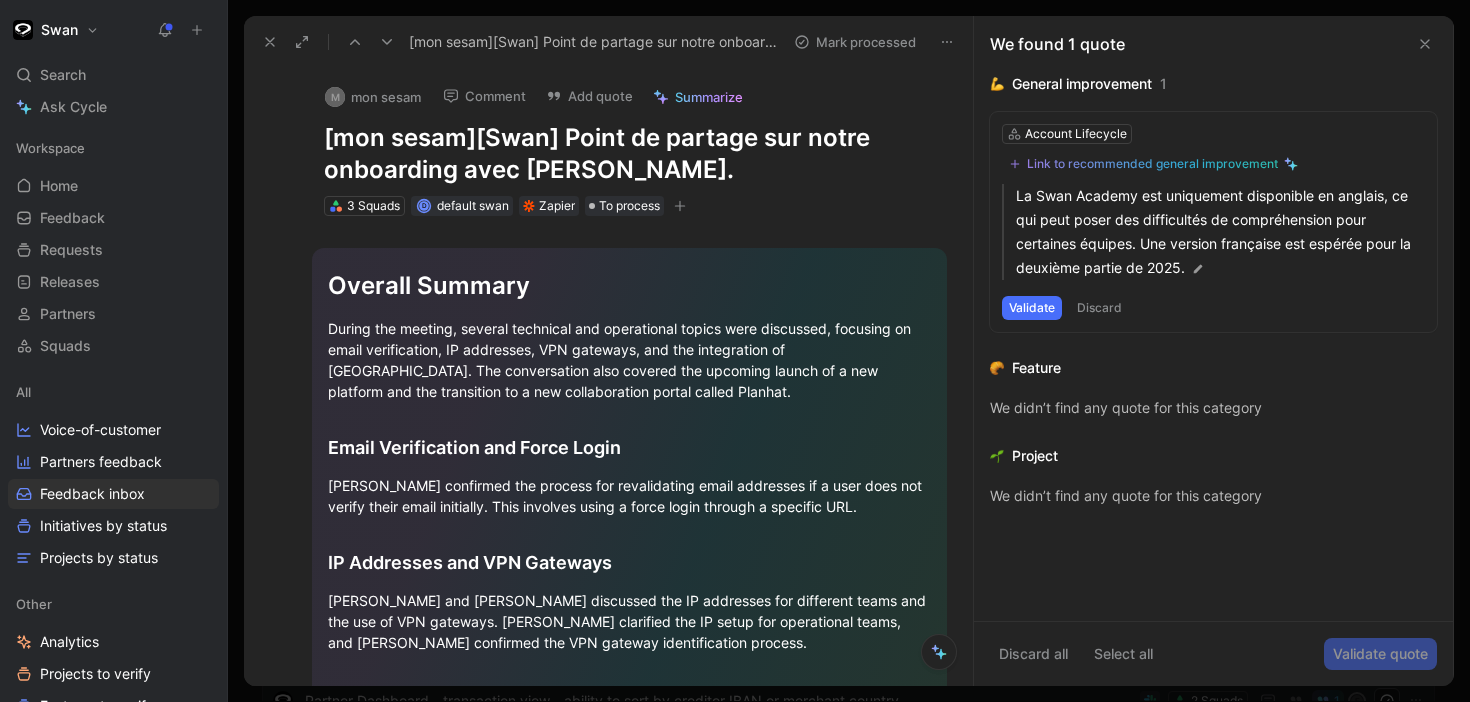 click 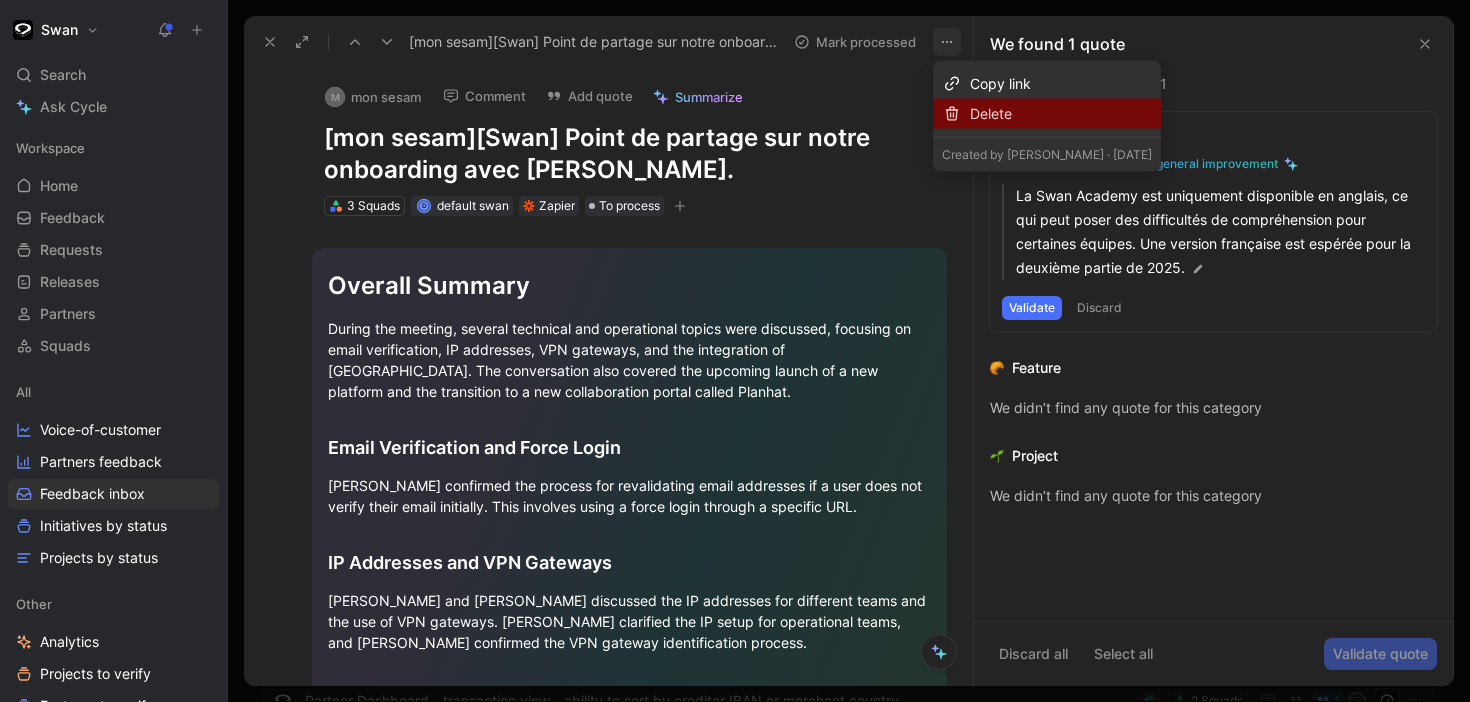 click on "Delete" at bounding box center [1047, 114] 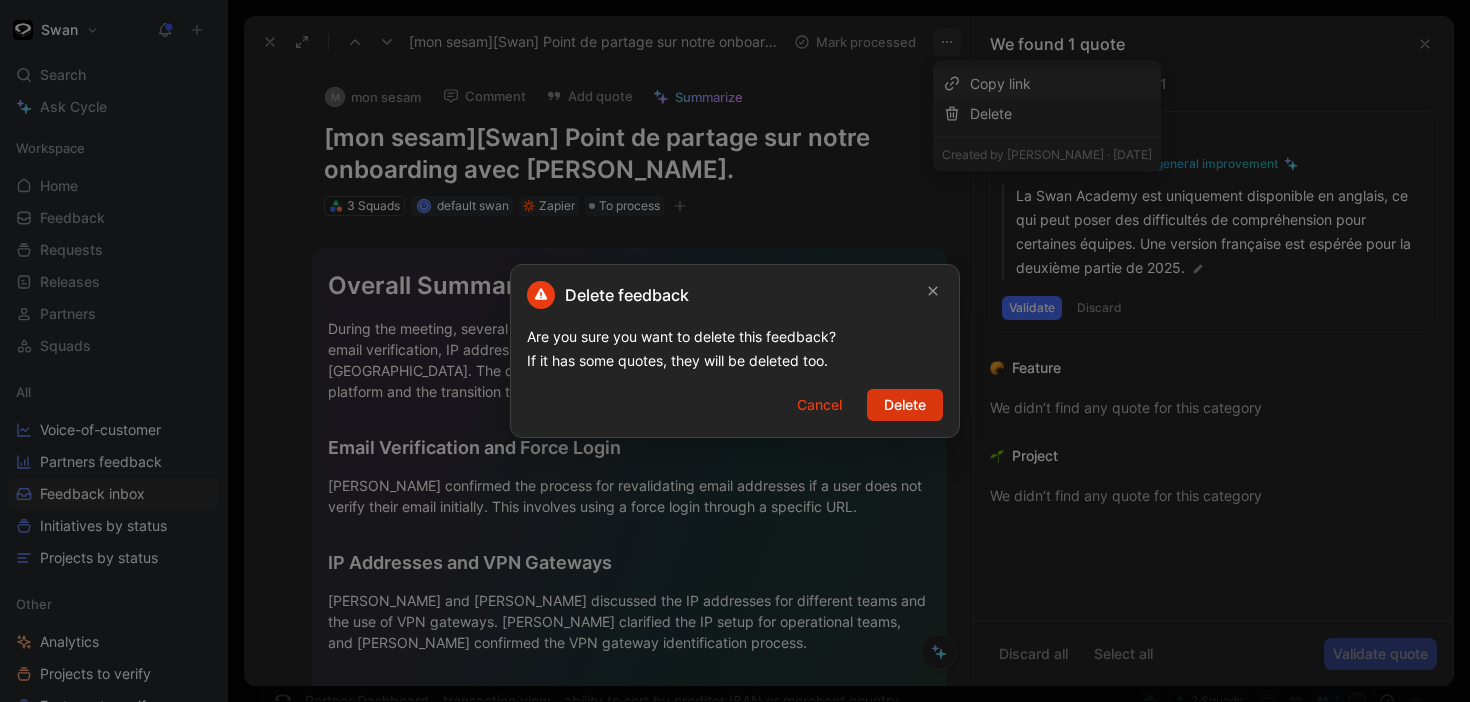 click on "Delete" at bounding box center (905, 405) 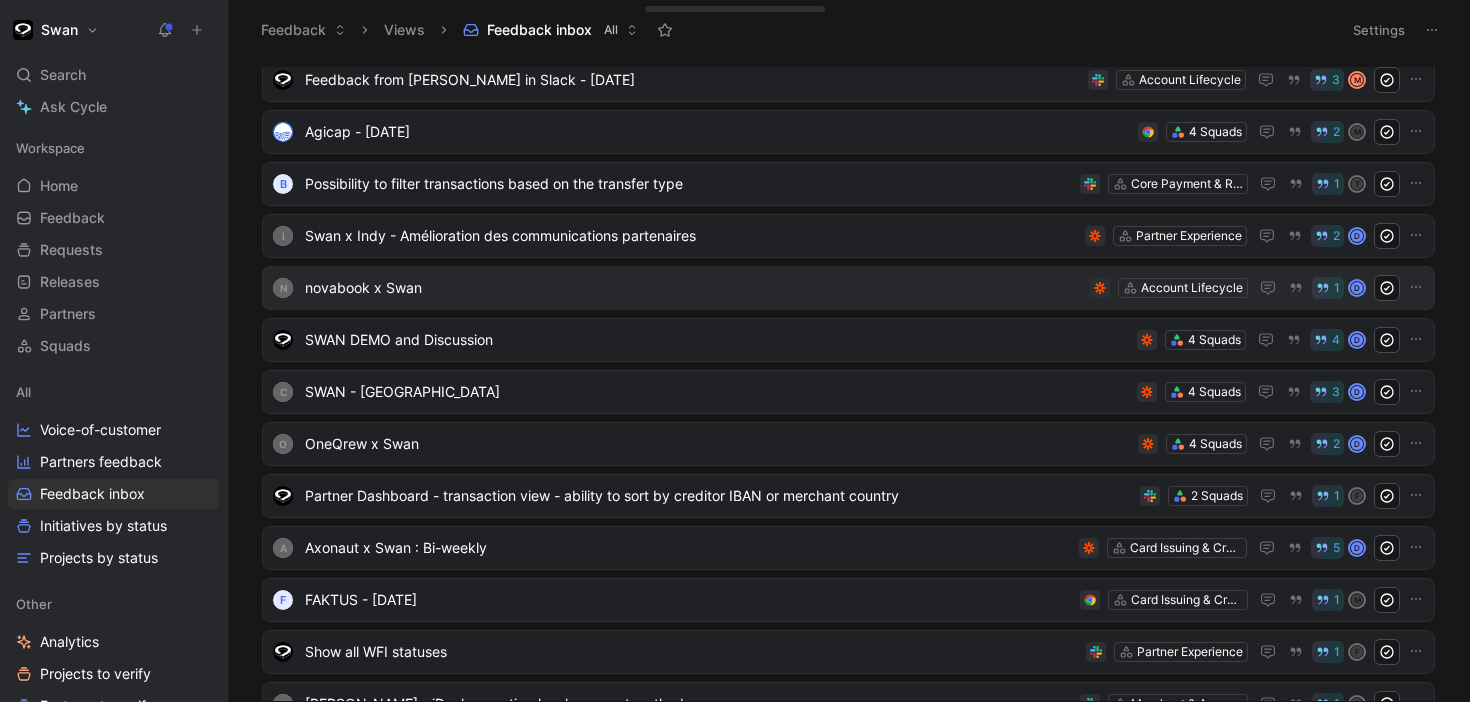 scroll, scrollTop: 407, scrollLeft: 0, axis: vertical 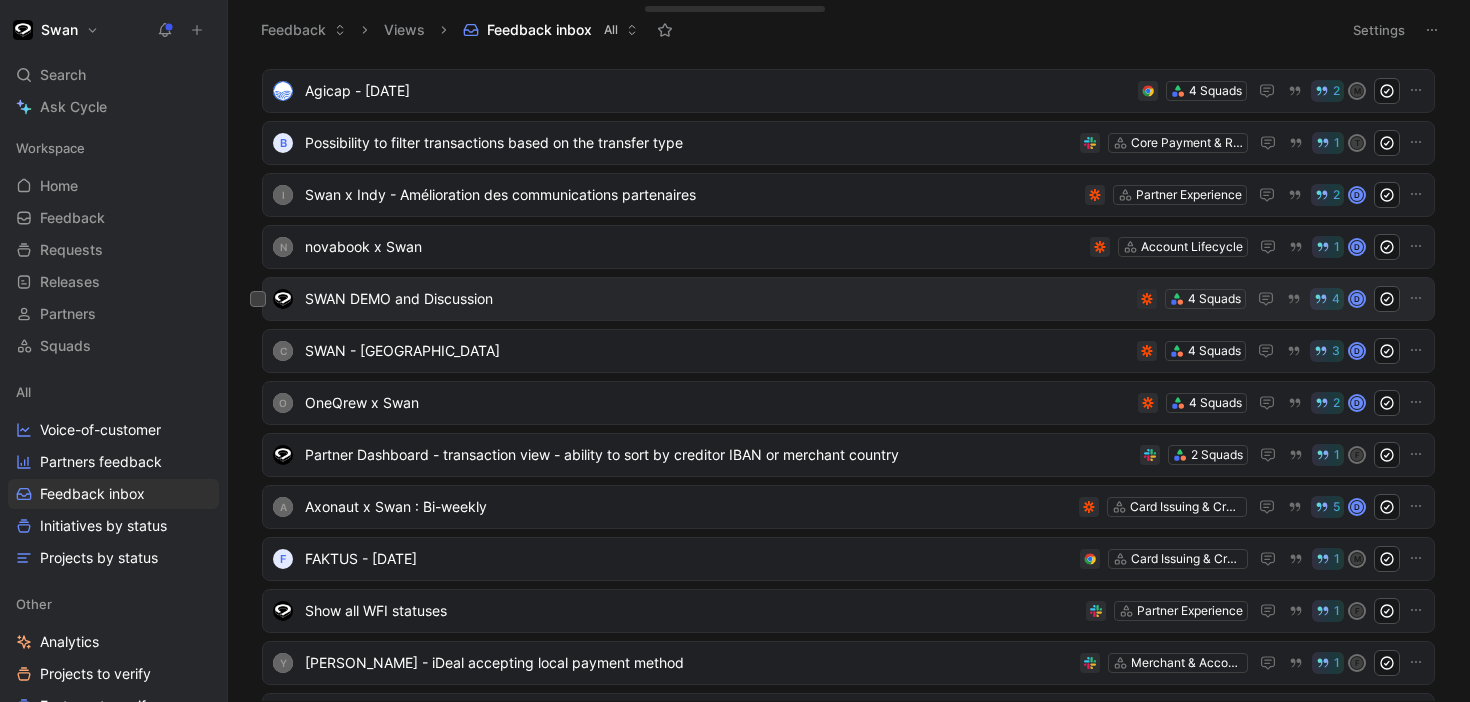 click on "SWAN DEMO and Discussion 4 Squads 4 d" at bounding box center (848, 299) 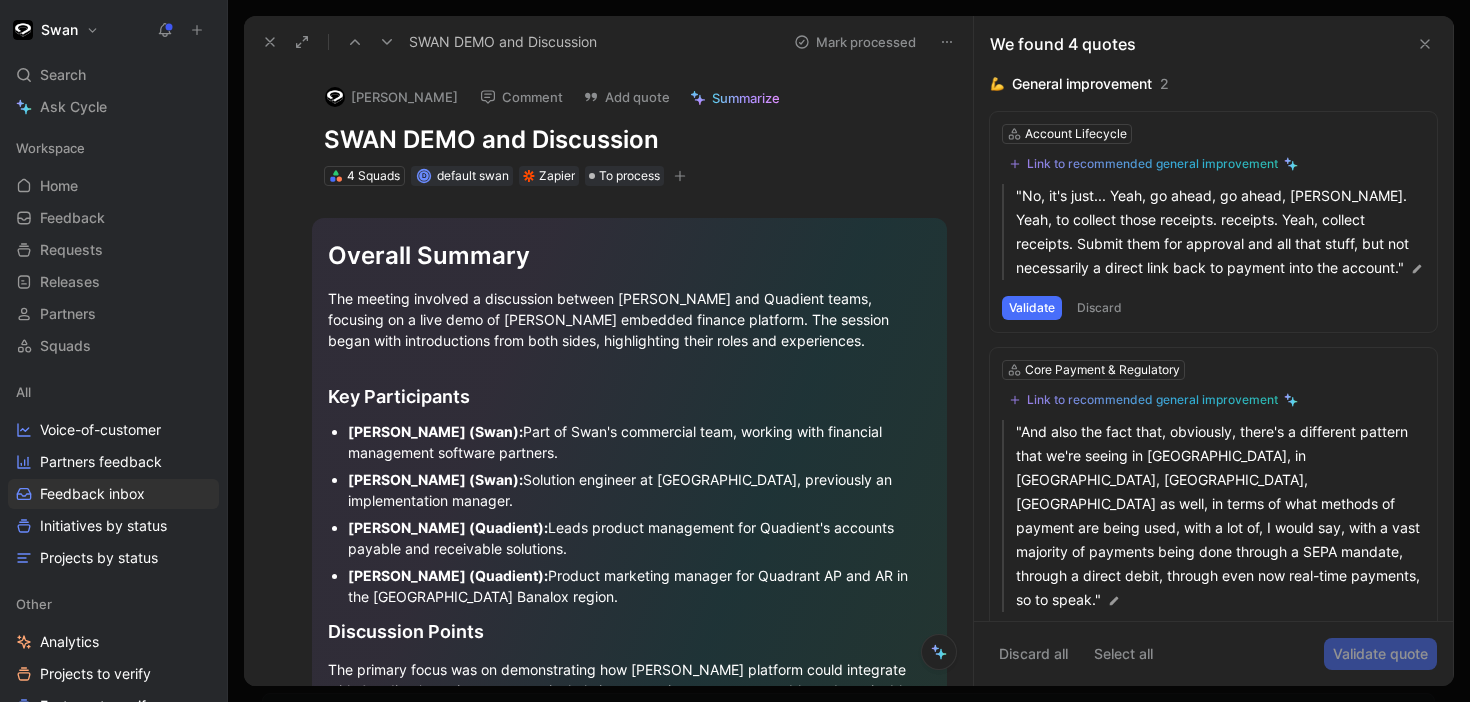 click 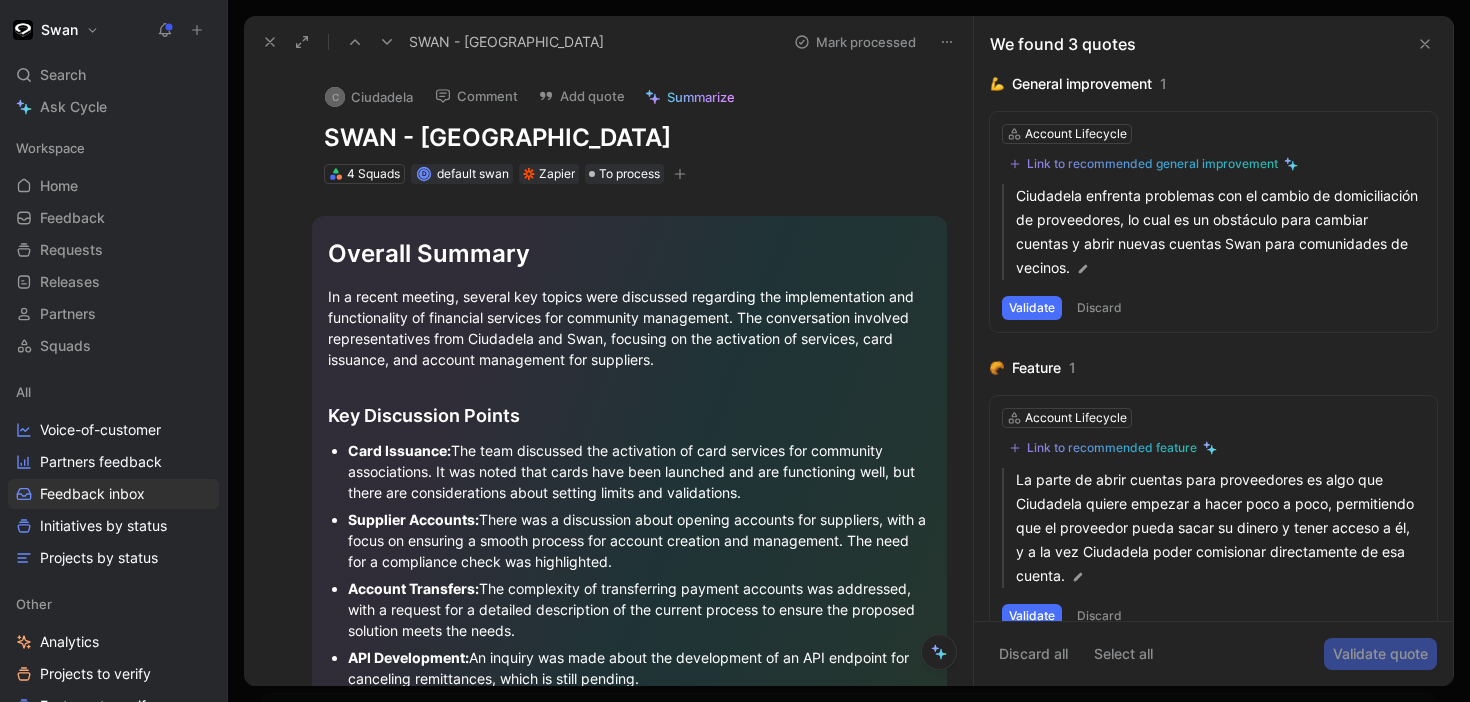 click 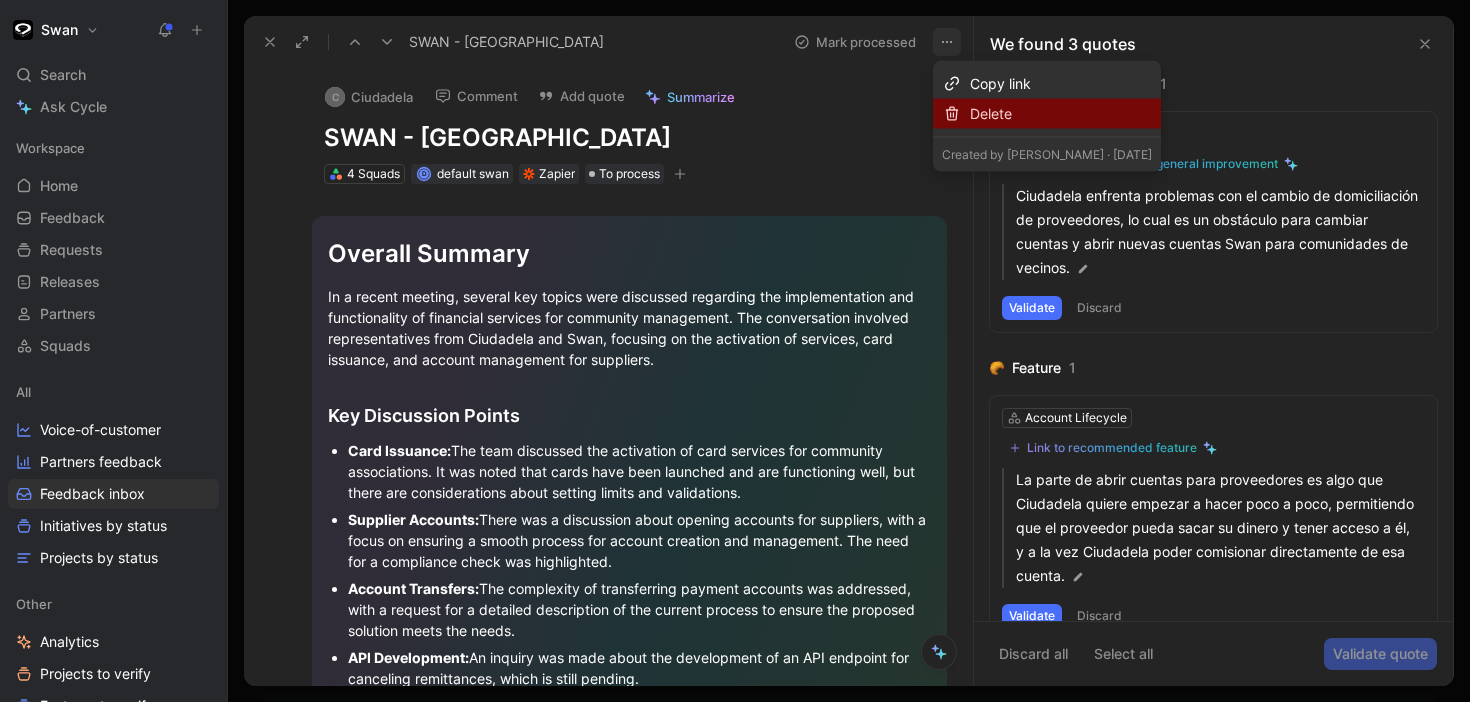 click at bounding box center (952, 114) 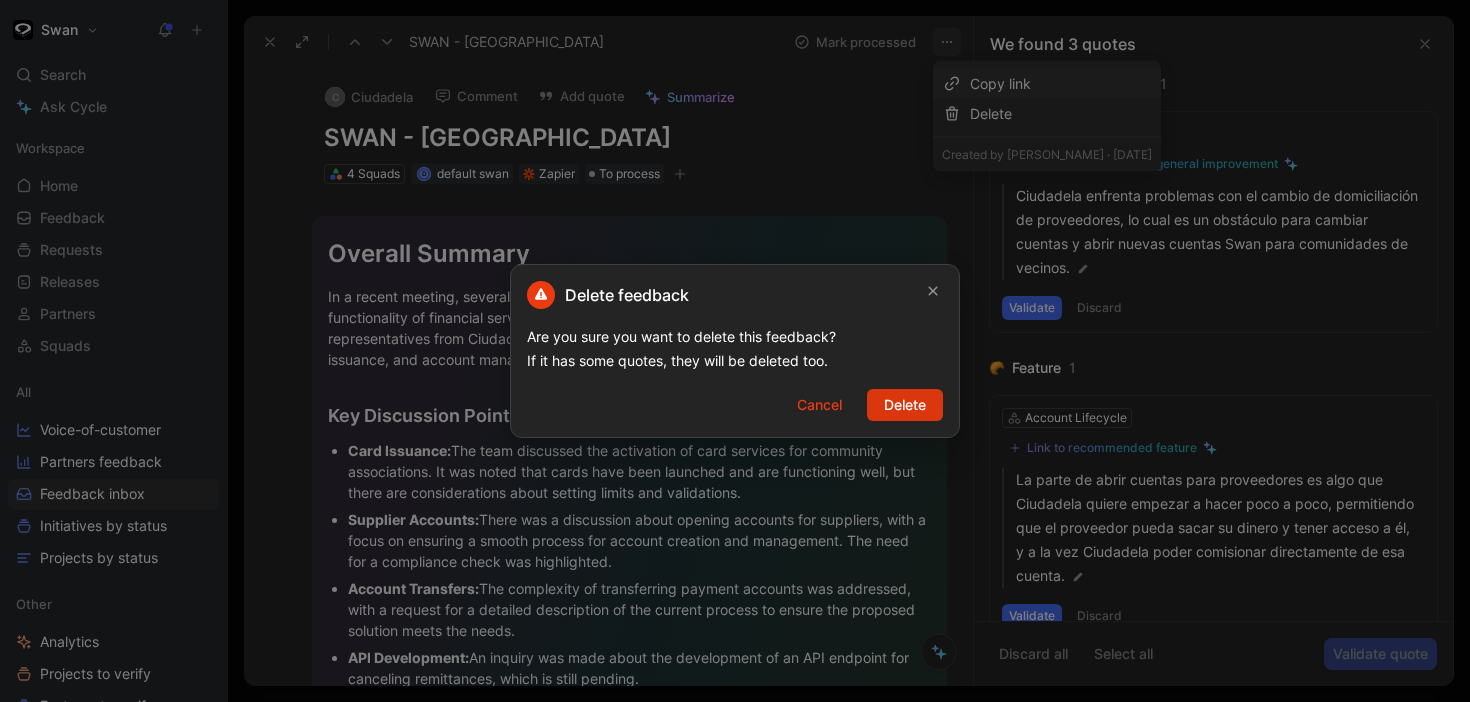 click on "Delete" at bounding box center [905, 405] 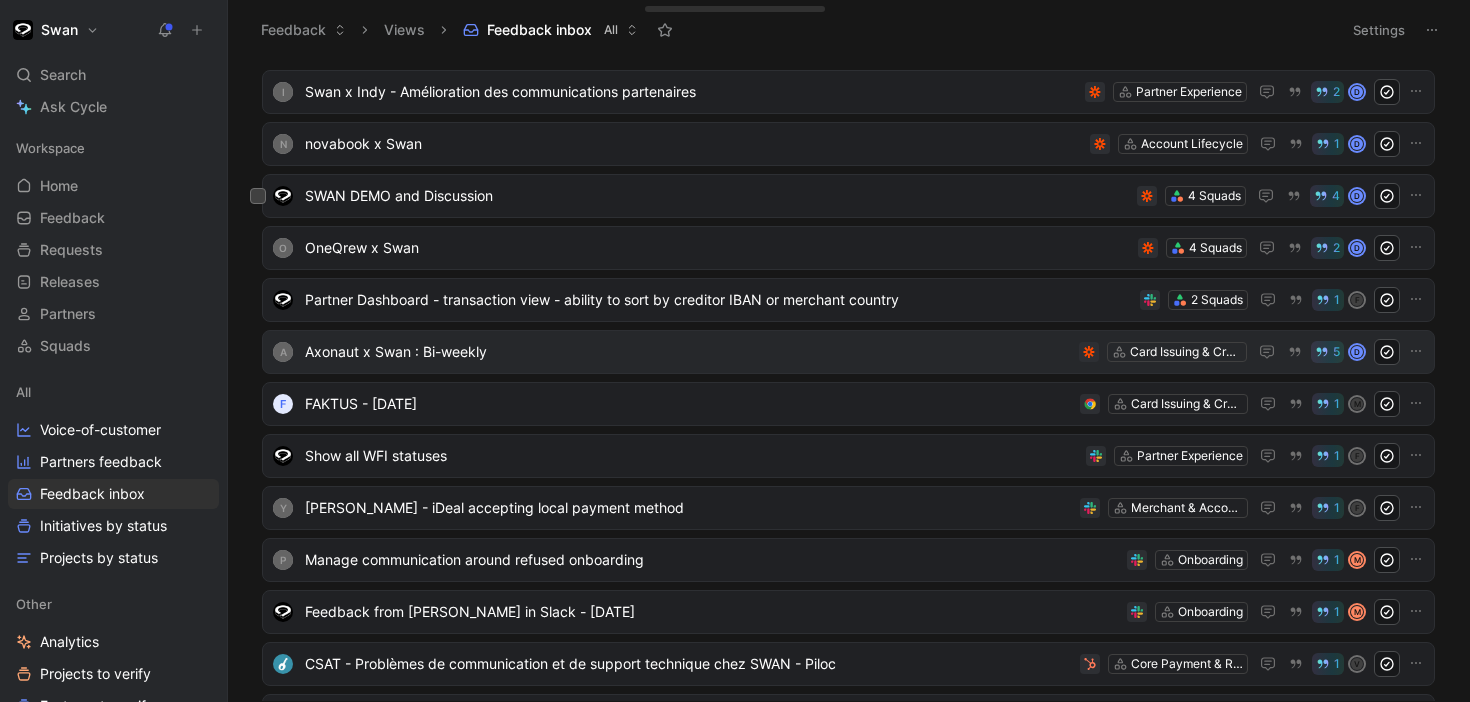 scroll, scrollTop: 514, scrollLeft: 0, axis: vertical 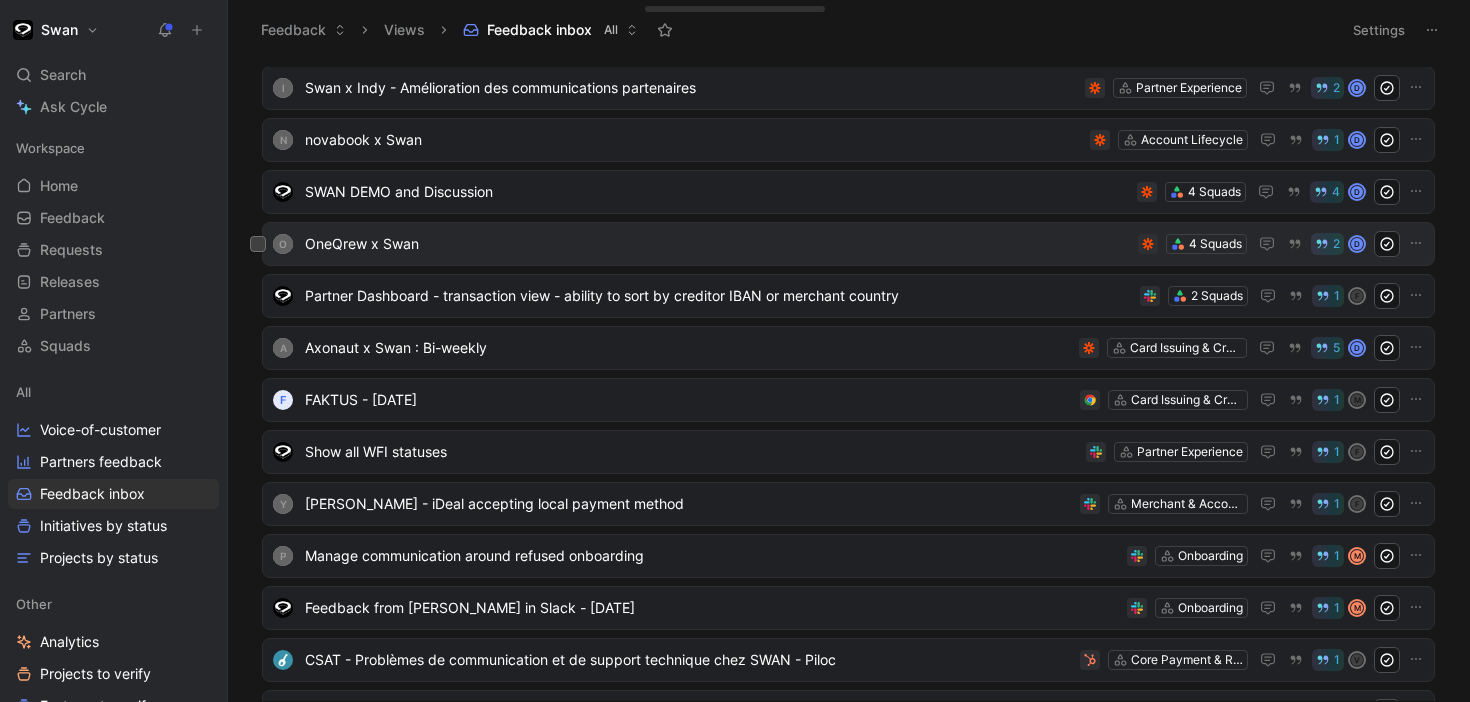 click on "OneQrew x Swan" at bounding box center [717, 244] 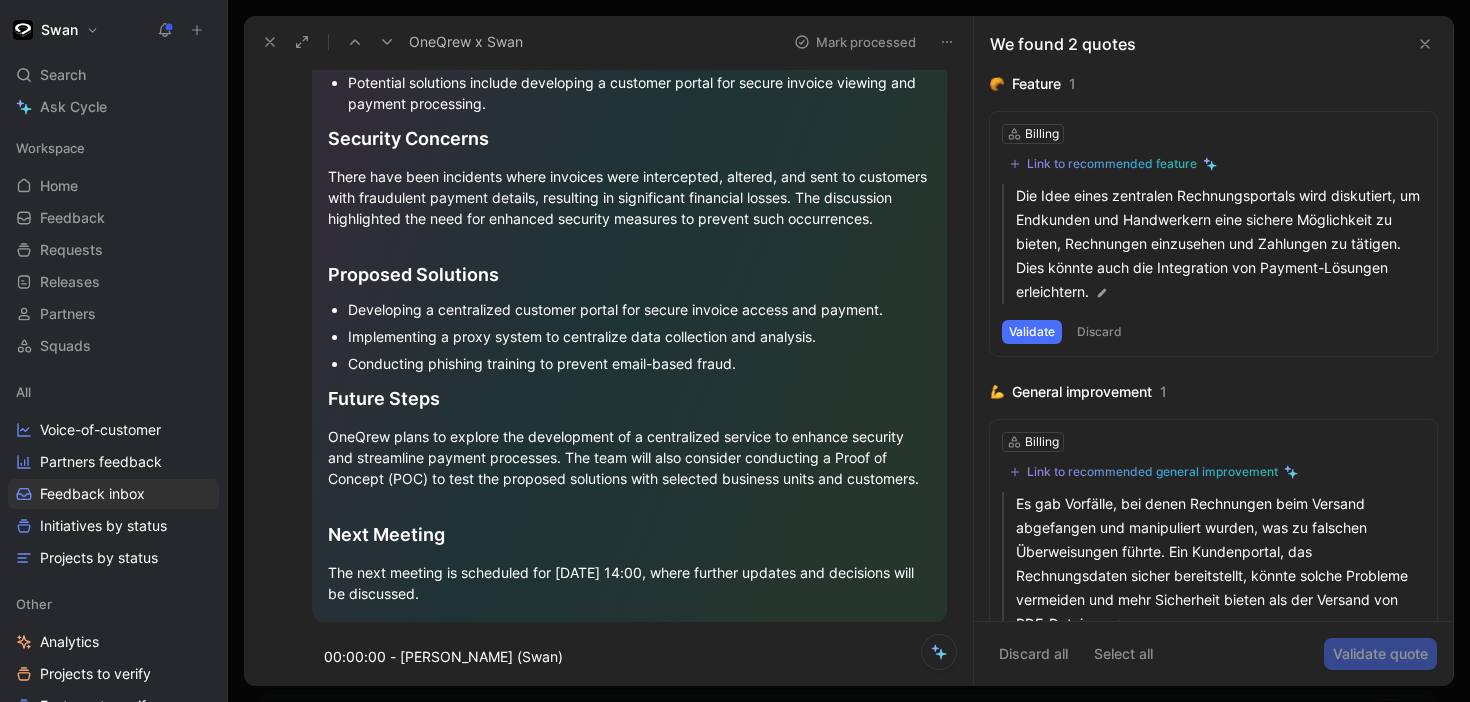 scroll, scrollTop: 0, scrollLeft: 0, axis: both 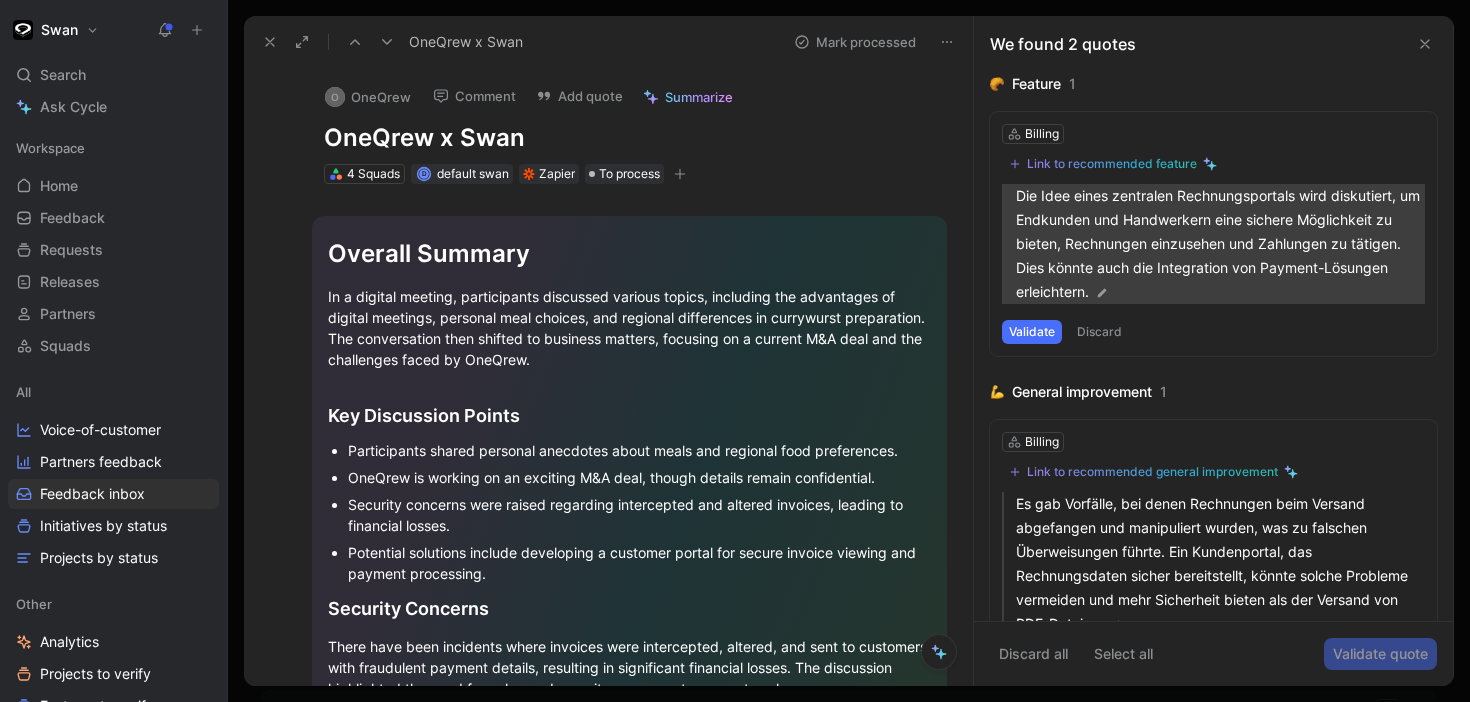 click on "Die Idee eines zentralen Rechnungsportals wird diskutiert, um Endkunden und Handwerkern eine sichere Möglichkeit zu bieten, Rechnungen einzusehen und Zahlungen zu tätigen. Dies könnte auch die Integration von Payment-Lösungen erleichtern." at bounding box center [1220, 244] 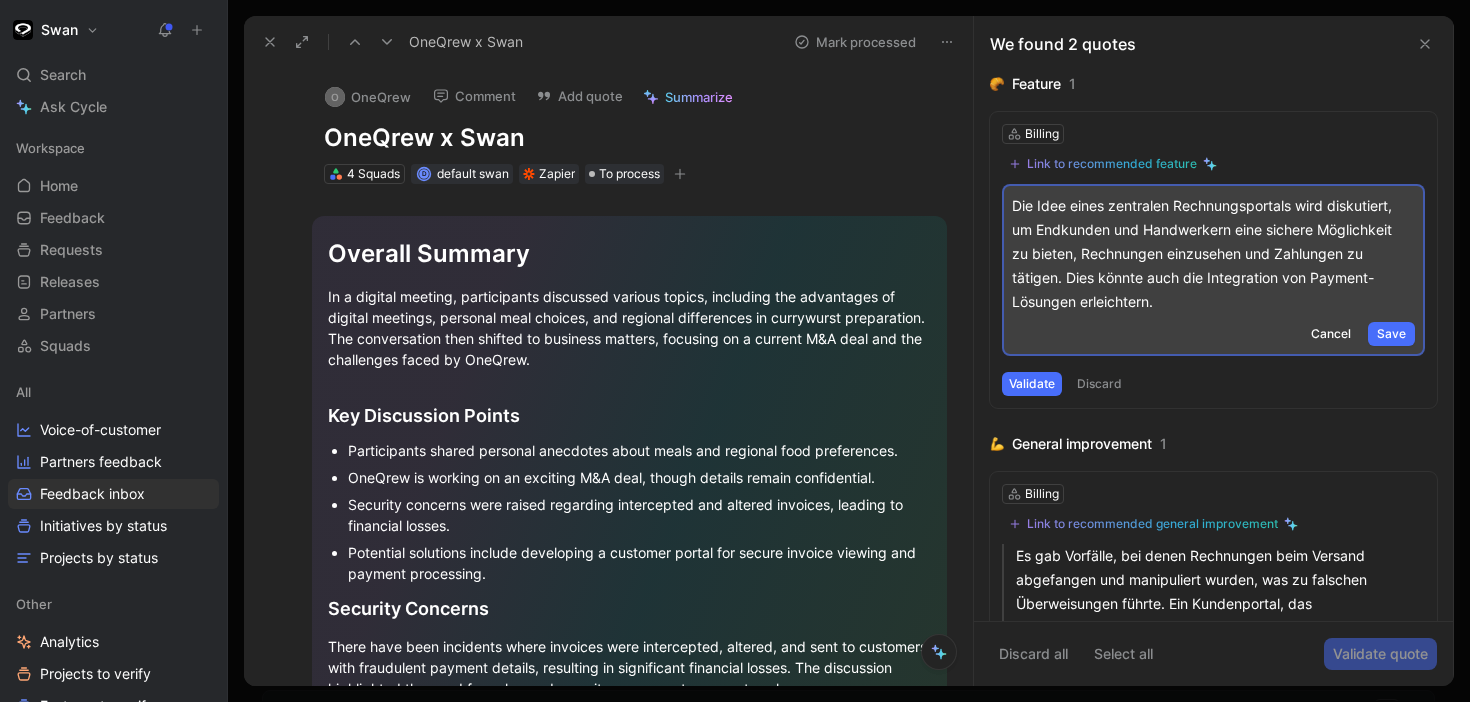 click on "Die Idee eines zentralen Rechnungsportals wird diskutiert, um Endkunden und Handwerkern eine sichere Möglichkeit zu bieten, Rechnungen einzusehen und Zahlungen zu tätigen. Dies könnte auch die Integration von Payment-Lösungen erleichtern." at bounding box center (1213, 254) 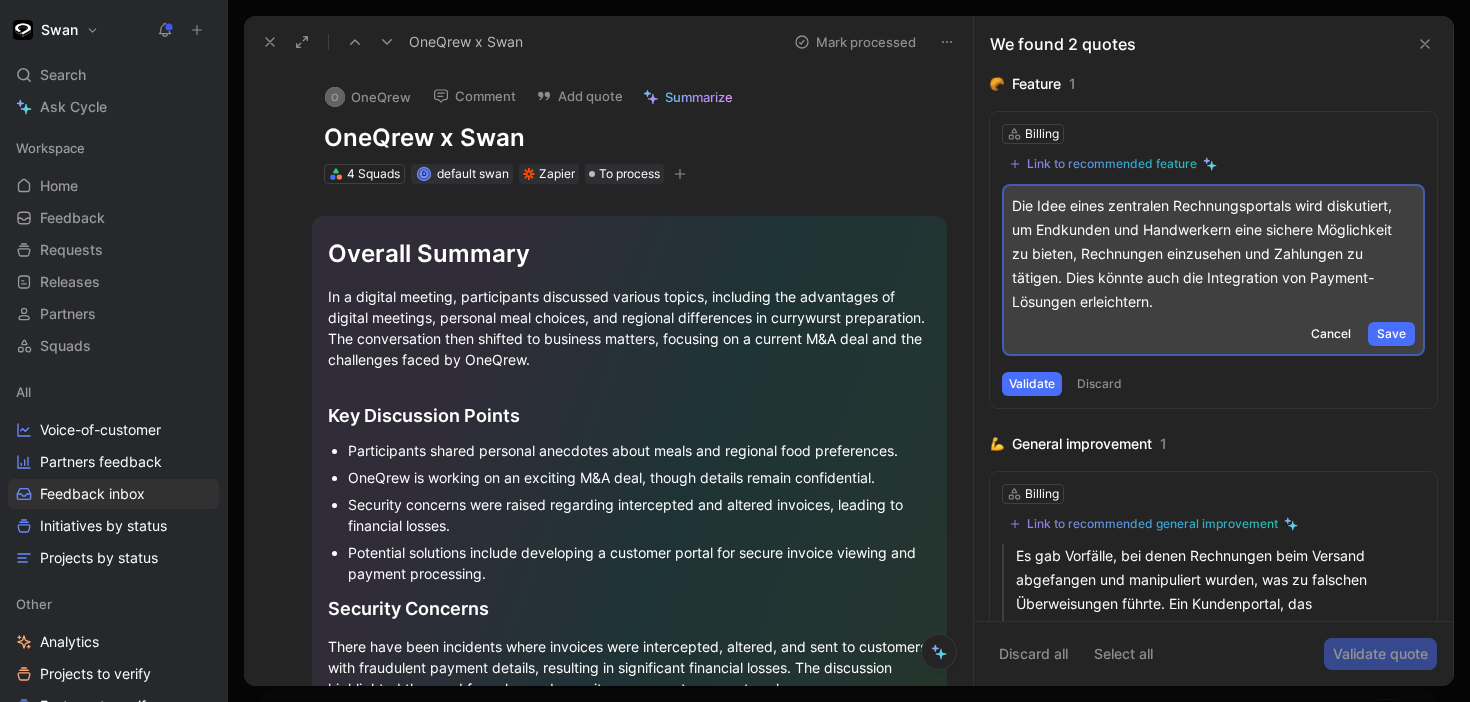 click on "Die Idee eines zentralen Rechnungsportals wird diskutiert, um Endkunden und Handwerkern eine sichere Möglichkeit zu bieten, Rechnungen einzusehen und Zahlungen zu tätigen. Dies könnte auch die Integration von Payment-Lösungen erleichtern." at bounding box center (1213, 254) 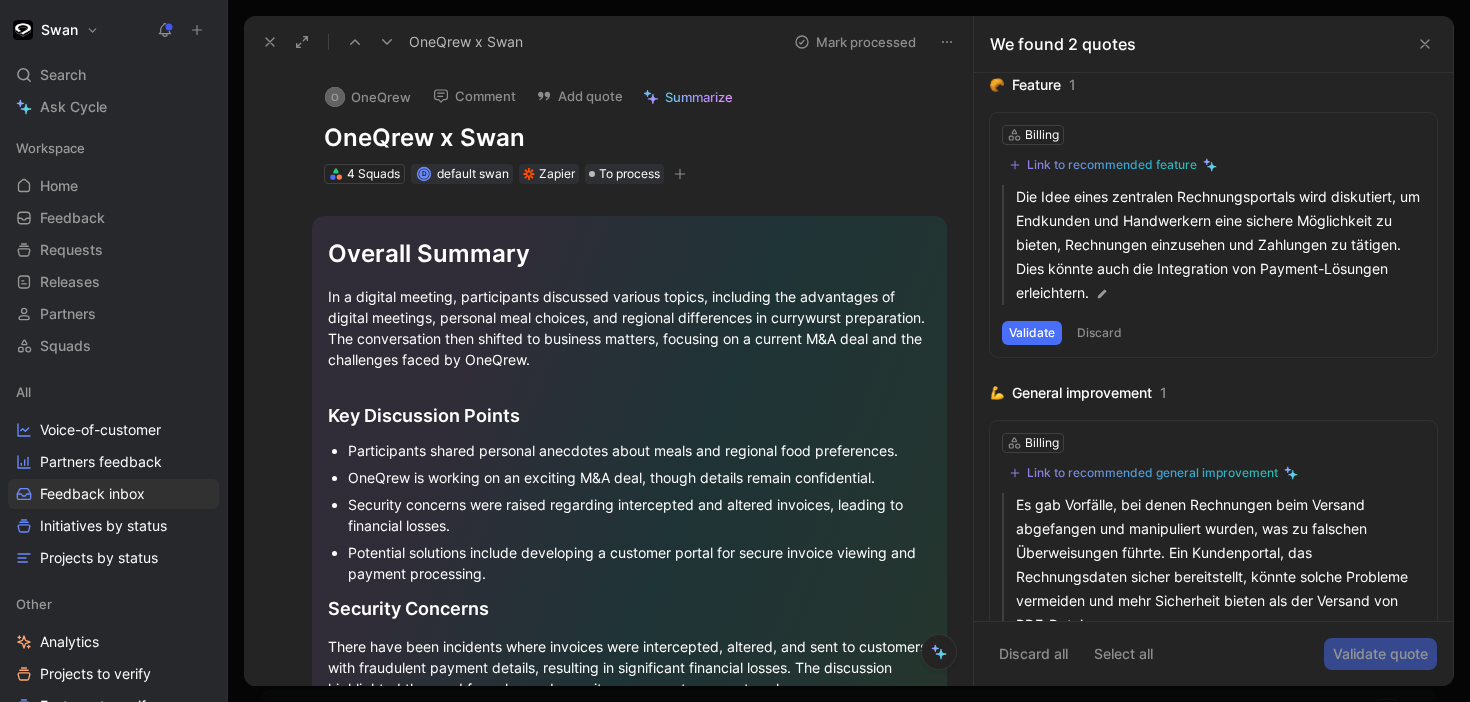 scroll, scrollTop: 172, scrollLeft: 0, axis: vertical 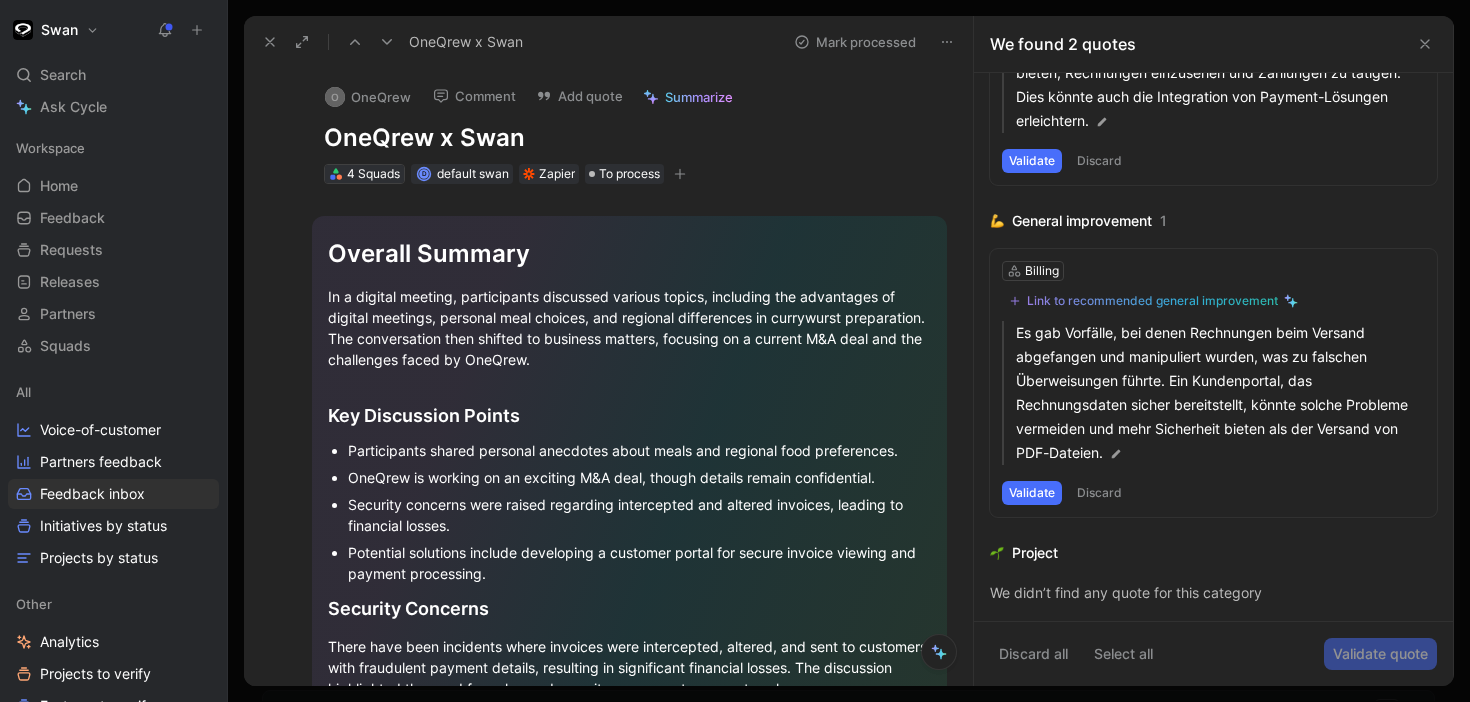 click on "4 Squads" at bounding box center (373, 174) 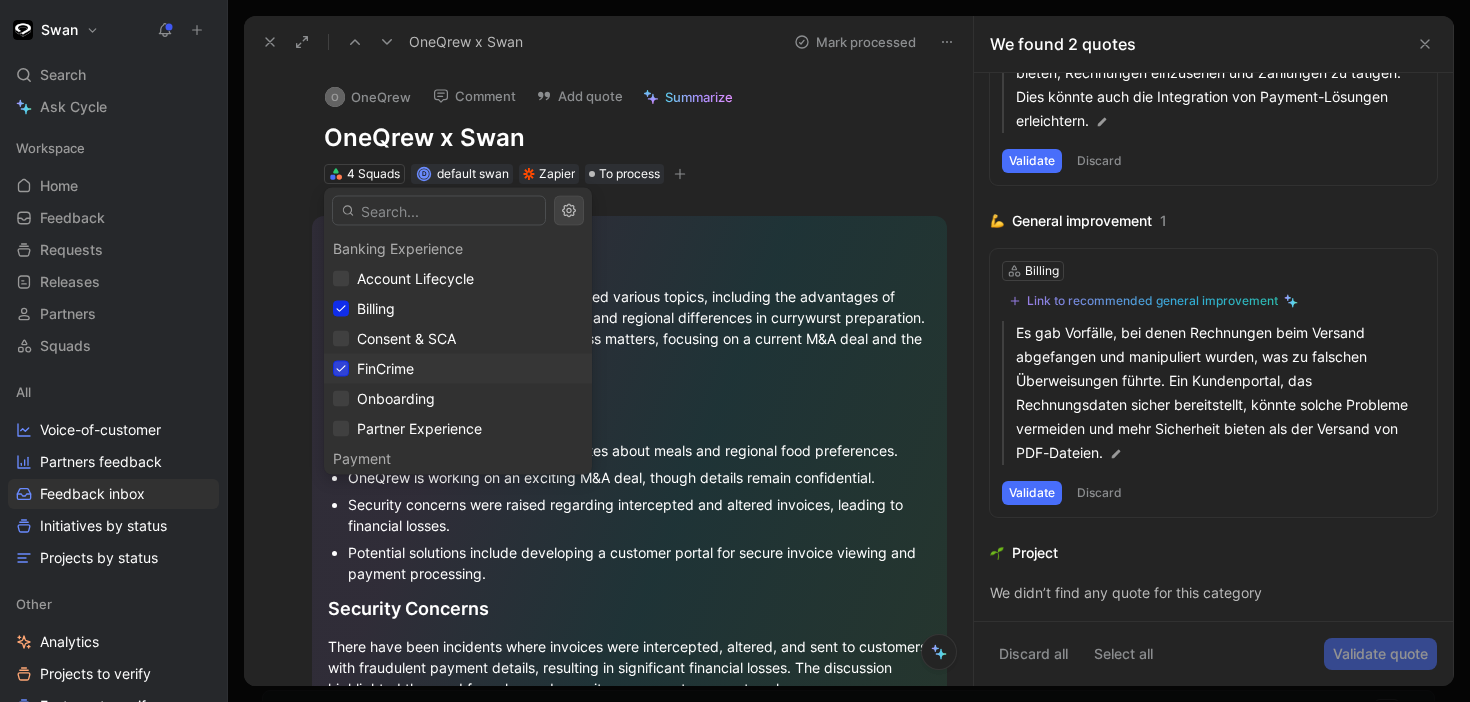 click 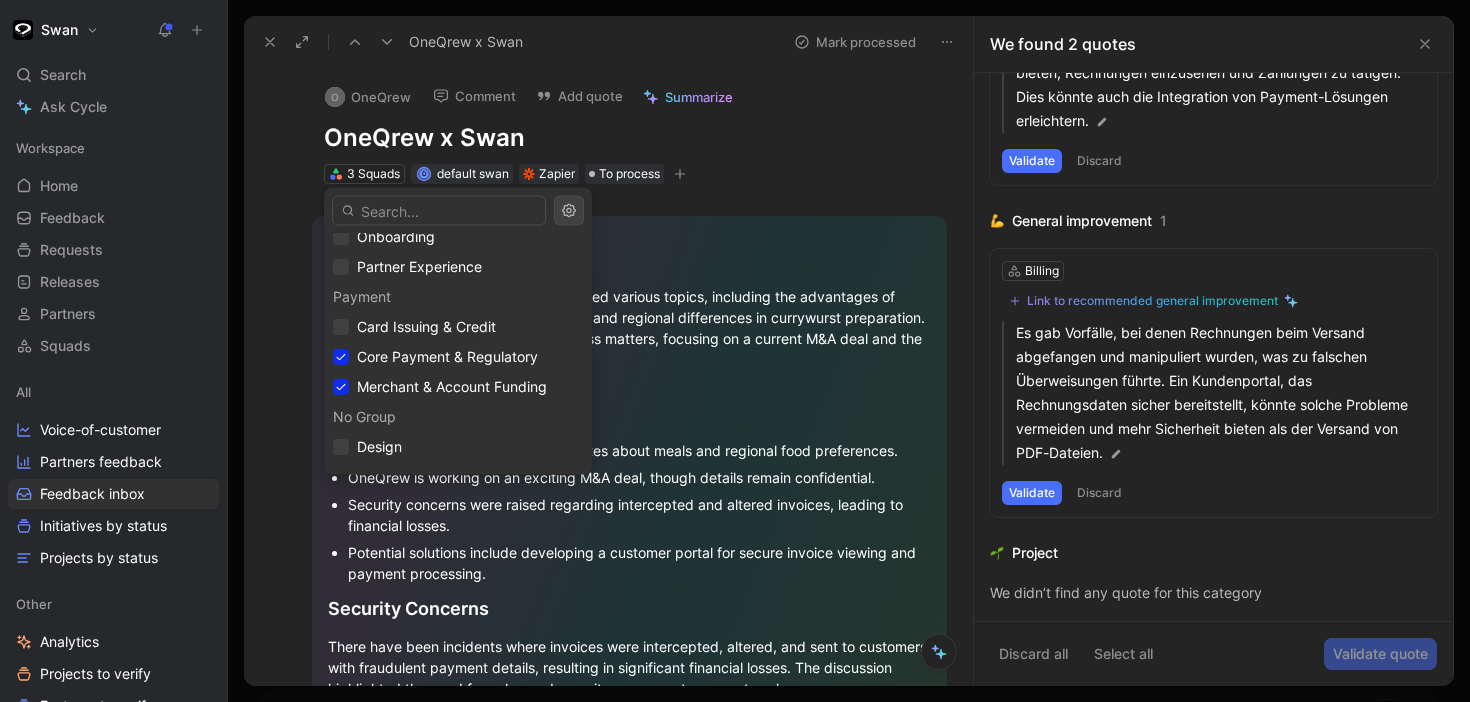 scroll, scrollTop: 187, scrollLeft: 0, axis: vertical 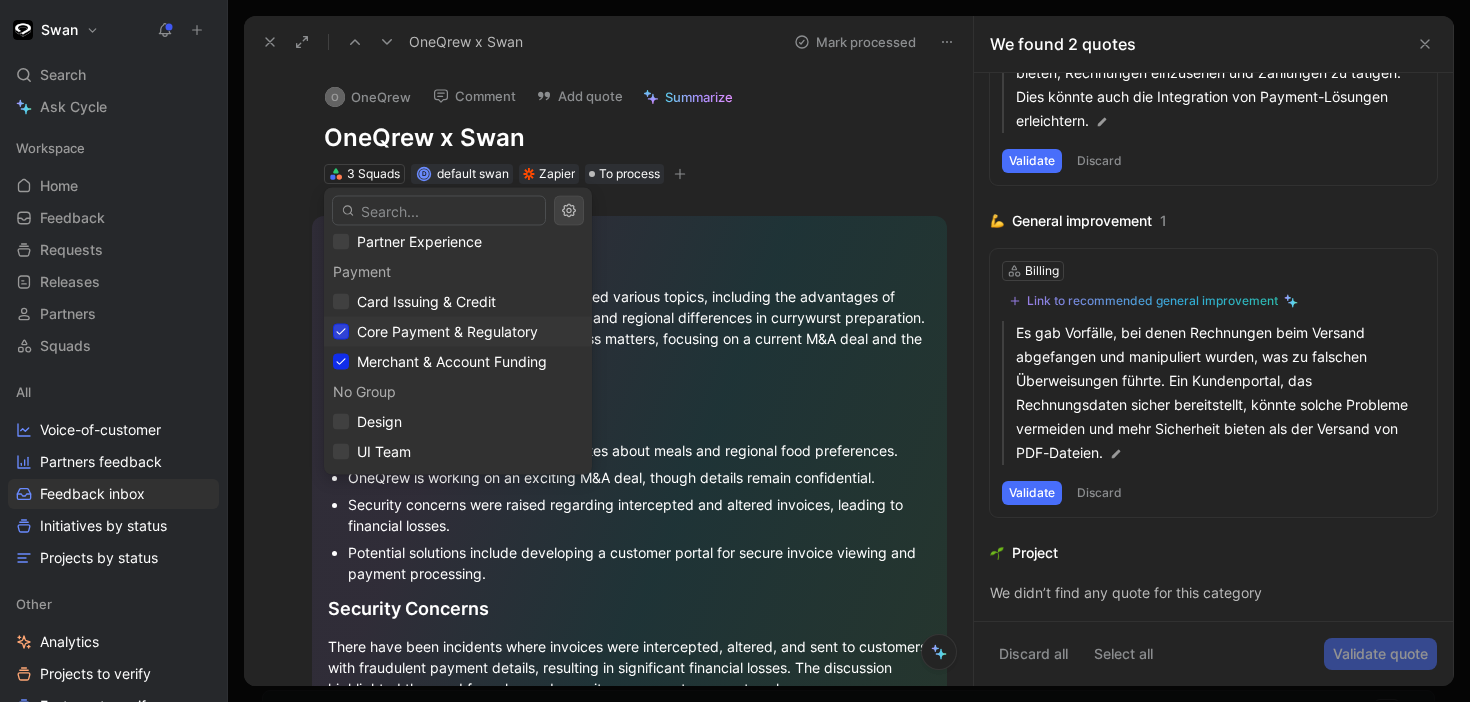 click 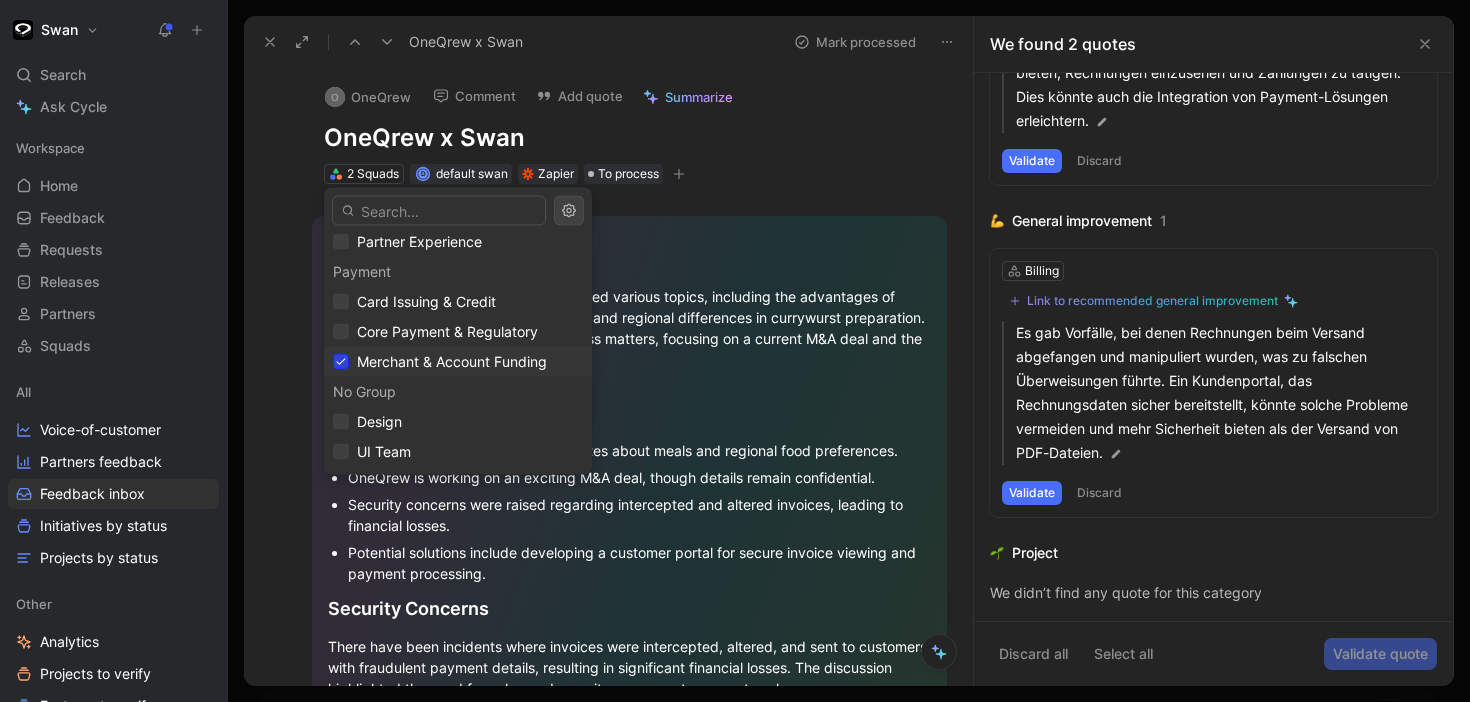 click 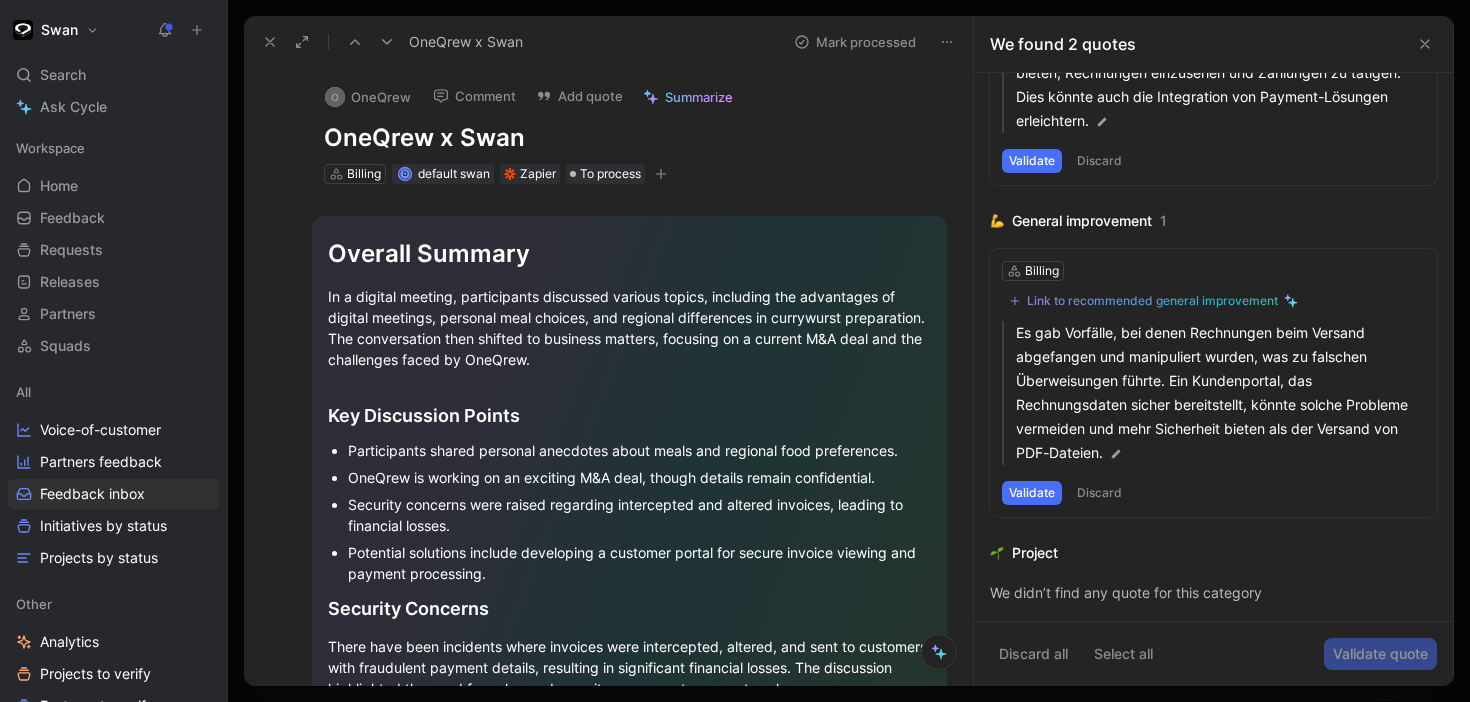 click 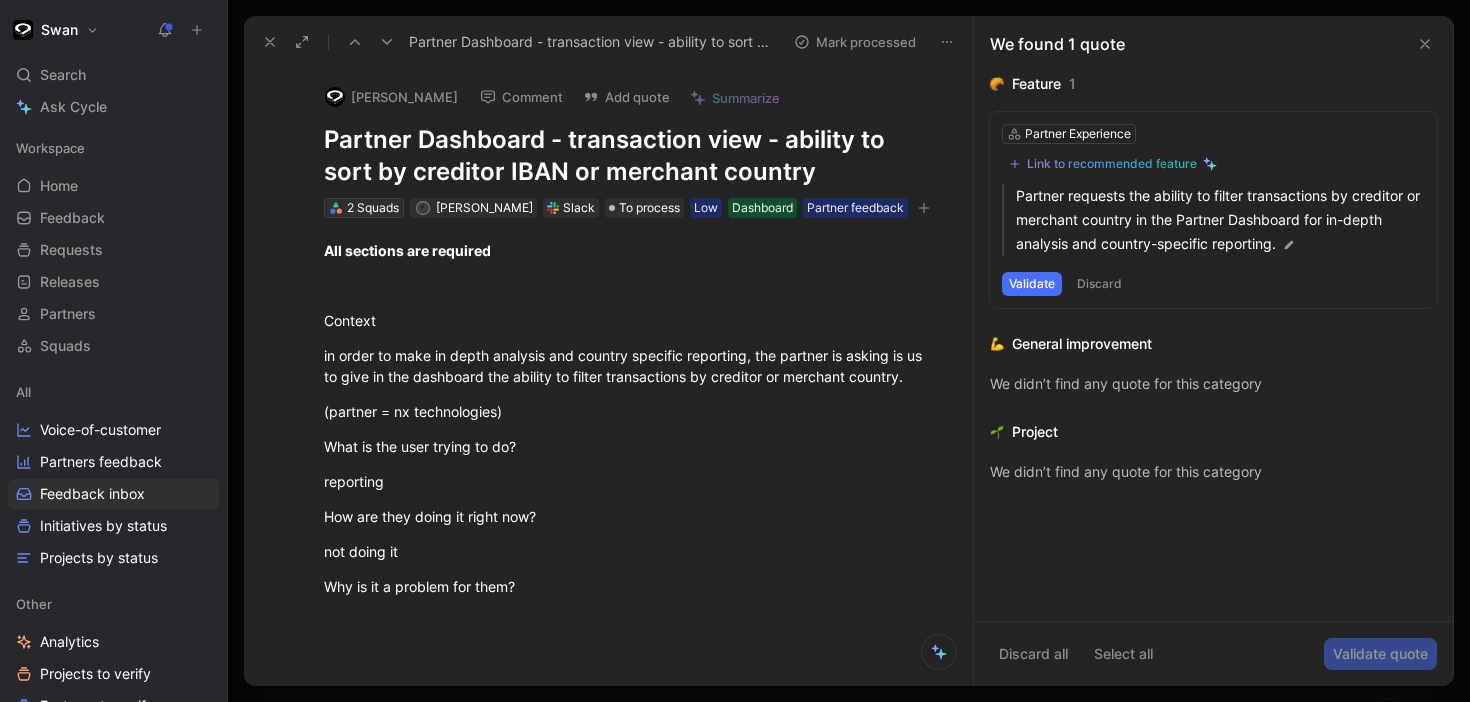 click on "2 Squads" at bounding box center [373, 208] 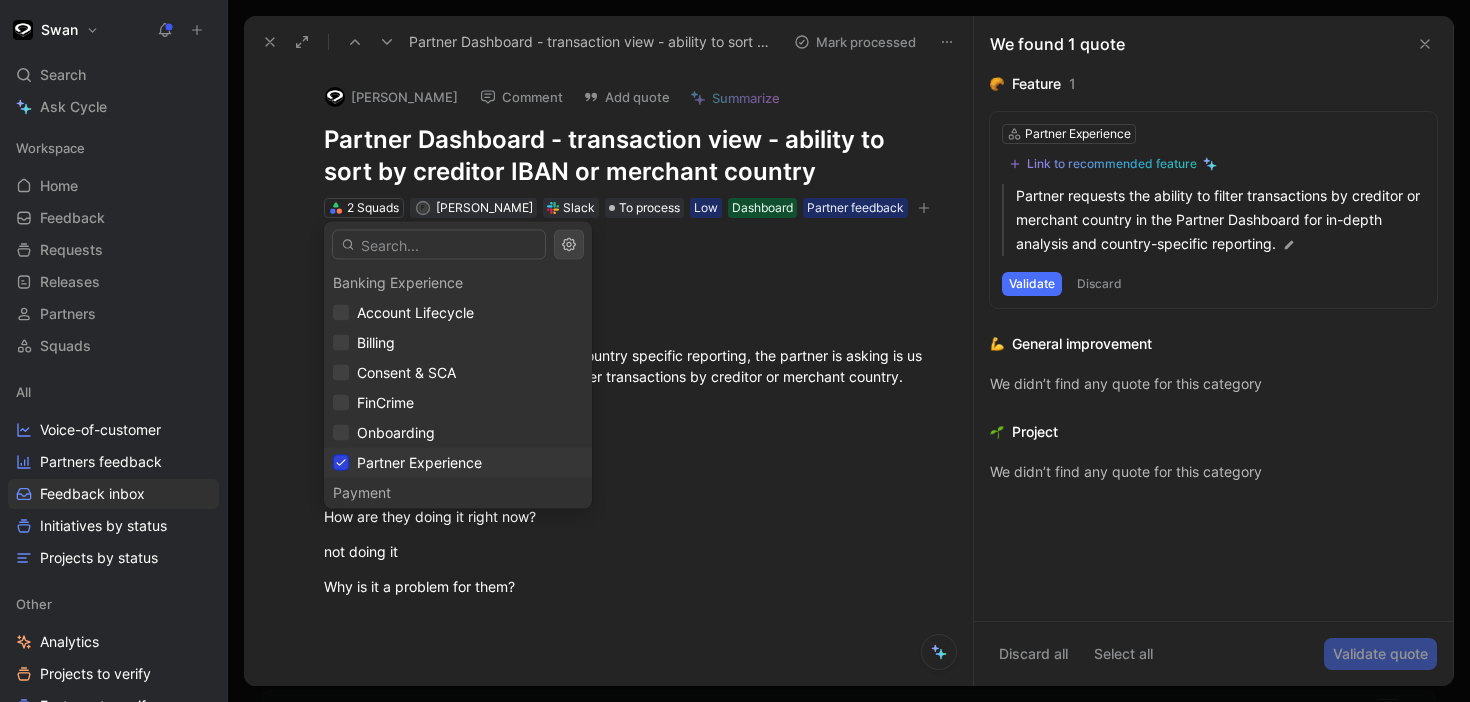 scroll, scrollTop: 187, scrollLeft: 0, axis: vertical 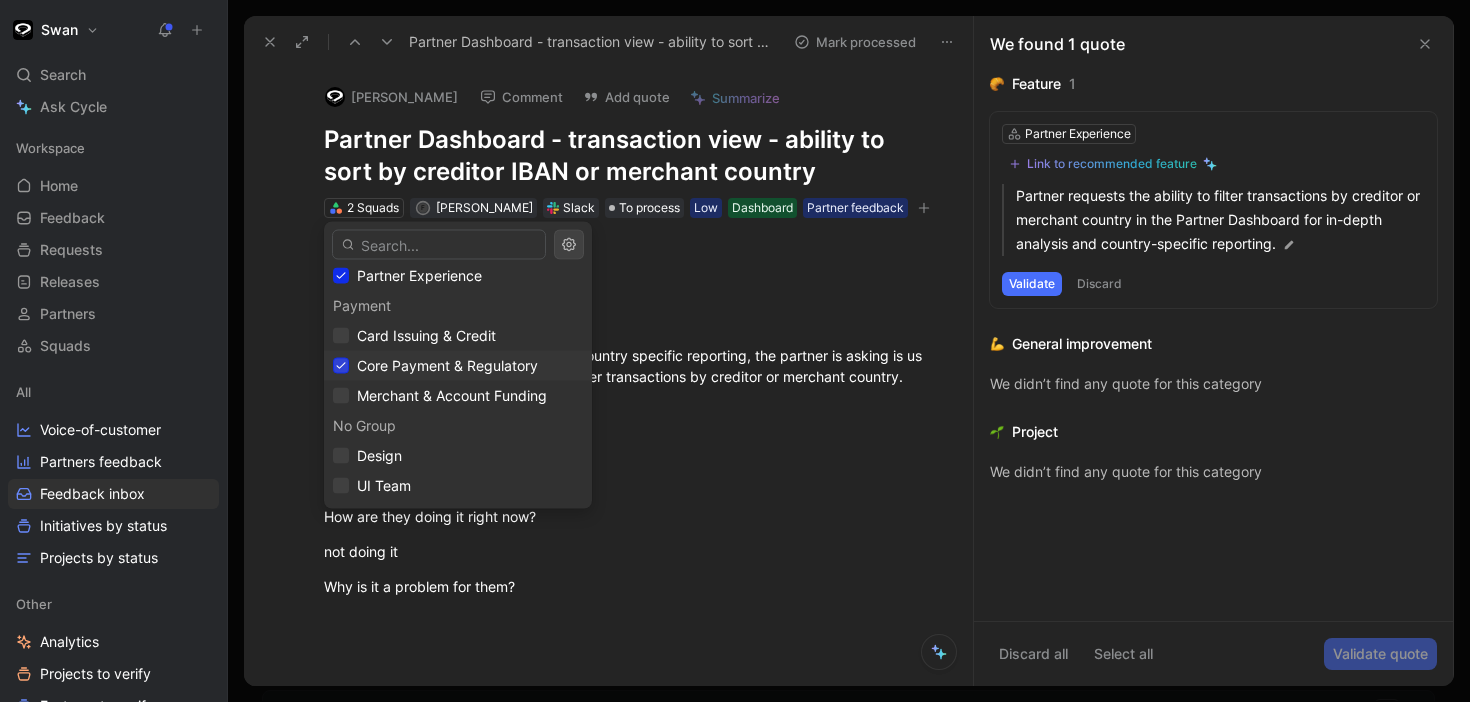 click 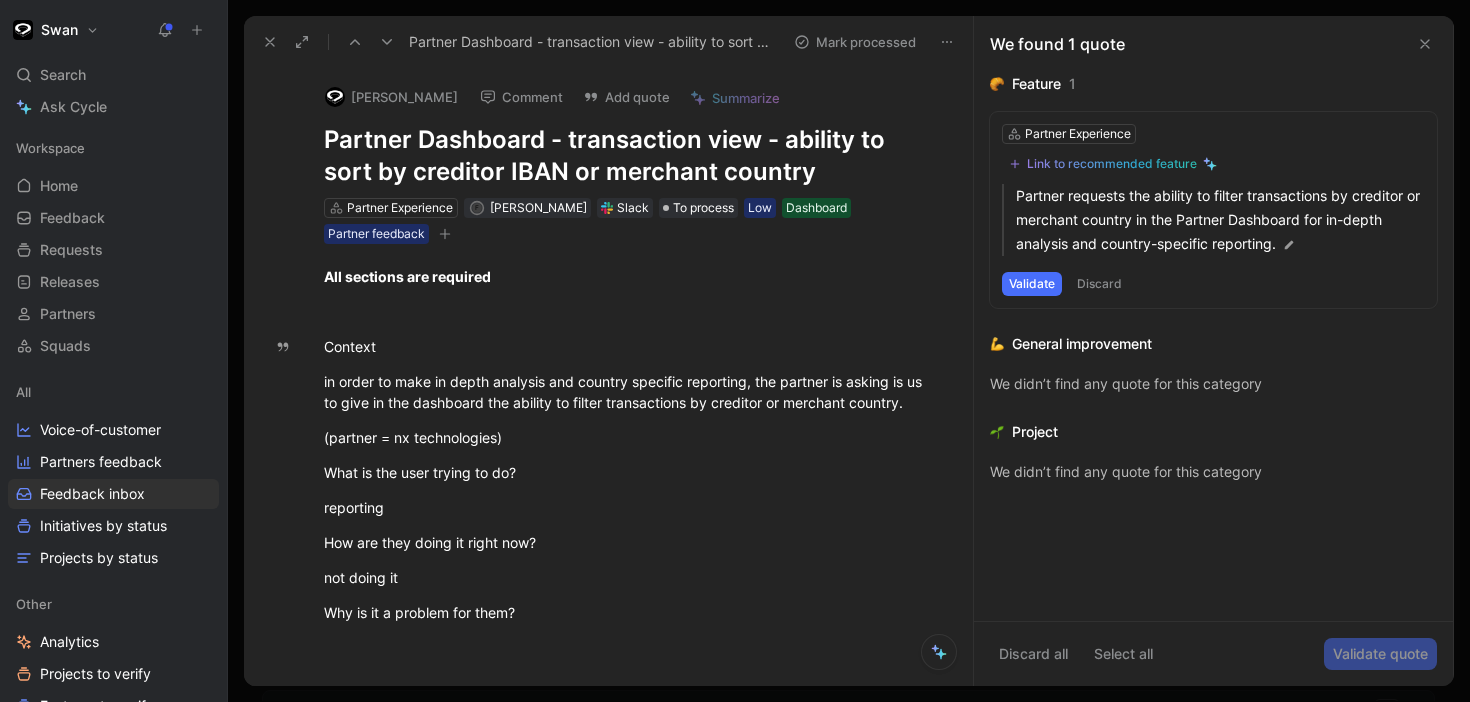 click on "Discard" at bounding box center [1099, 284] 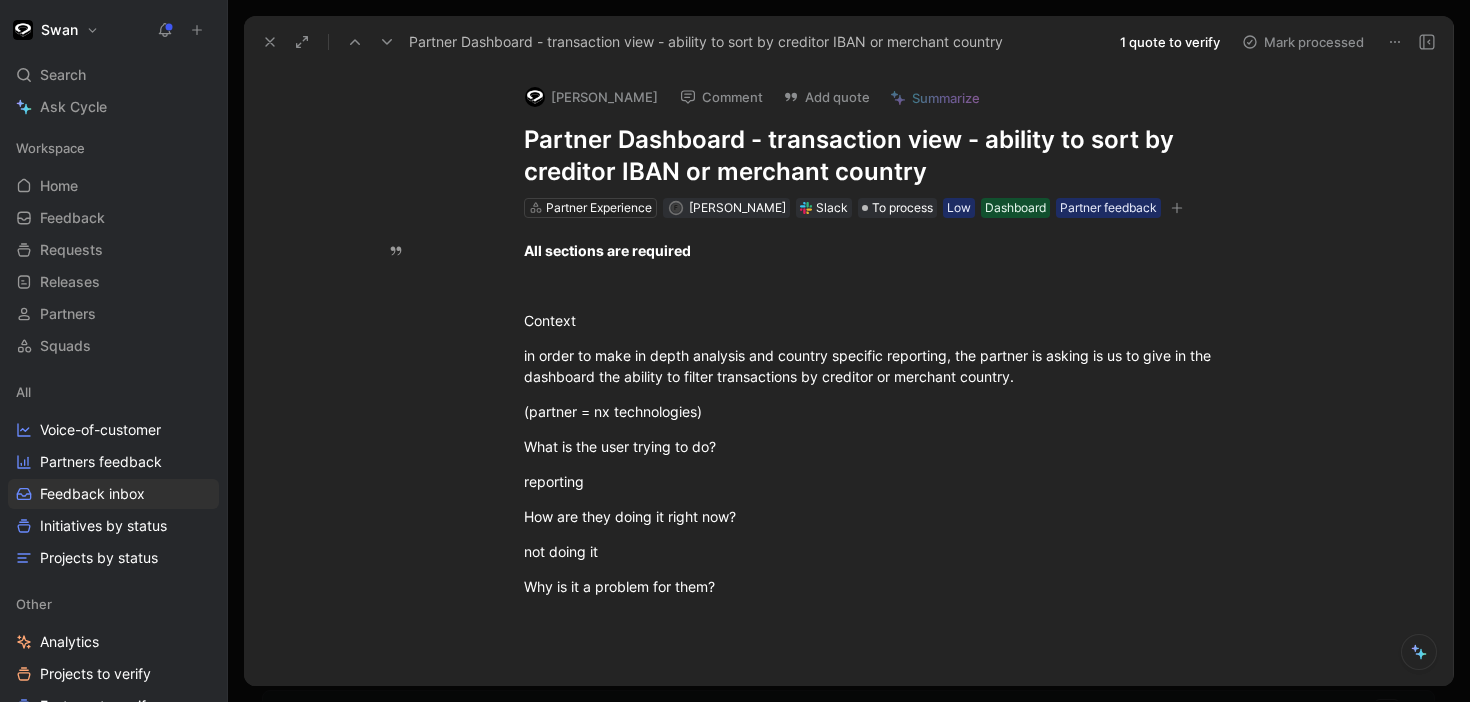 click on "1 quote to verify" at bounding box center [1170, 42] 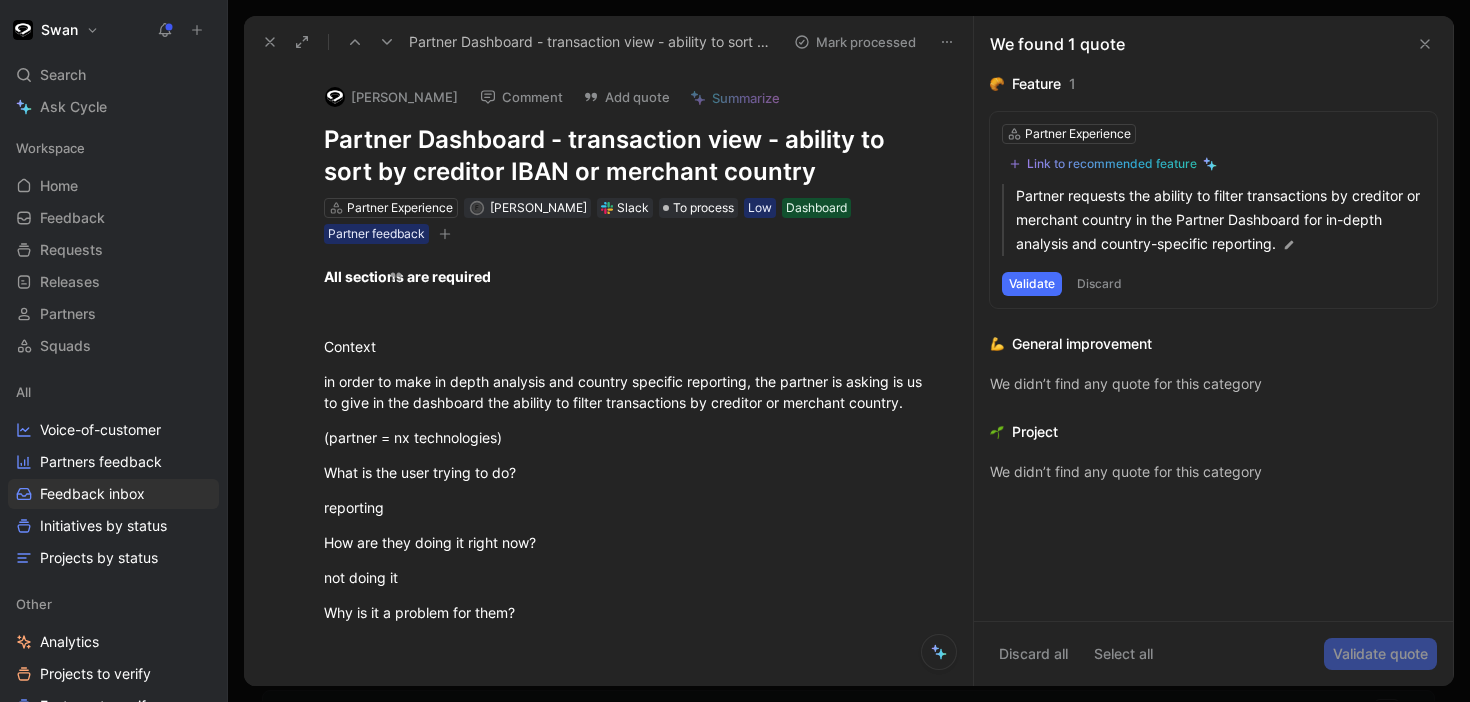 click on "Discard" at bounding box center (1099, 284) 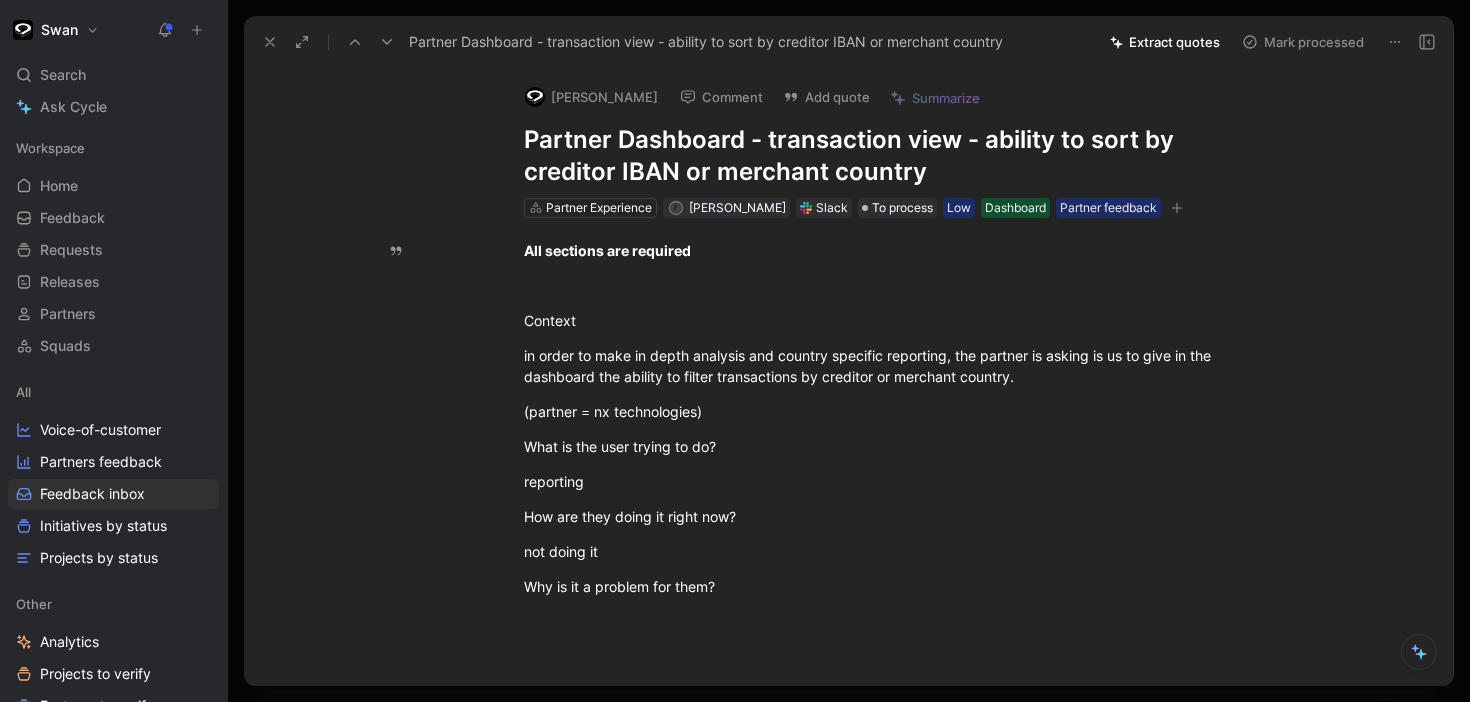click on "Extract quotes" at bounding box center (1165, 42) 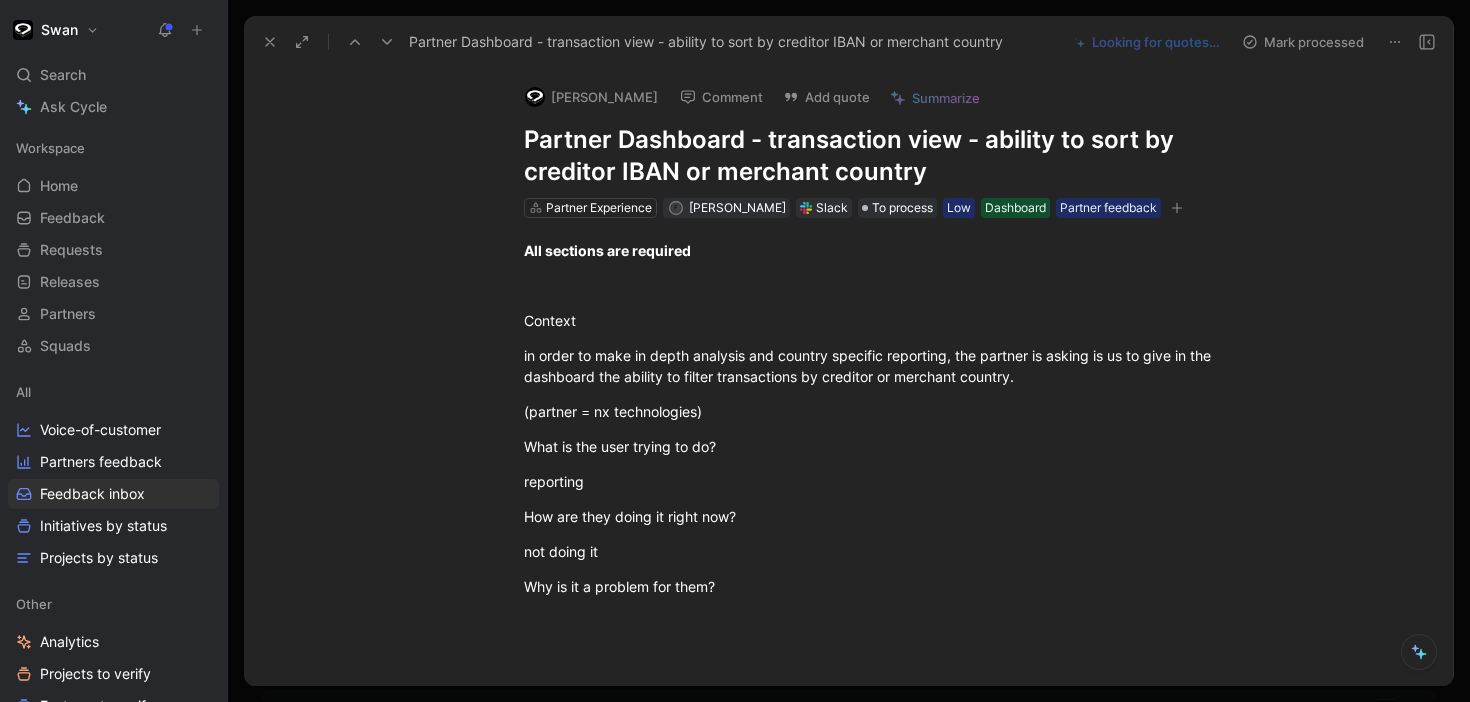 click on "[PERSON_NAME]" at bounding box center [591, 97] 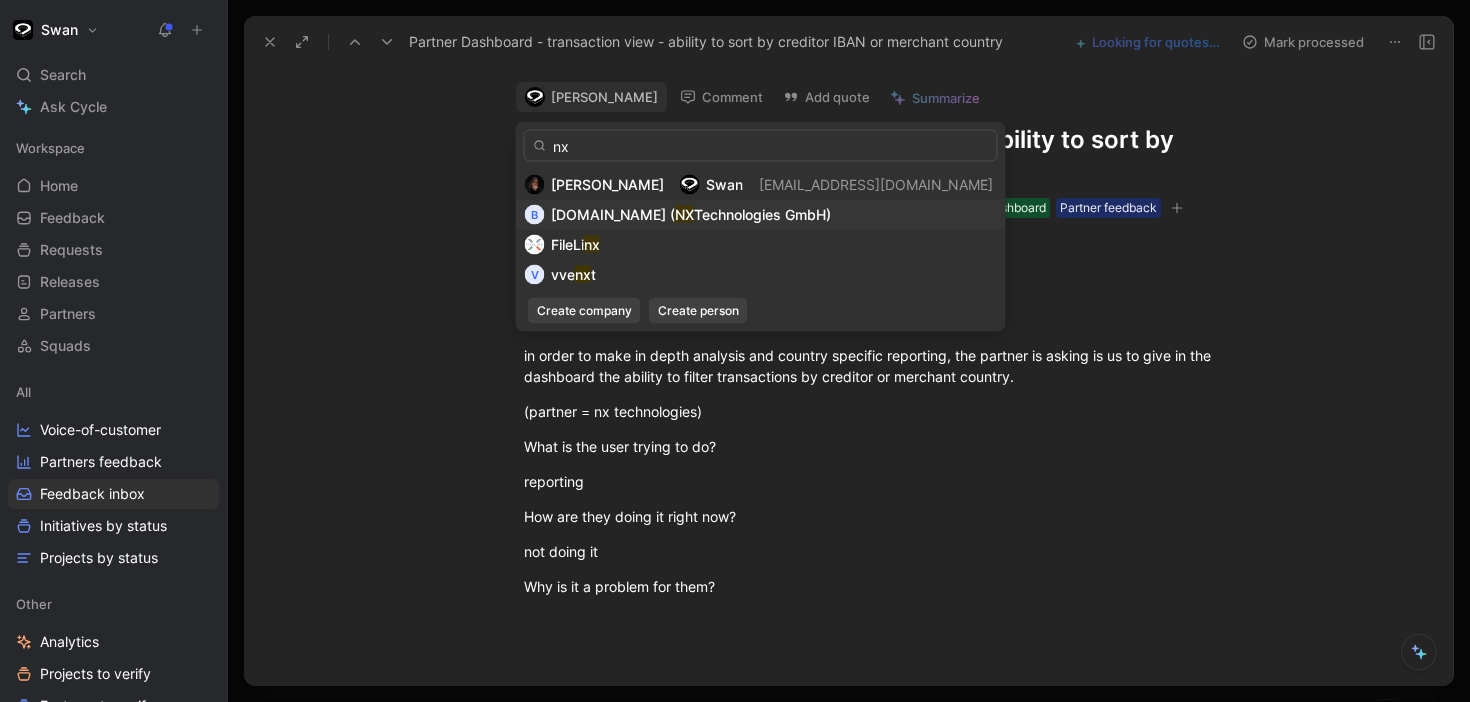 type on "nx" 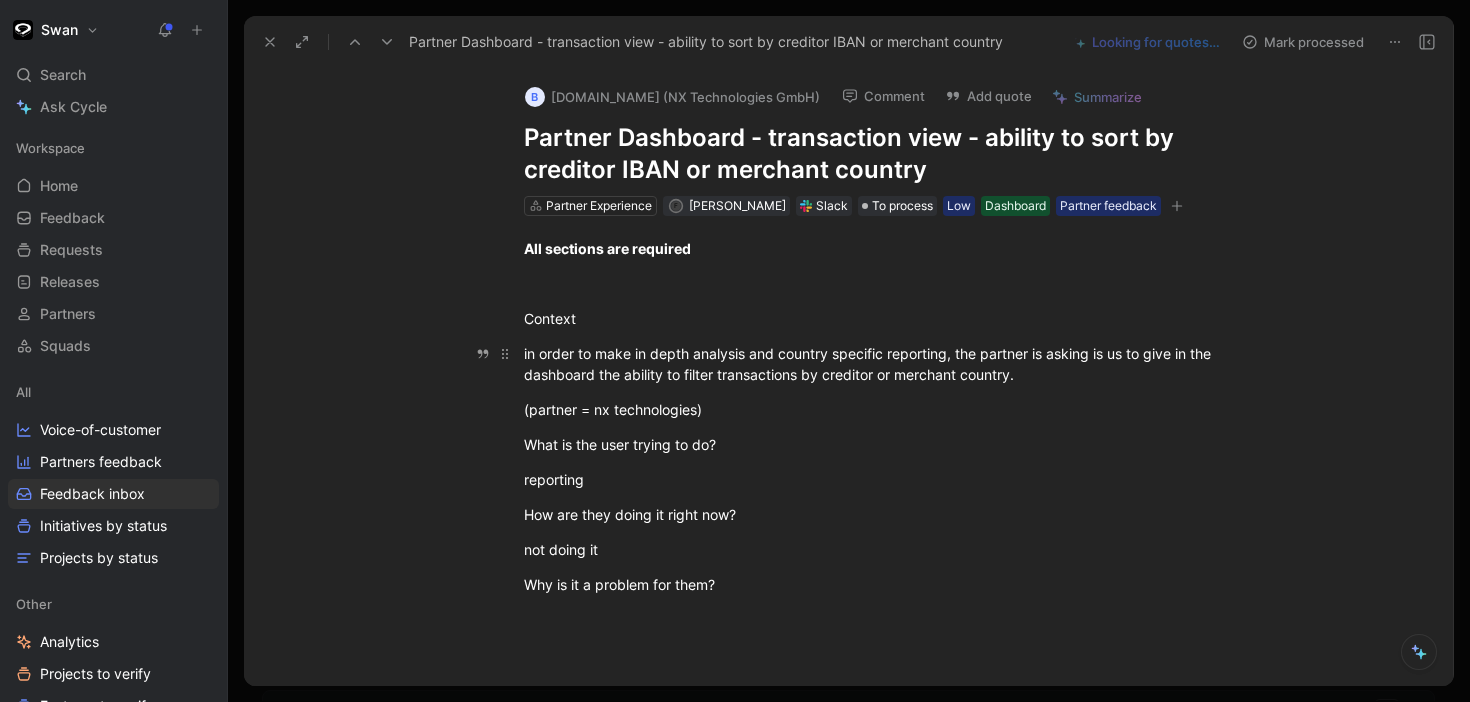 click on "in order to make in depth analysis and country specific reporting, the partner is asking is us to give in the dashboard the ability to filter transactions by creditor or merchant country." at bounding box center [870, 364] 